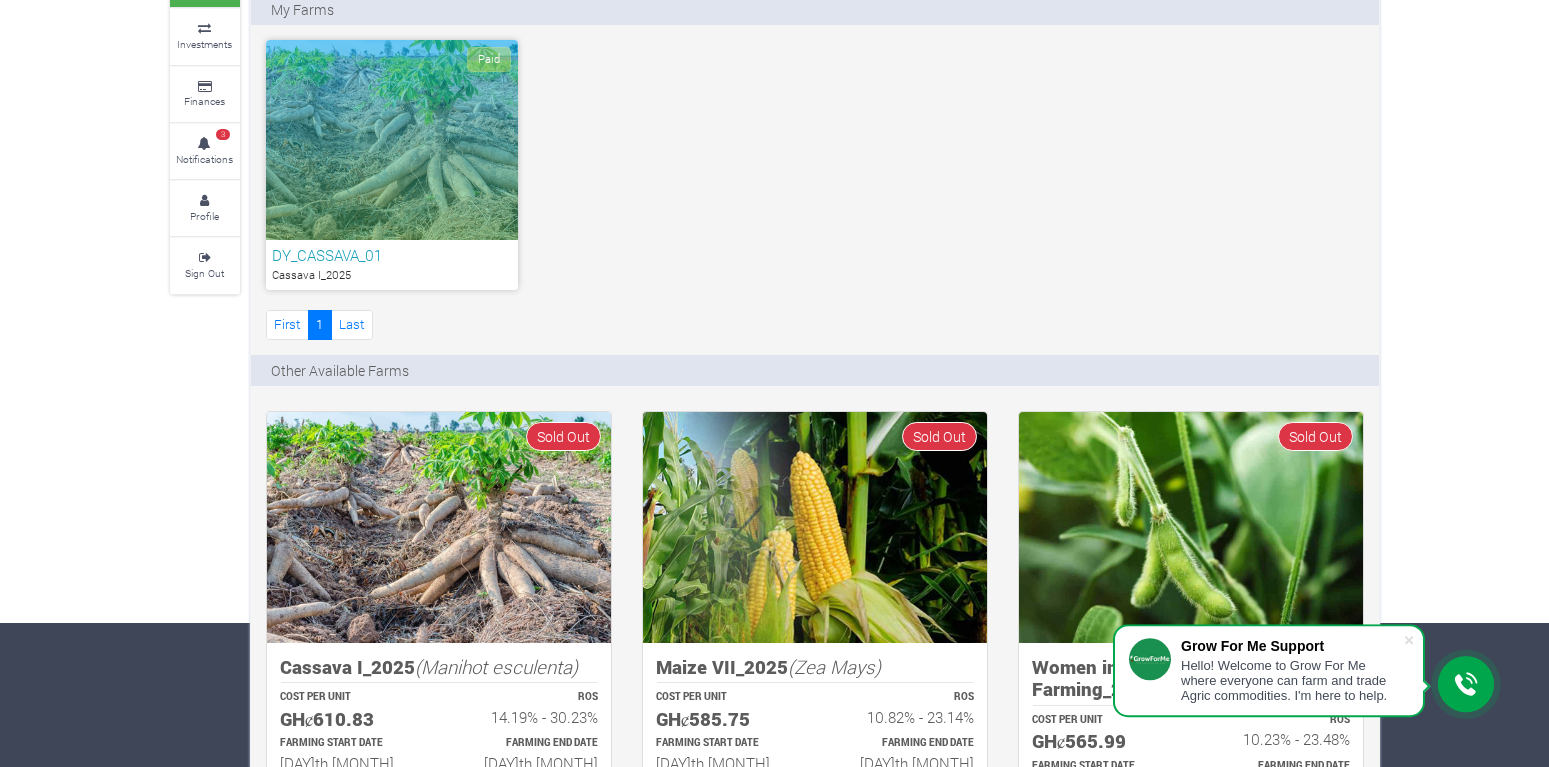 scroll, scrollTop: 0, scrollLeft: 0, axis: both 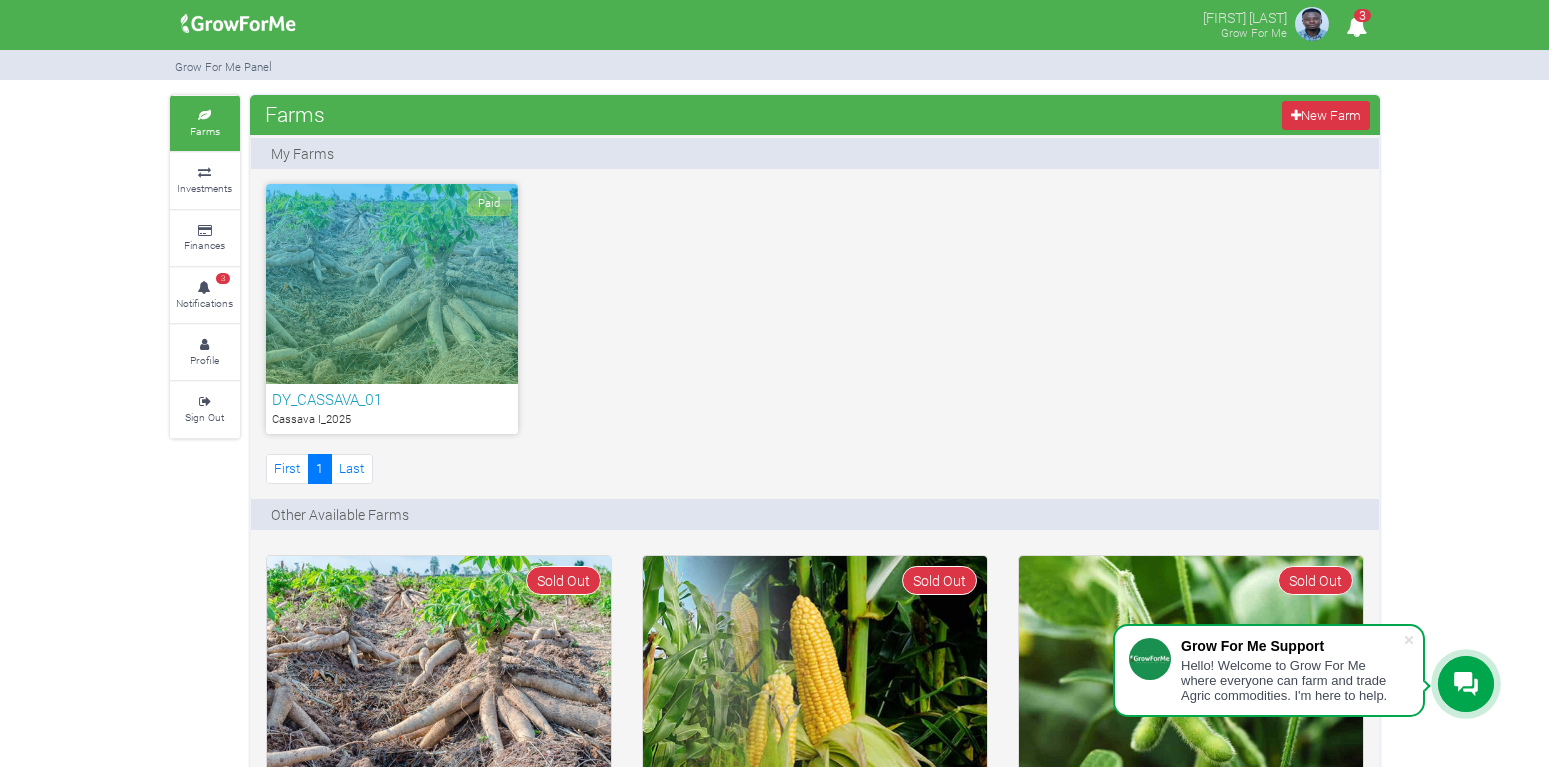 click on "Paid" at bounding box center (392, 284) 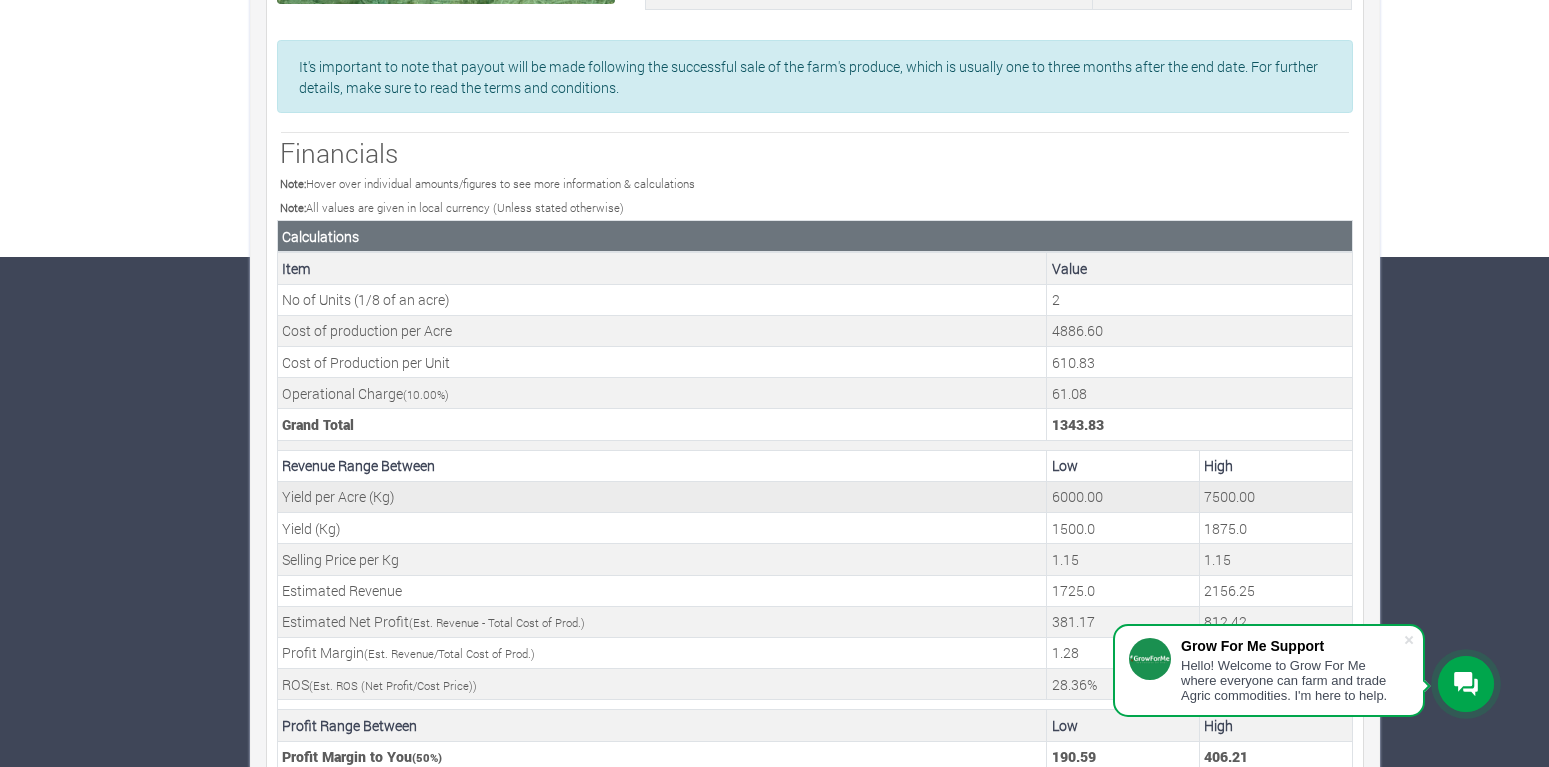 scroll, scrollTop: 687, scrollLeft: 0, axis: vertical 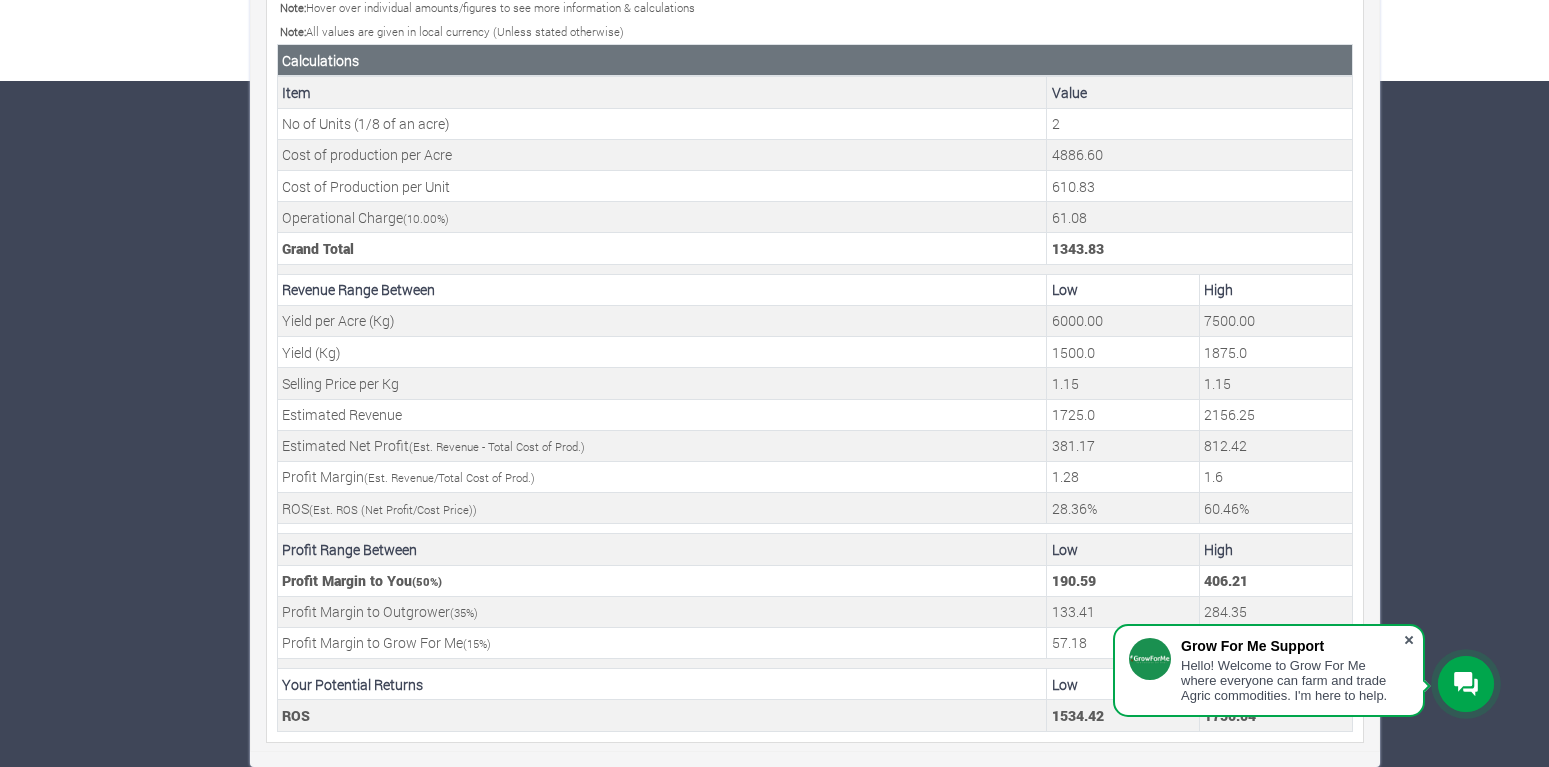 click at bounding box center (1409, 640) 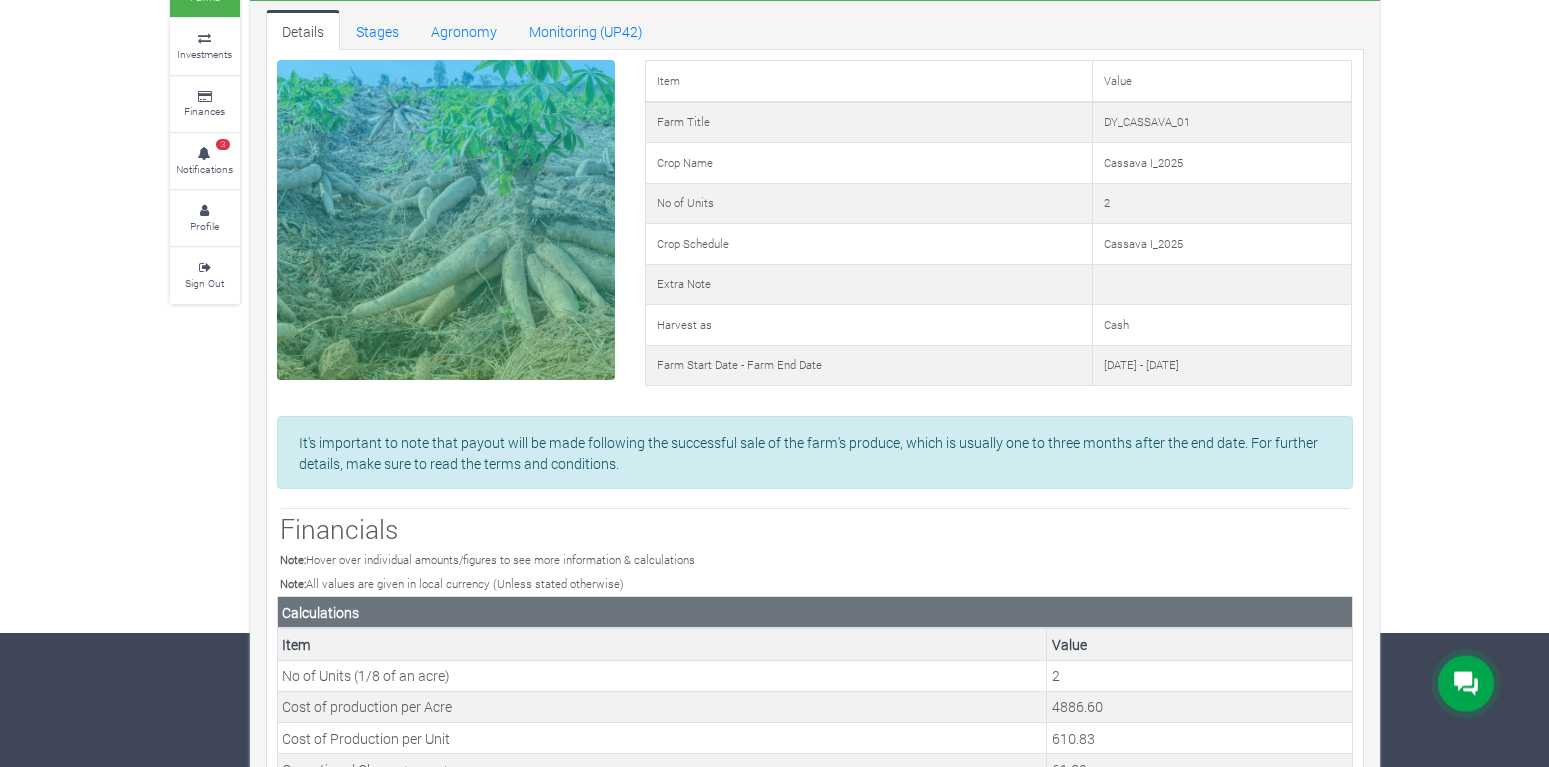 scroll, scrollTop: 75, scrollLeft: 0, axis: vertical 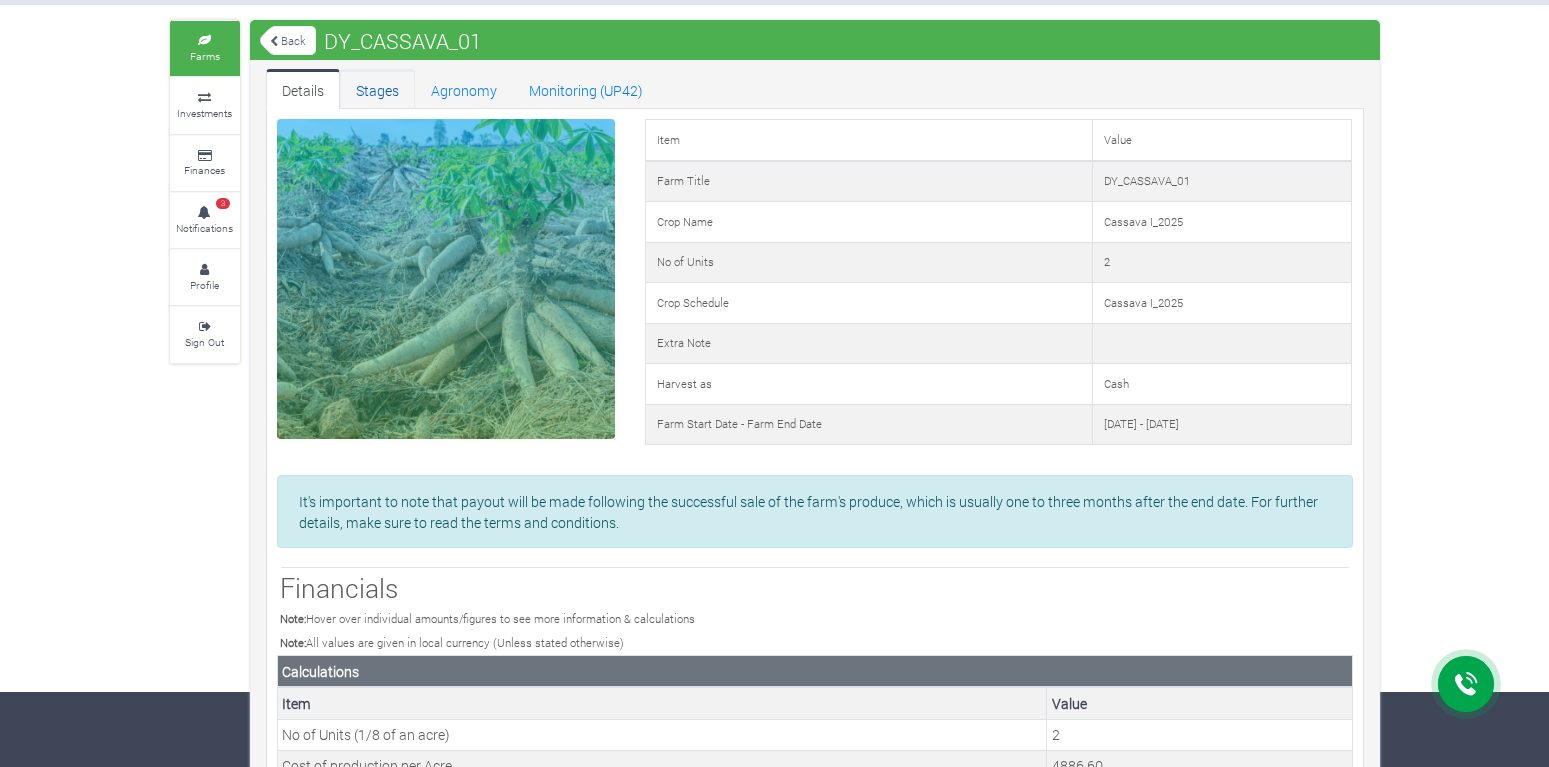 click on "Stages" at bounding box center [377, 89] 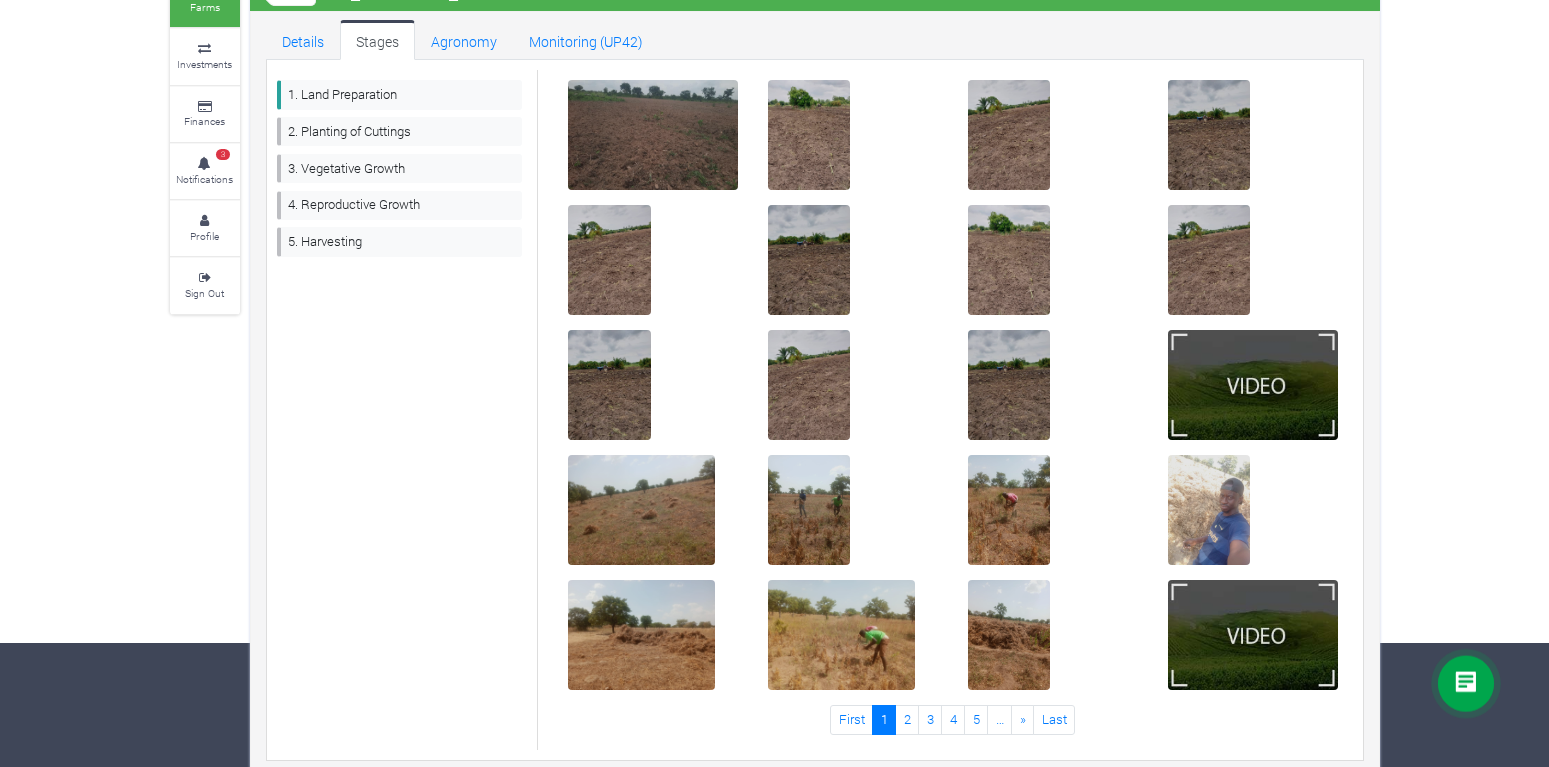 scroll, scrollTop: 142, scrollLeft: 0, axis: vertical 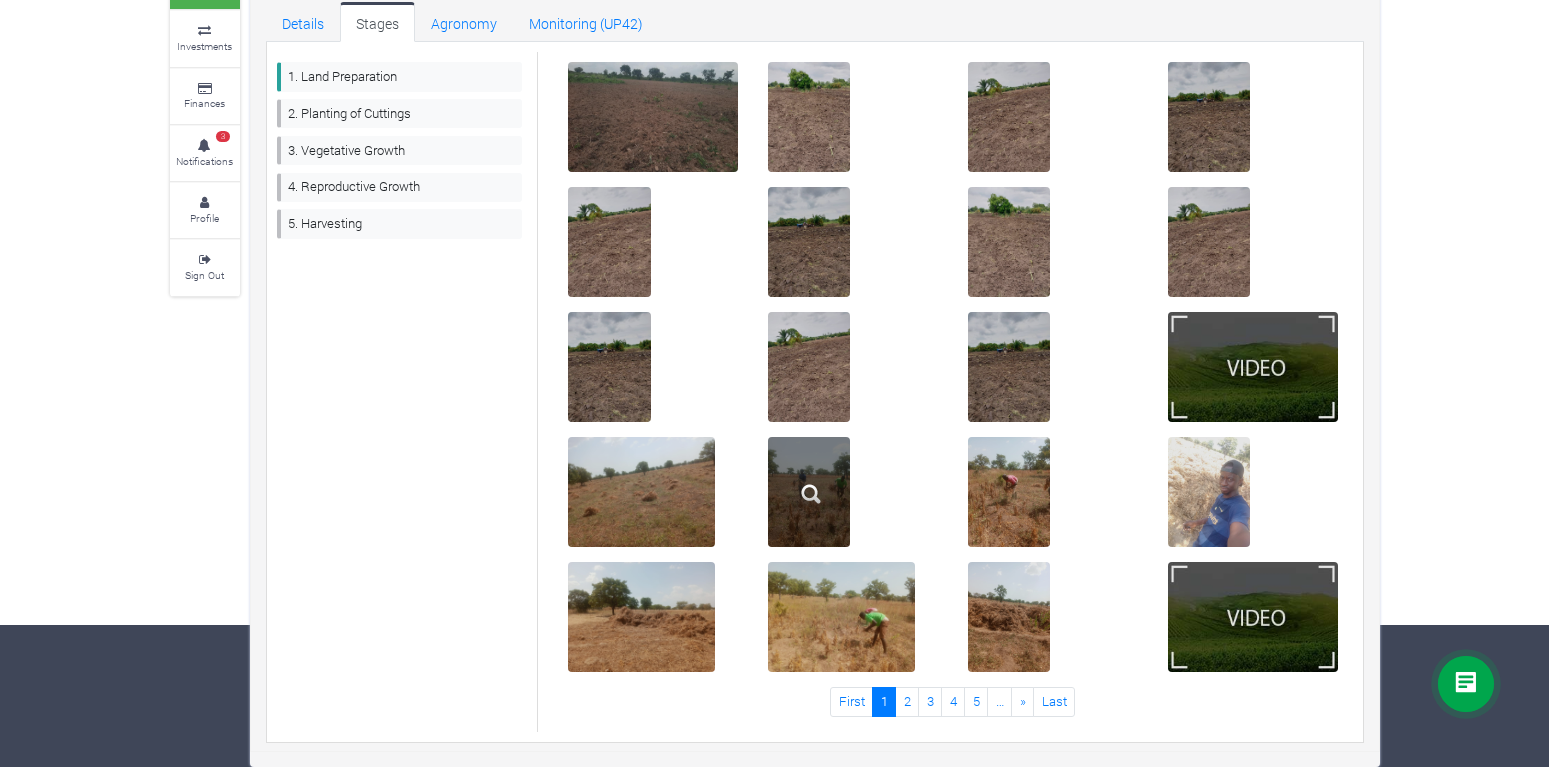 click at bounding box center (811, 494) 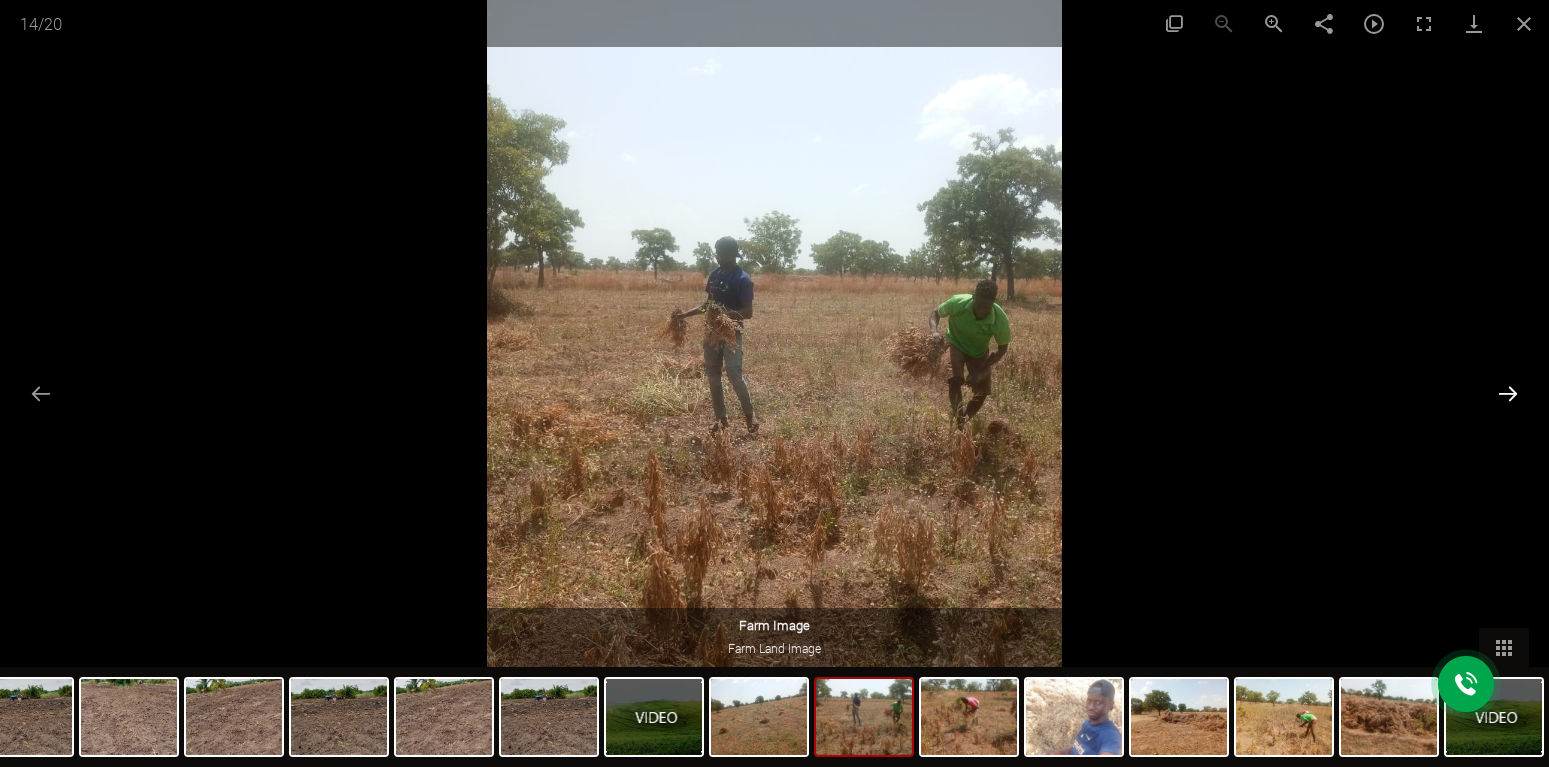 click at bounding box center [1508, 393] 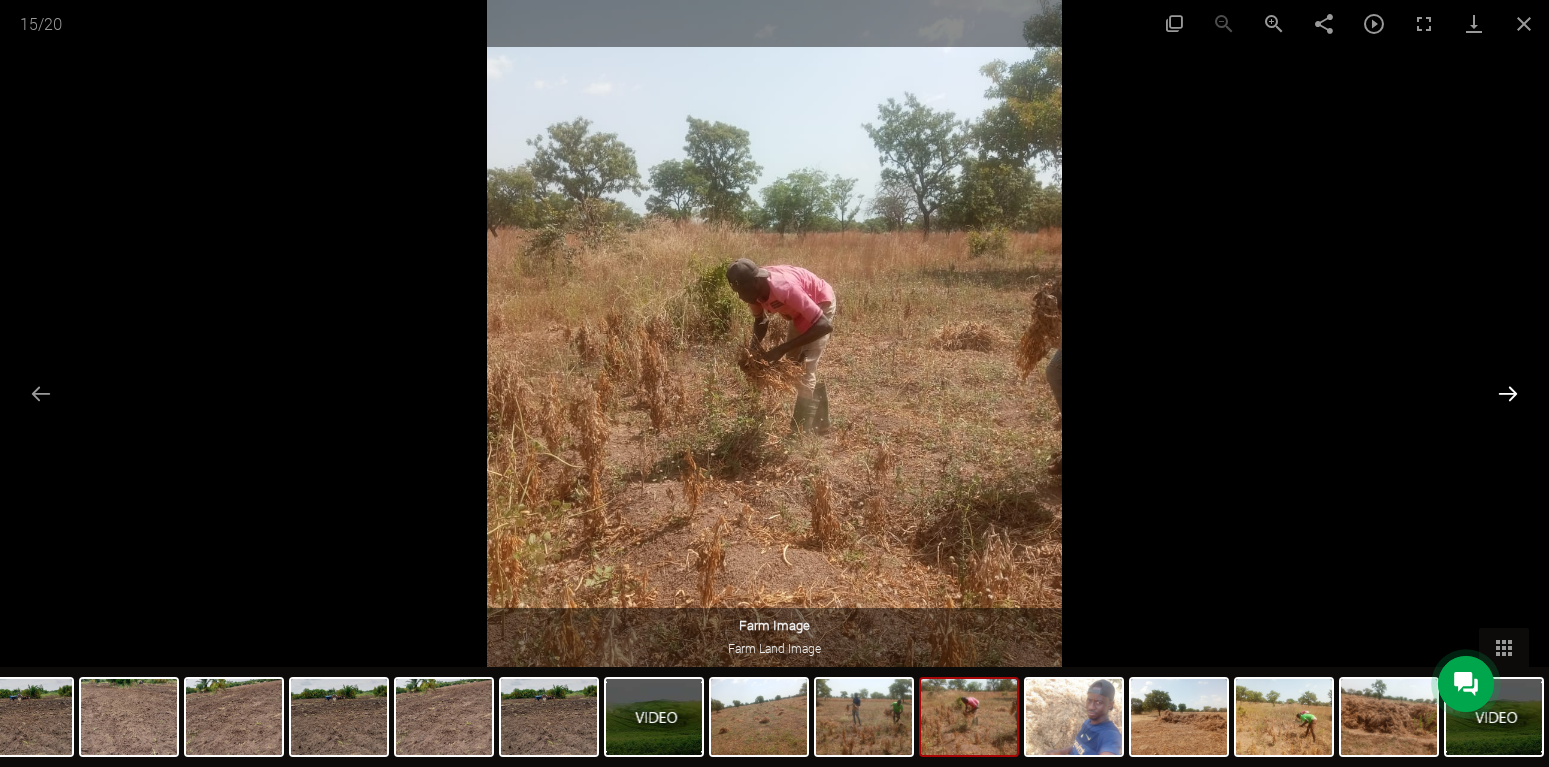 click at bounding box center [1508, 393] 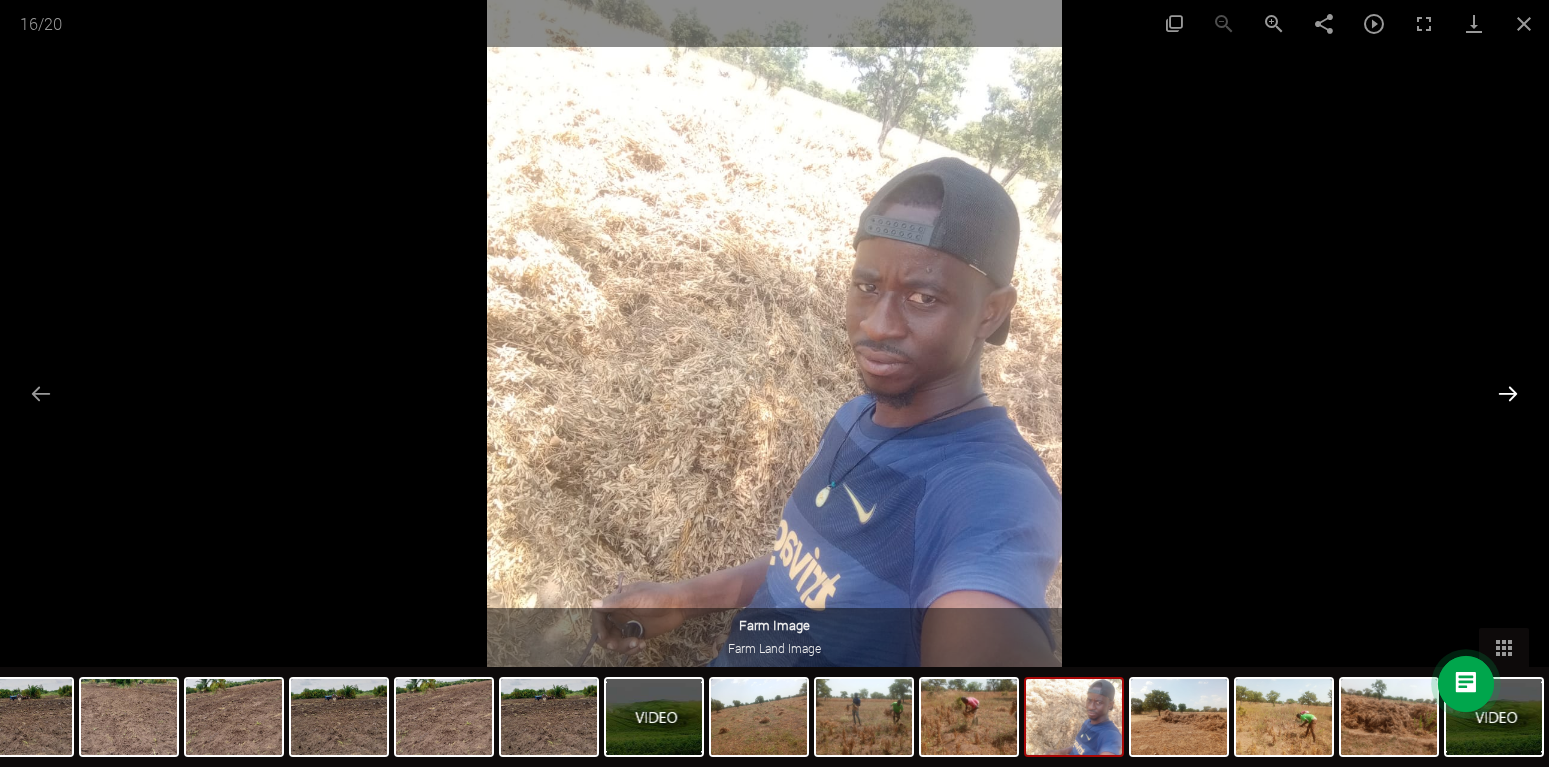 click at bounding box center [1508, 393] 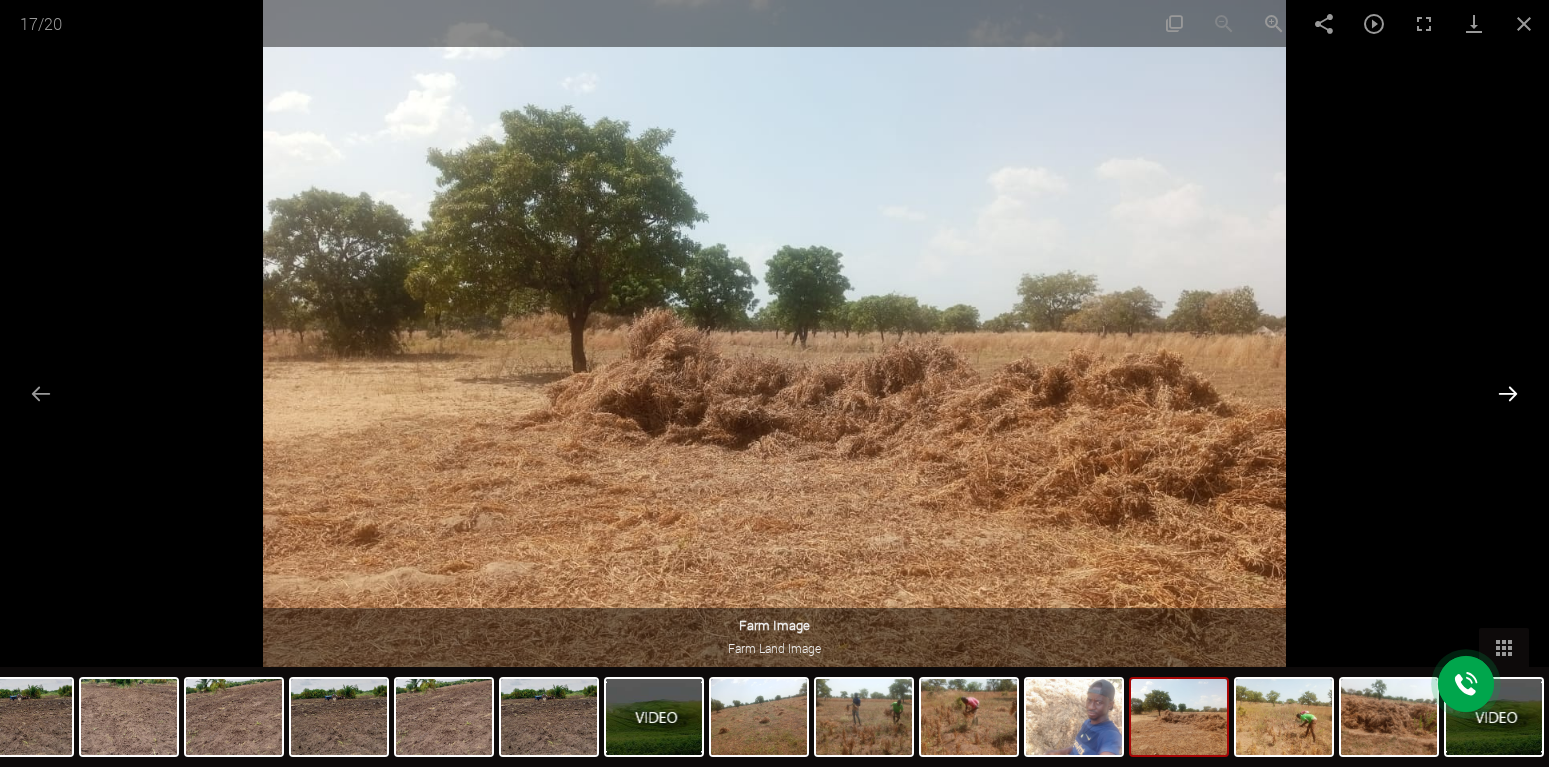 click at bounding box center [1508, 393] 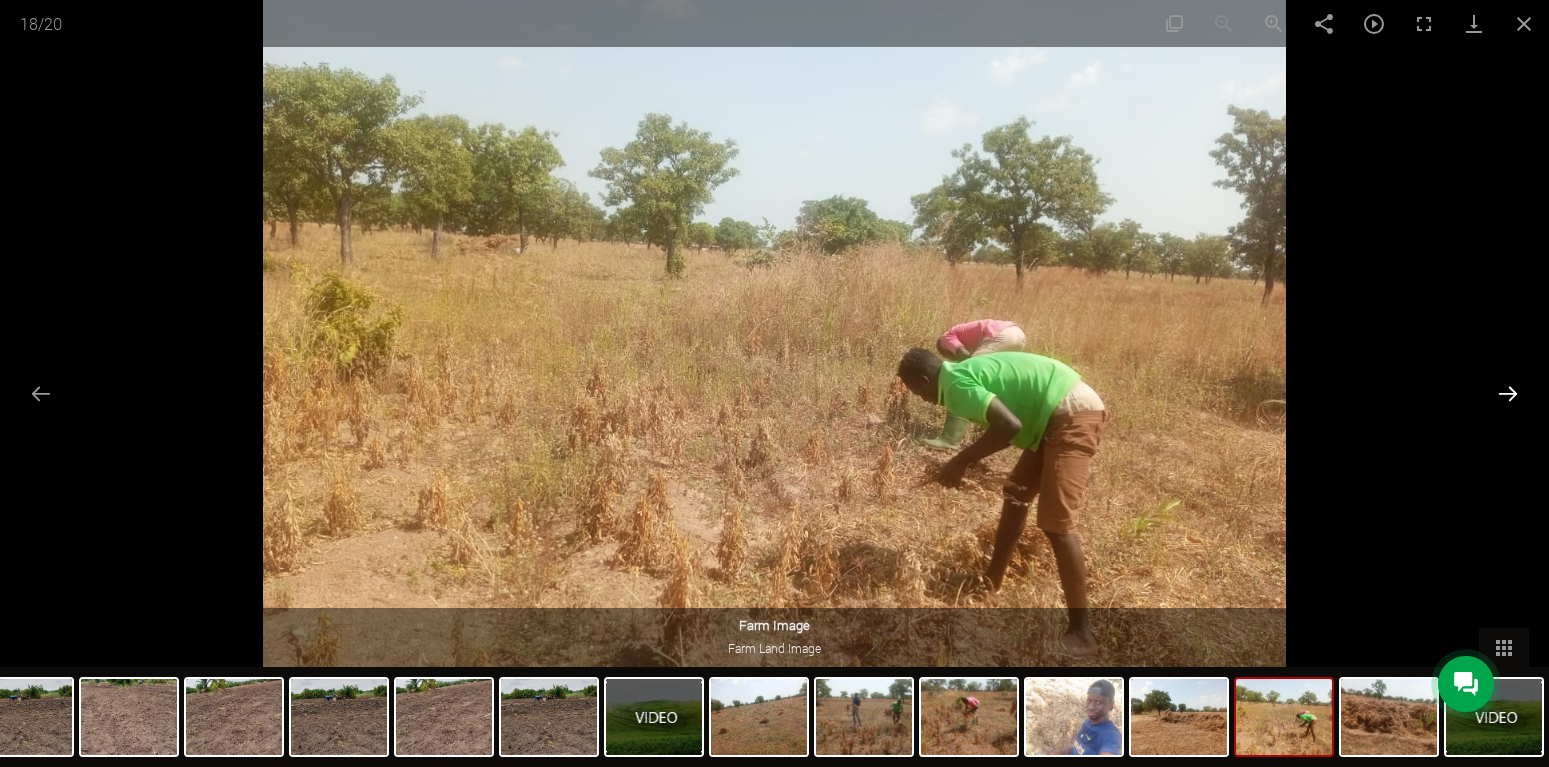 click at bounding box center (1508, 393) 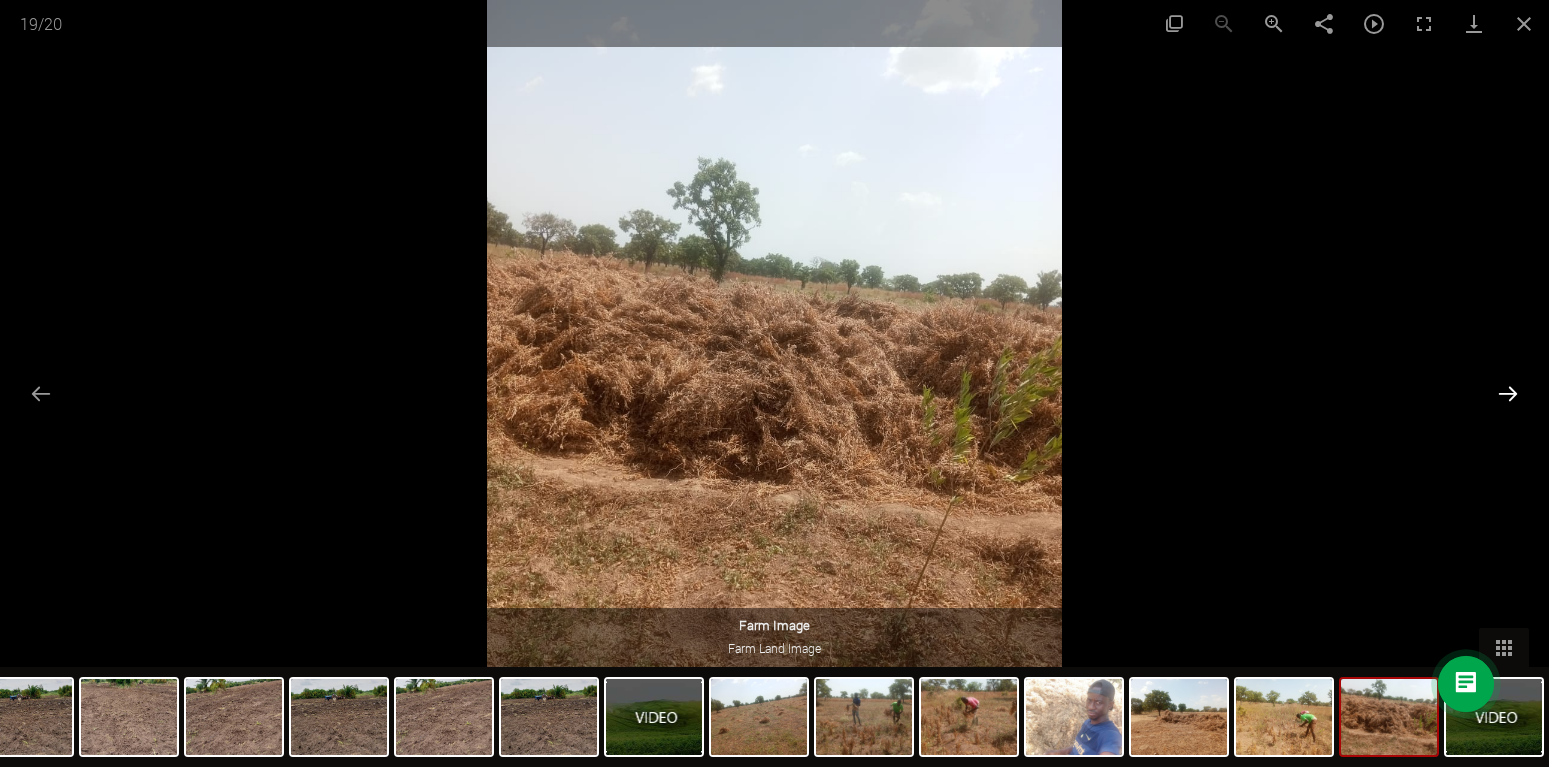 click at bounding box center (1508, 393) 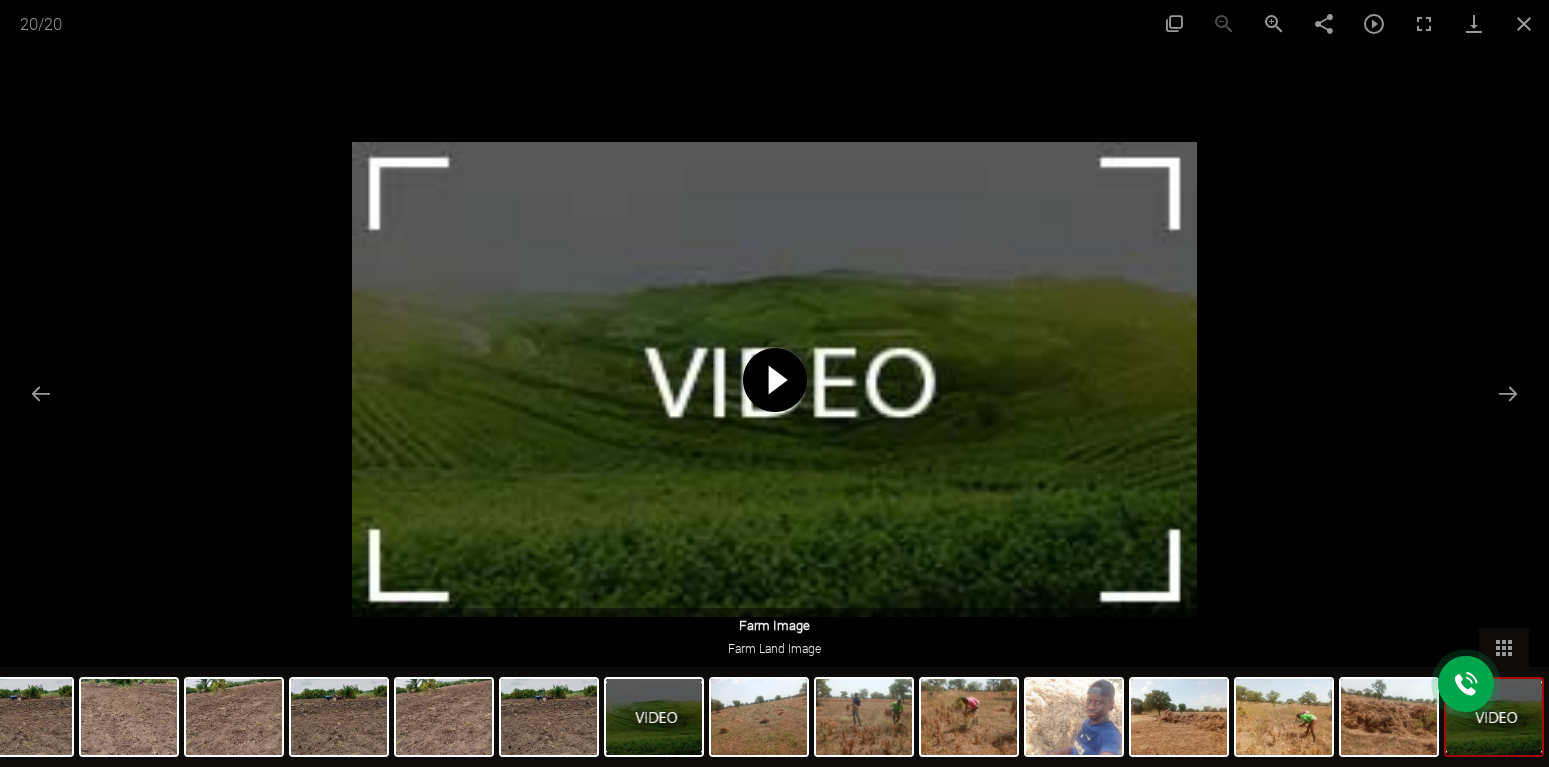 click at bounding box center [775, 380] 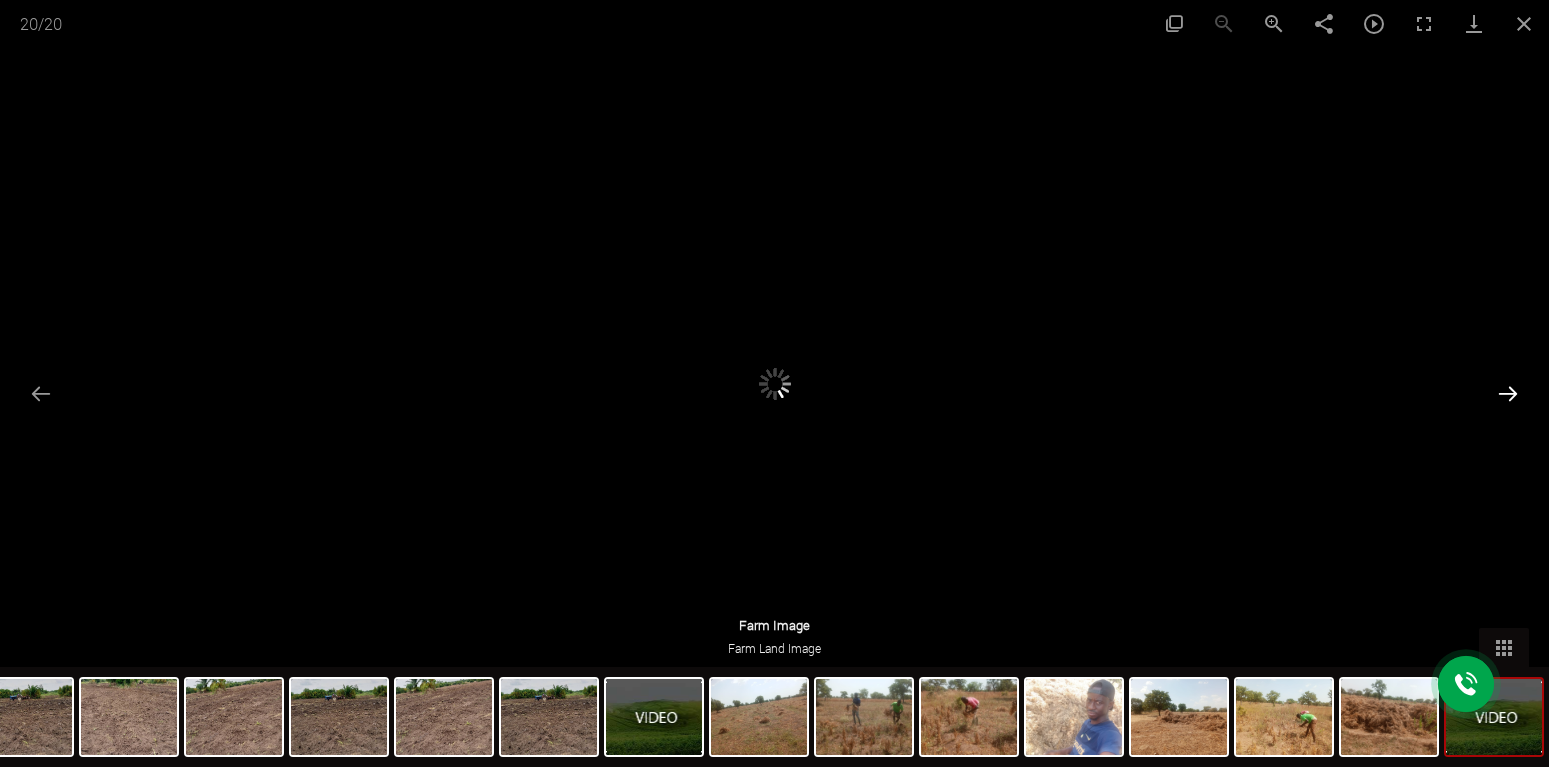 click at bounding box center [1508, 393] 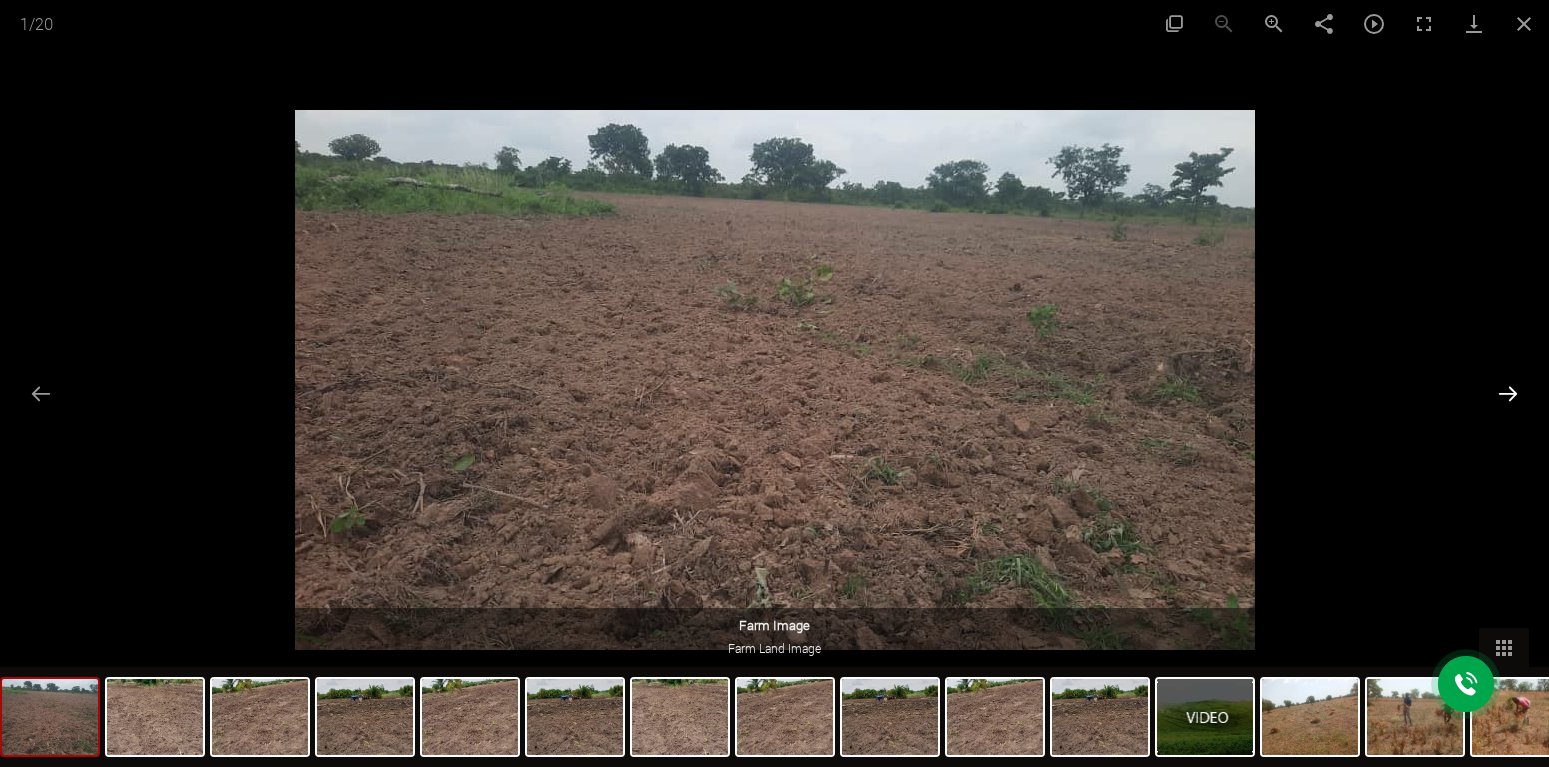 click at bounding box center [1508, 393] 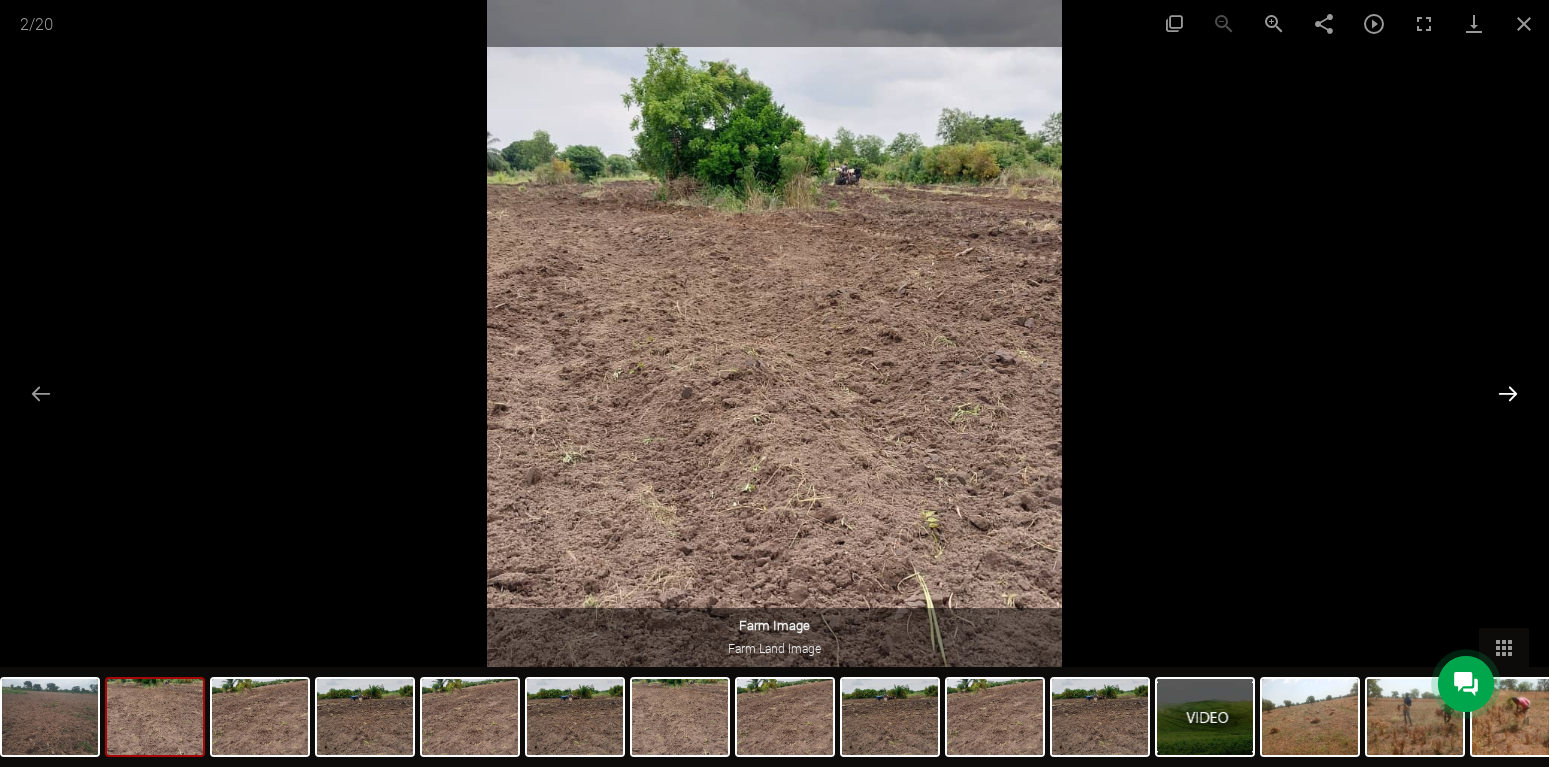 click at bounding box center [1508, 393] 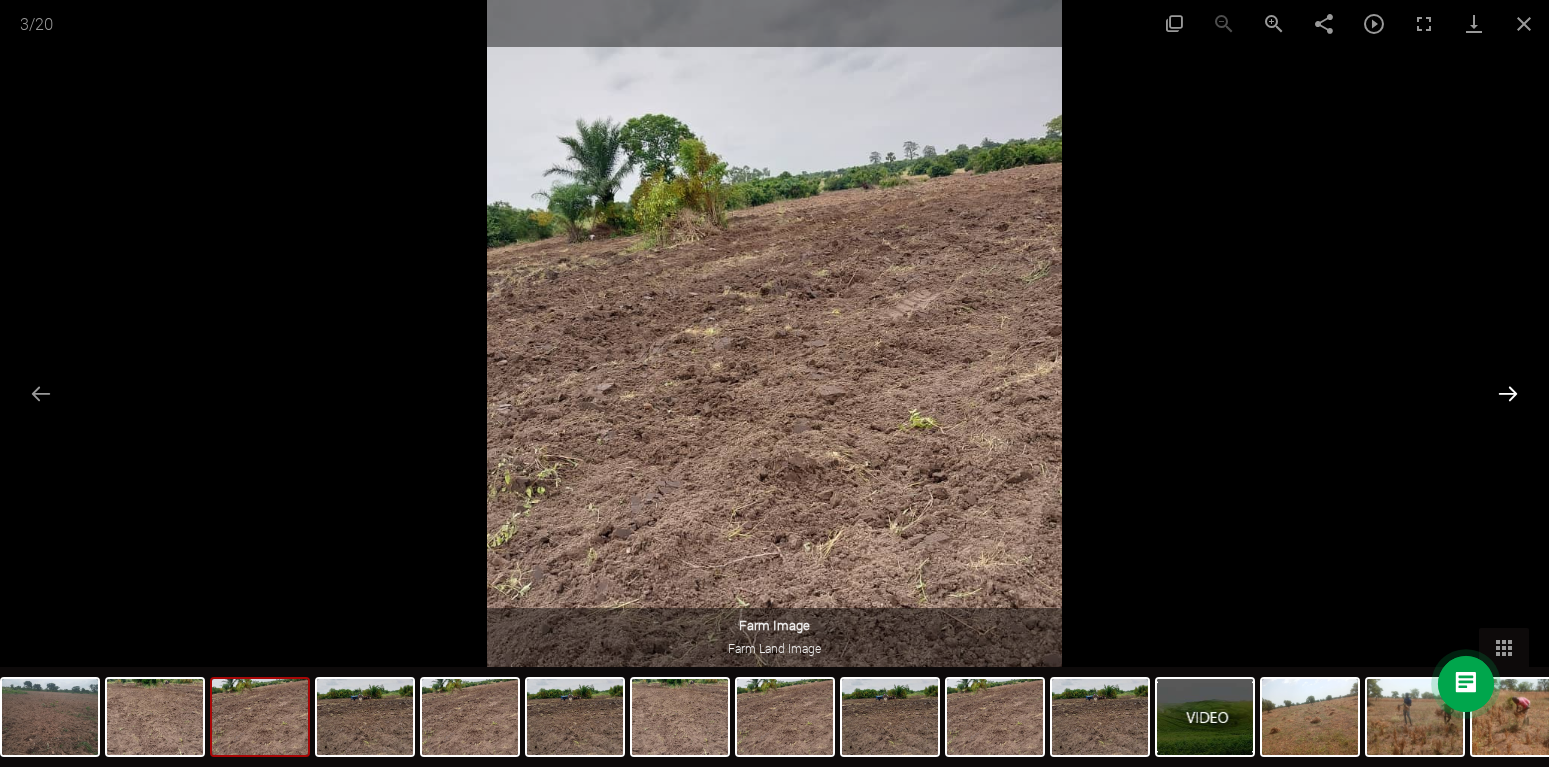 click at bounding box center [1508, 393] 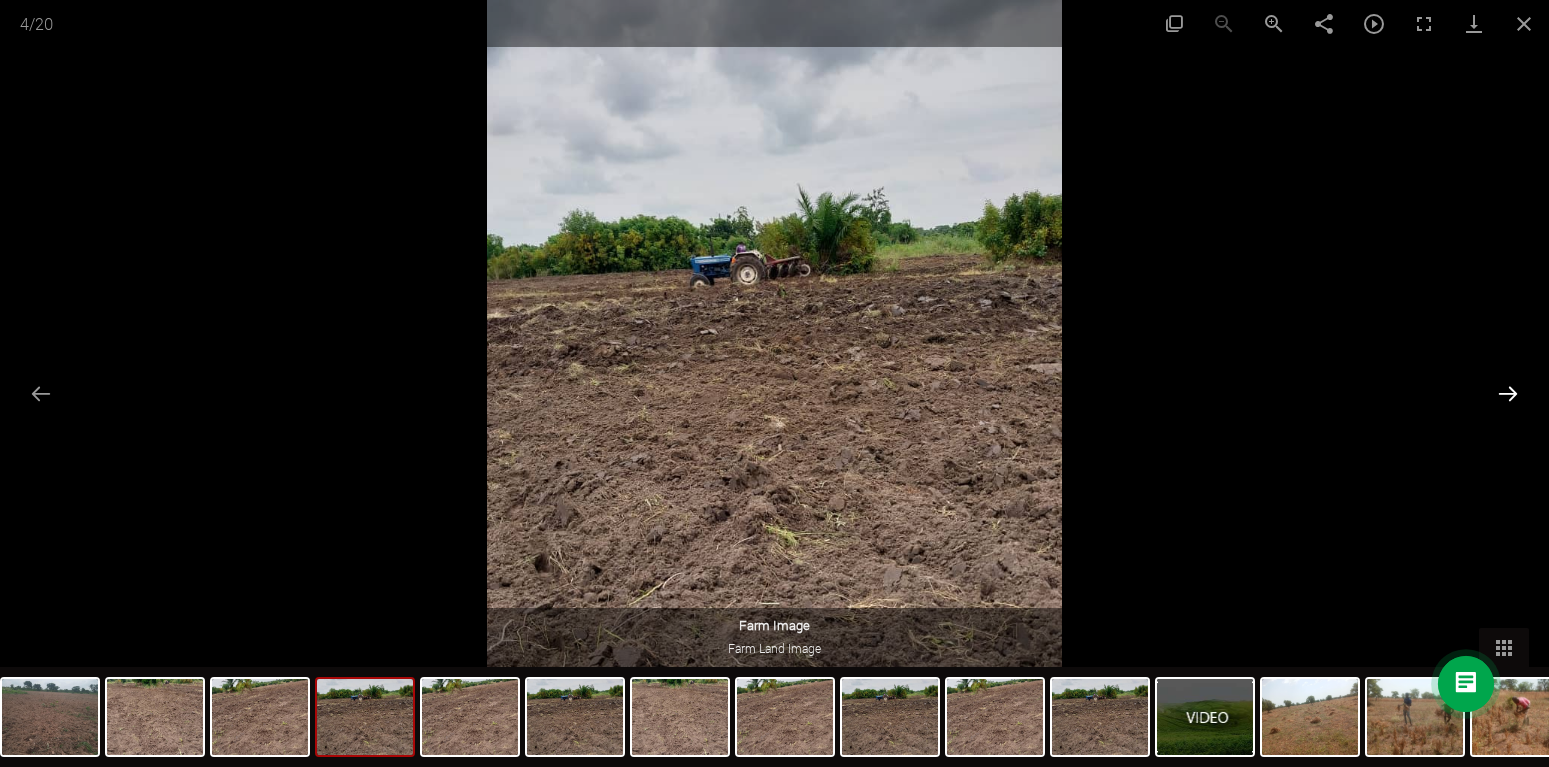 click at bounding box center [1508, 393] 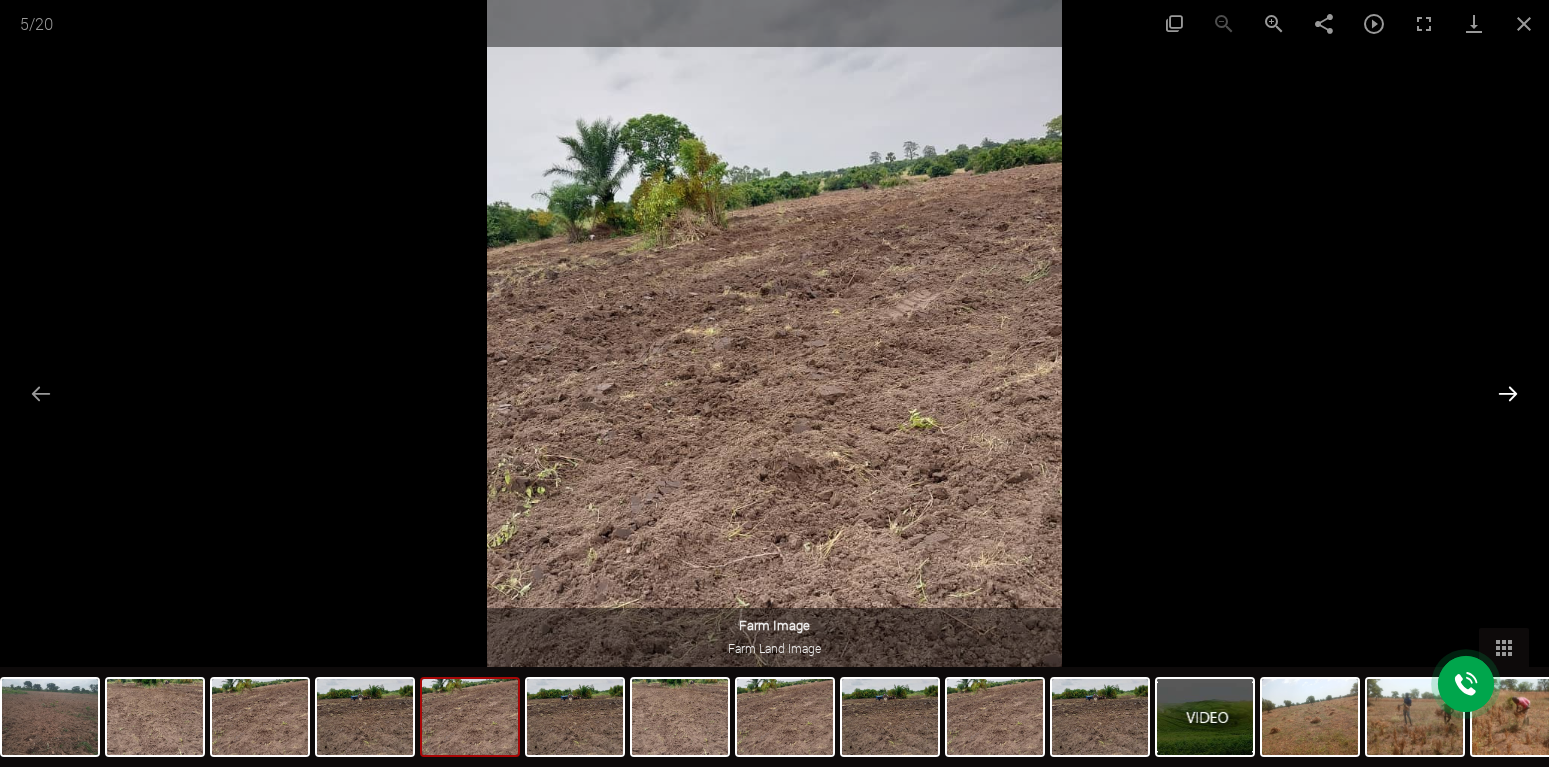 click at bounding box center (1508, 393) 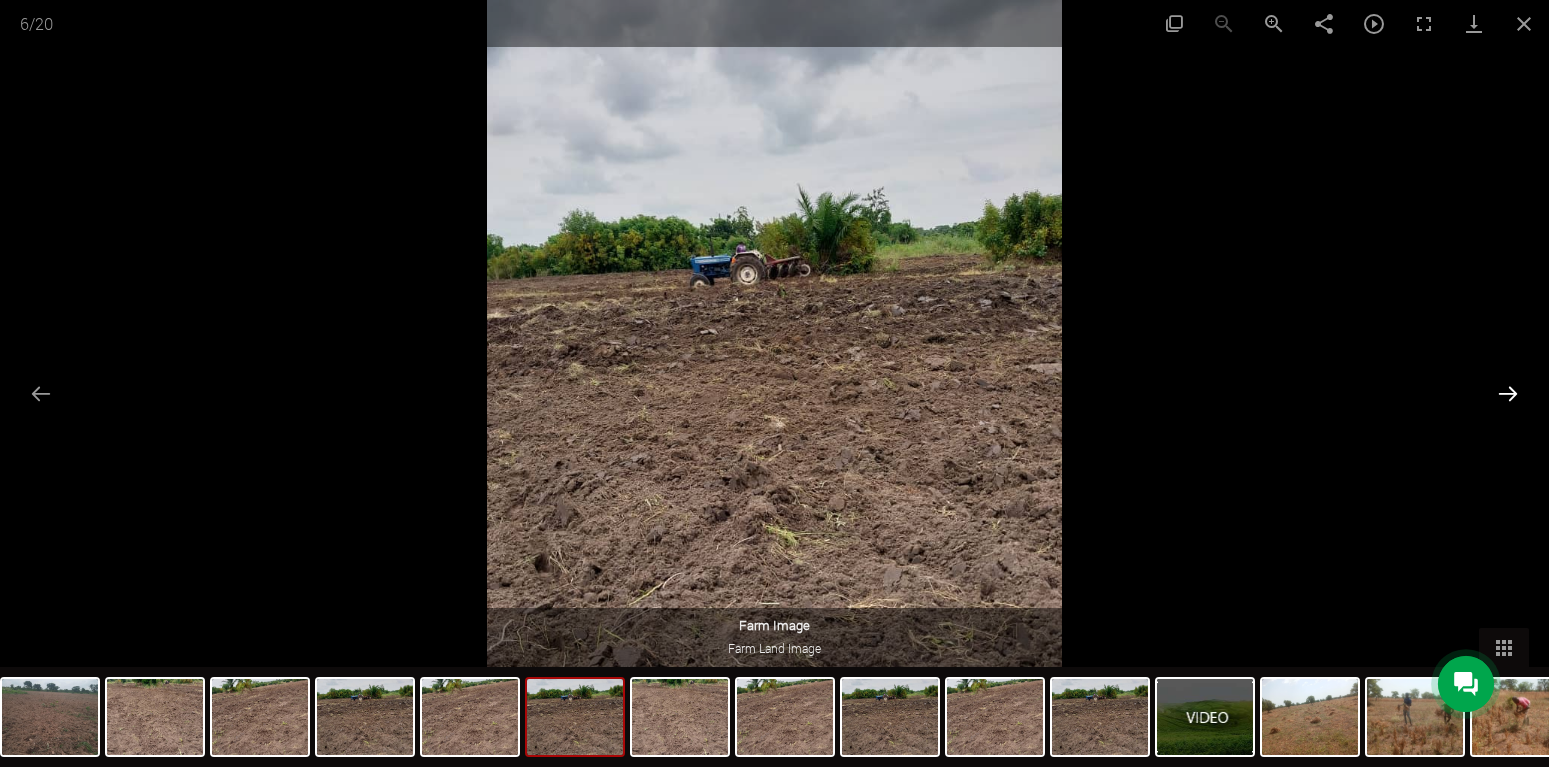 click at bounding box center [1508, 393] 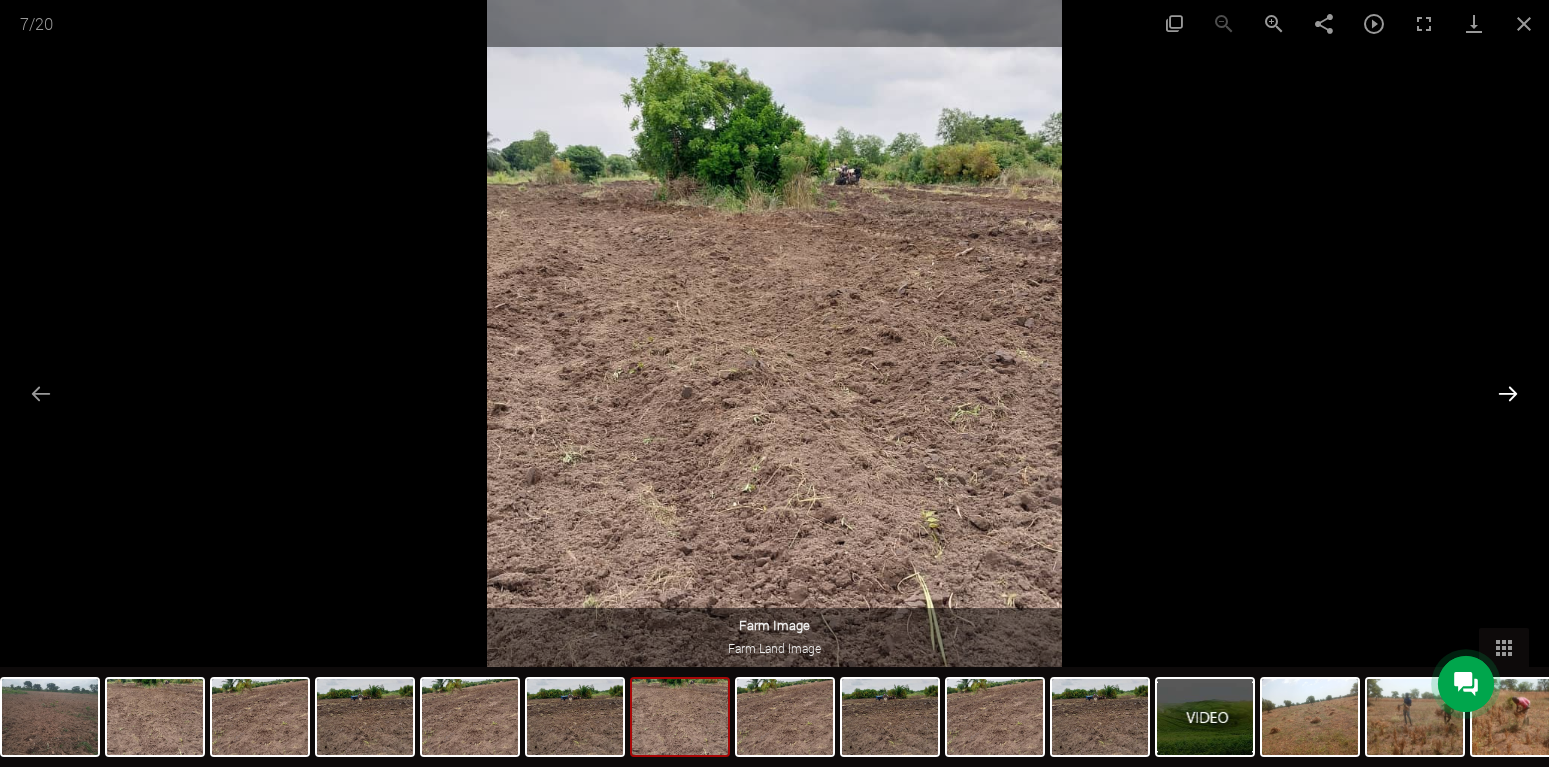 click at bounding box center [1508, 393] 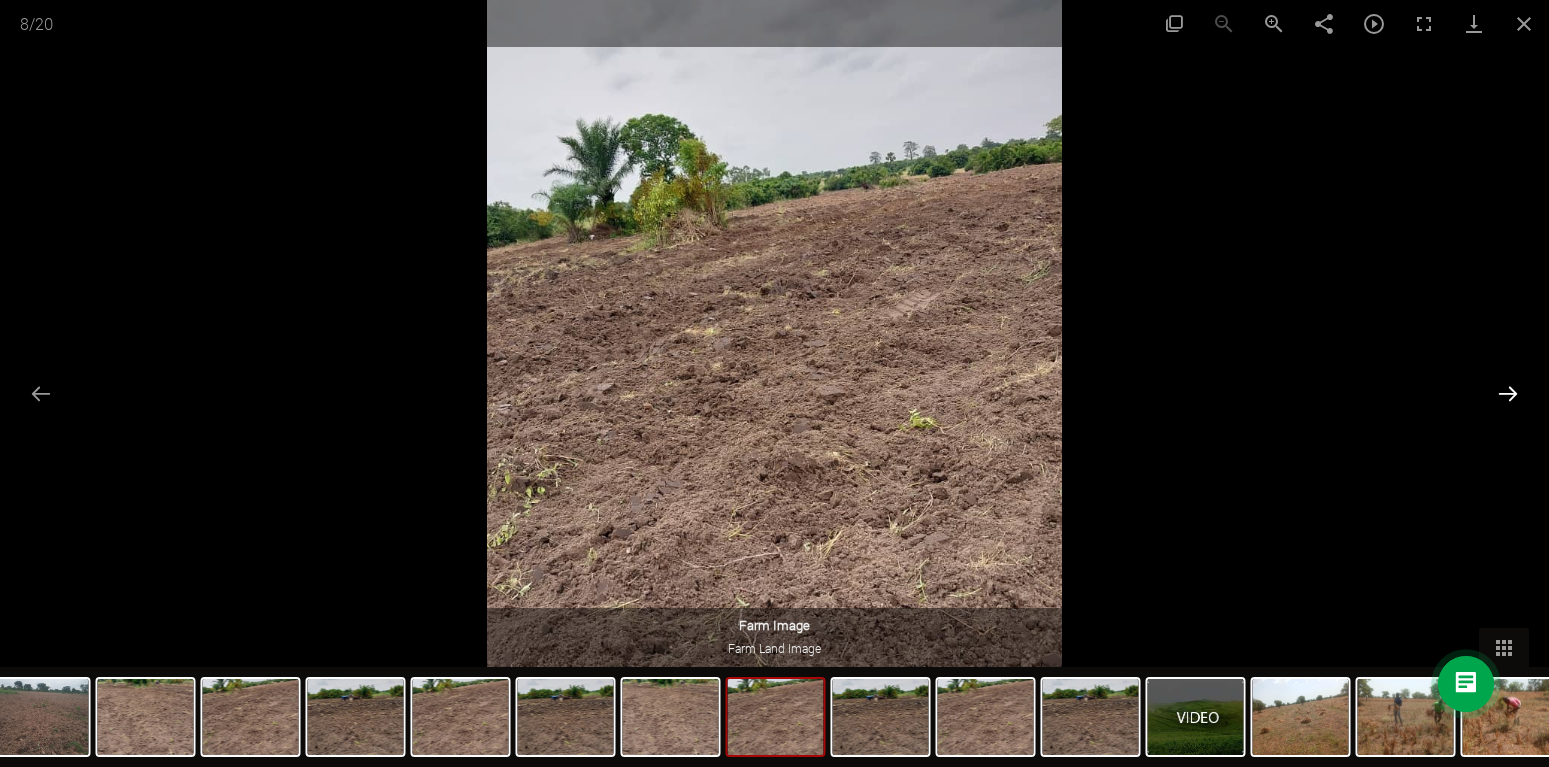 click at bounding box center (1508, 393) 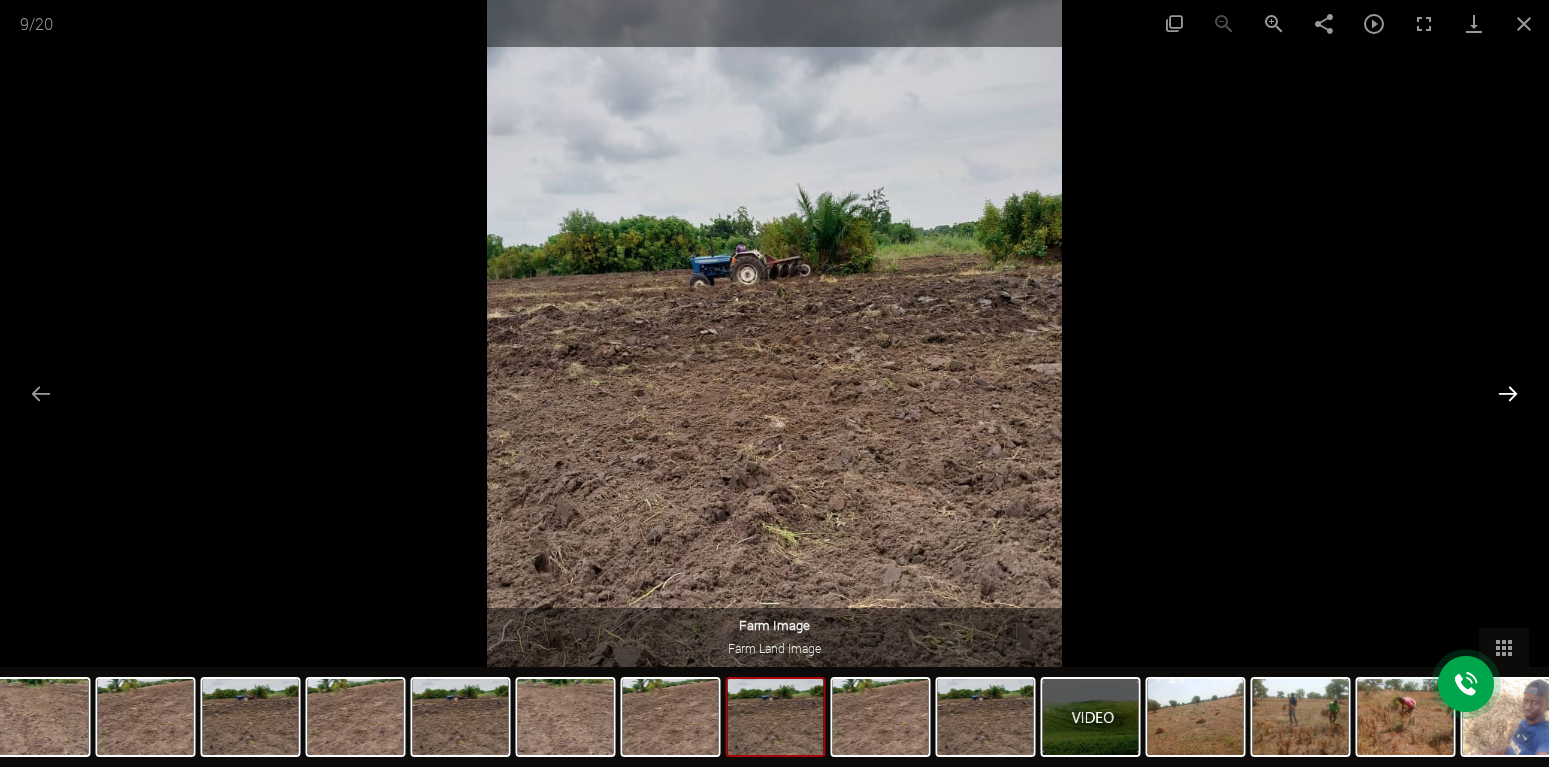 click at bounding box center [1508, 393] 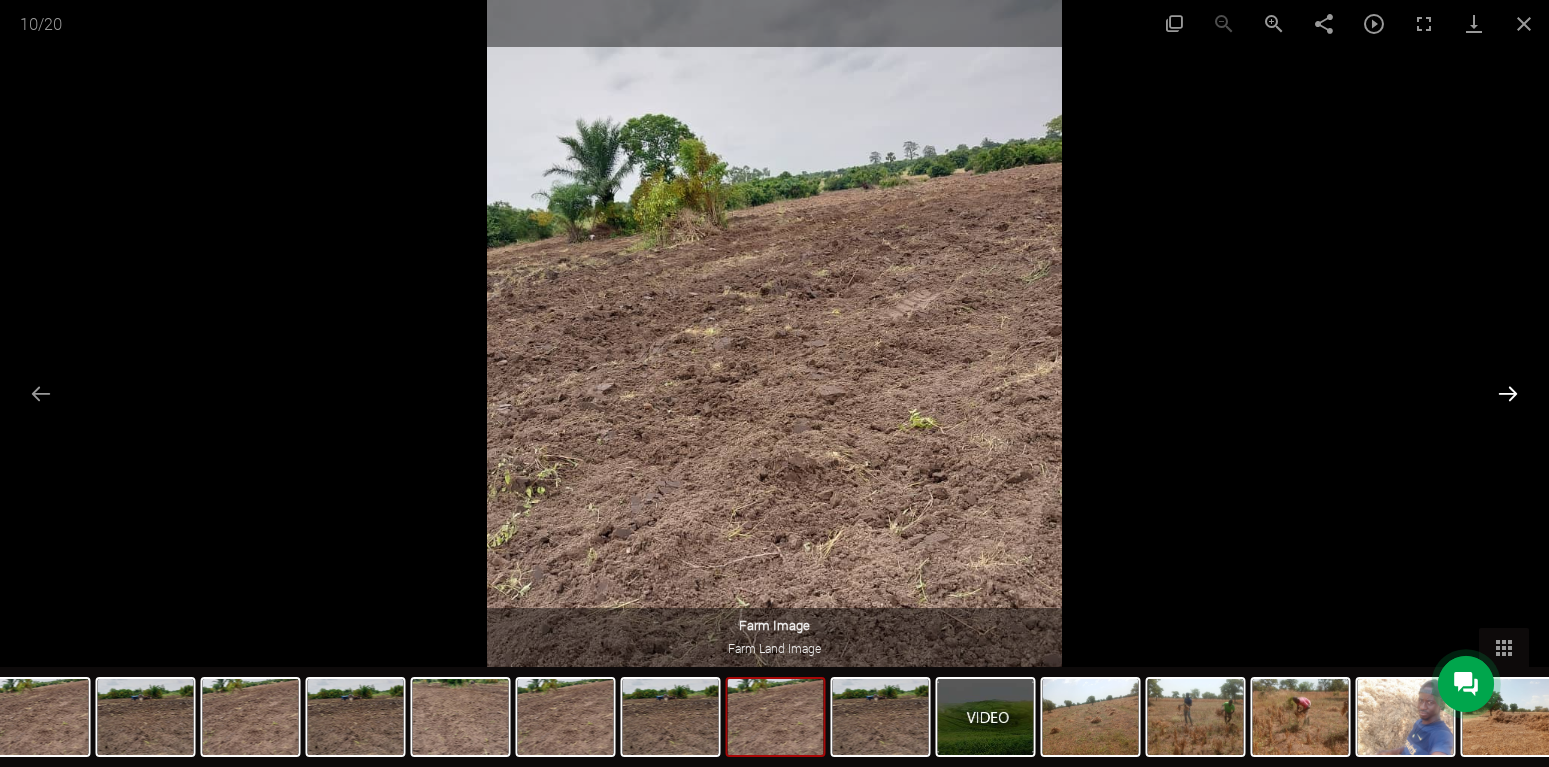 click at bounding box center (1508, 393) 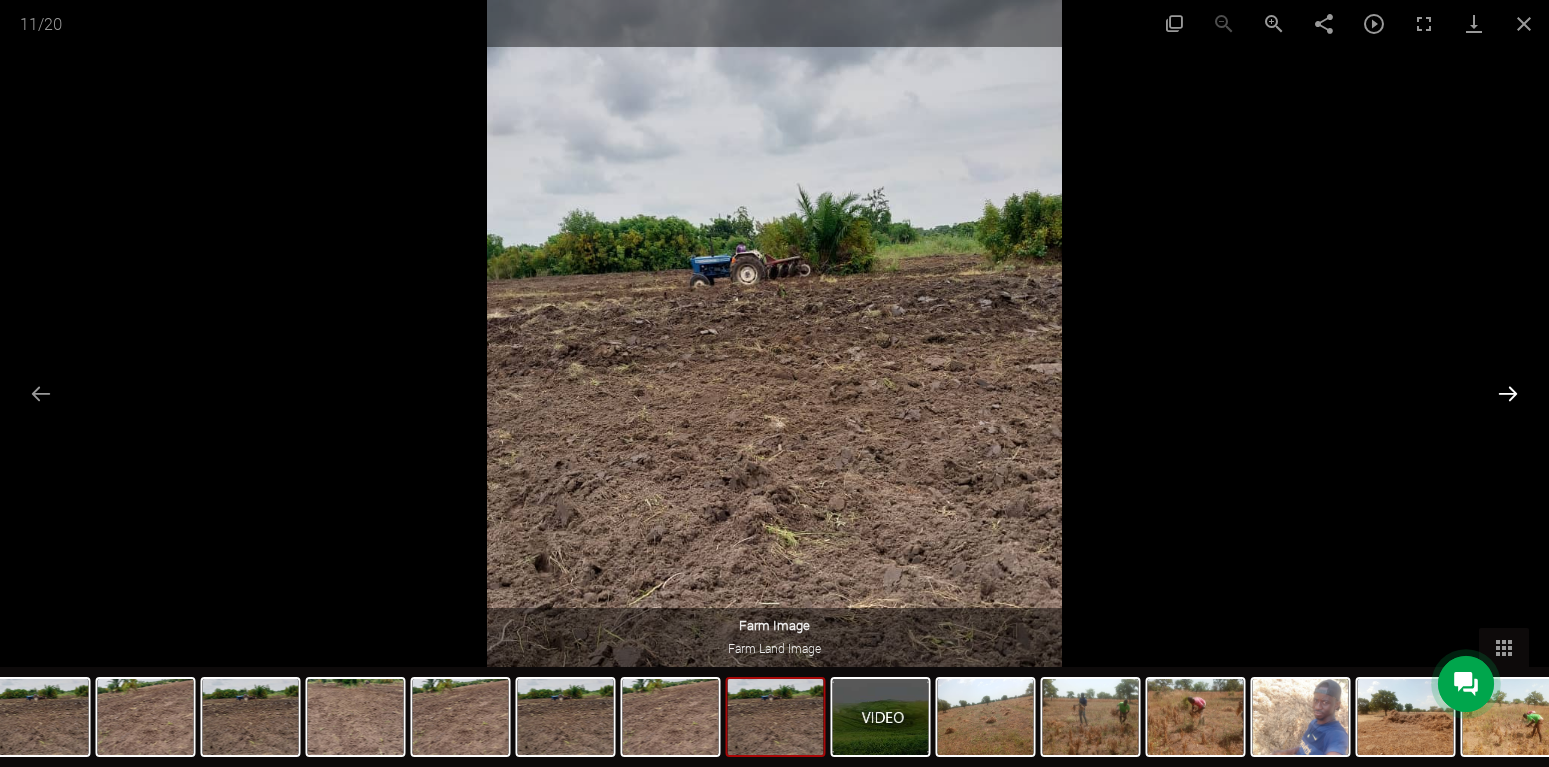 click at bounding box center [1508, 393] 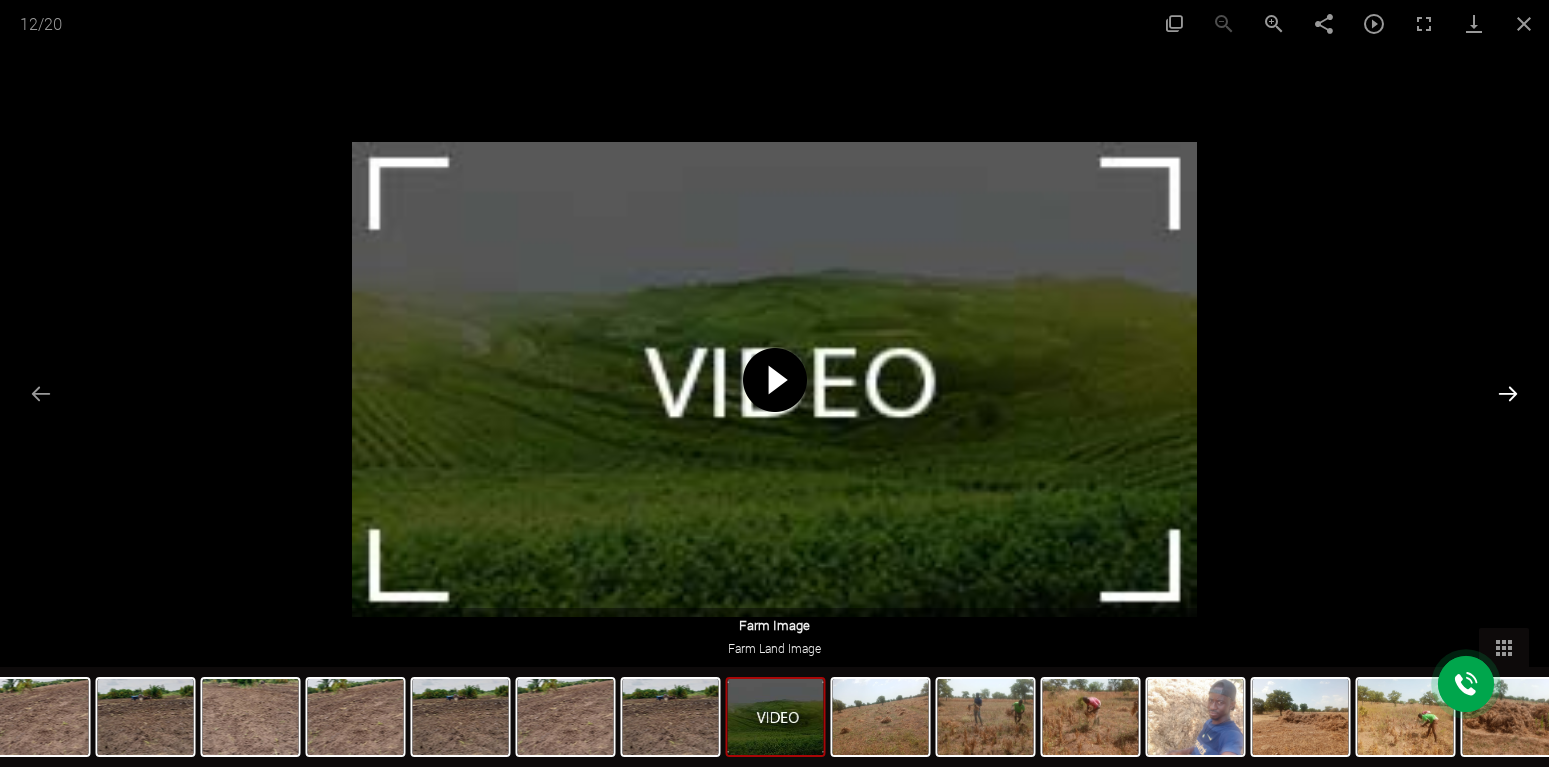 click at bounding box center [1508, 393] 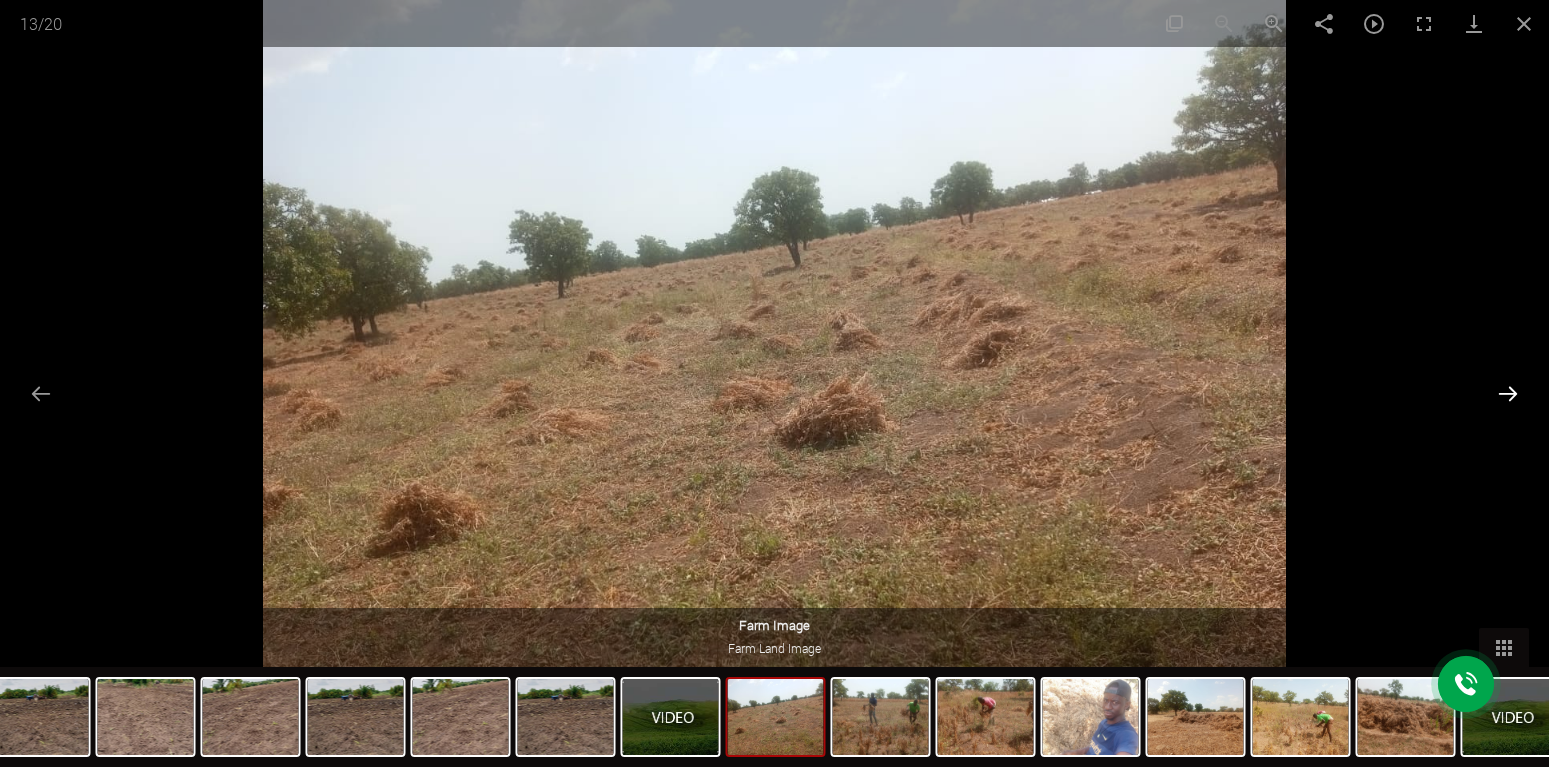 click at bounding box center [1508, 393] 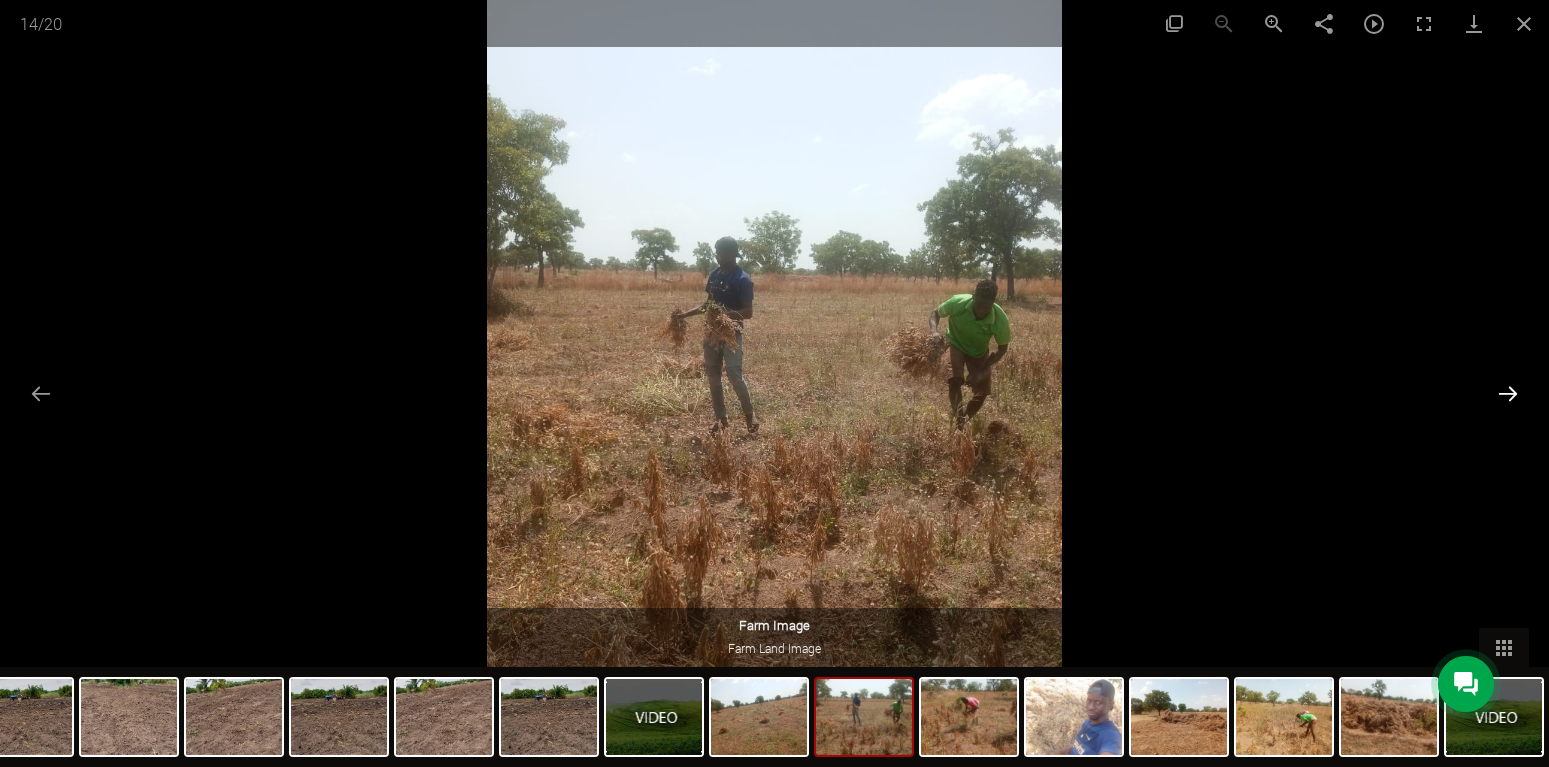 click at bounding box center (1508, 393) 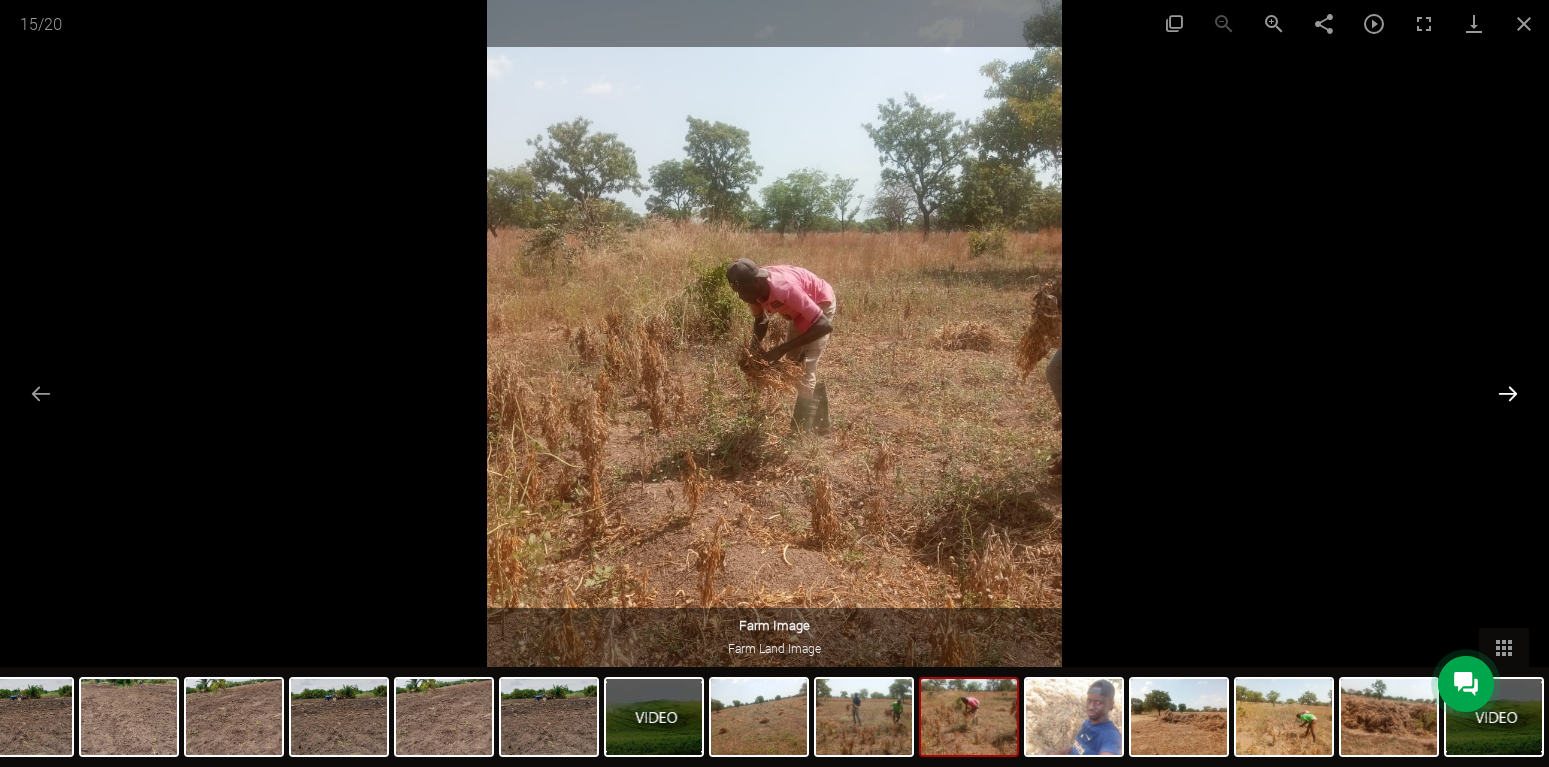 click at bounding box center [1508, 393] 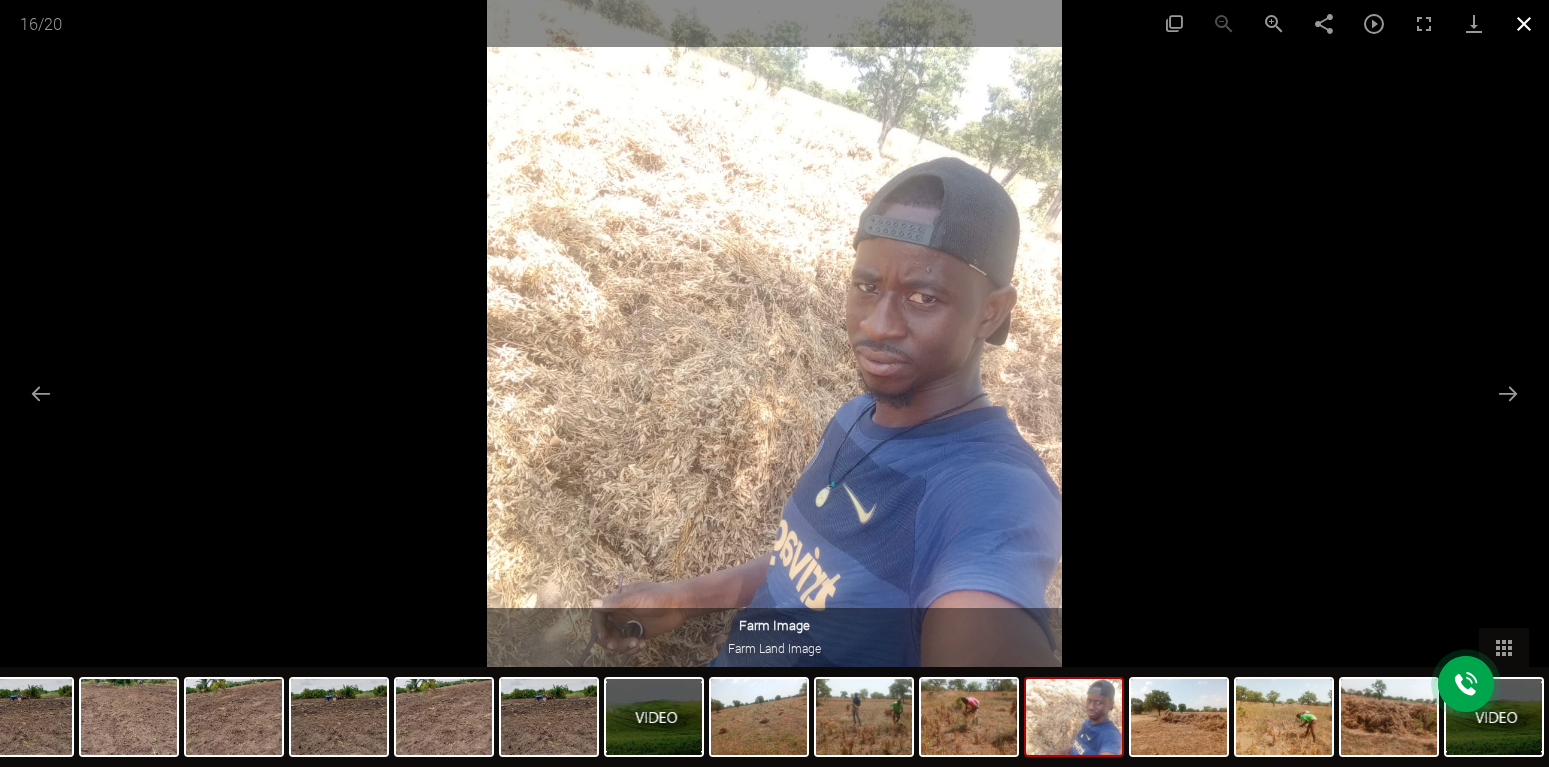 click at bounding box center [1524, 23] 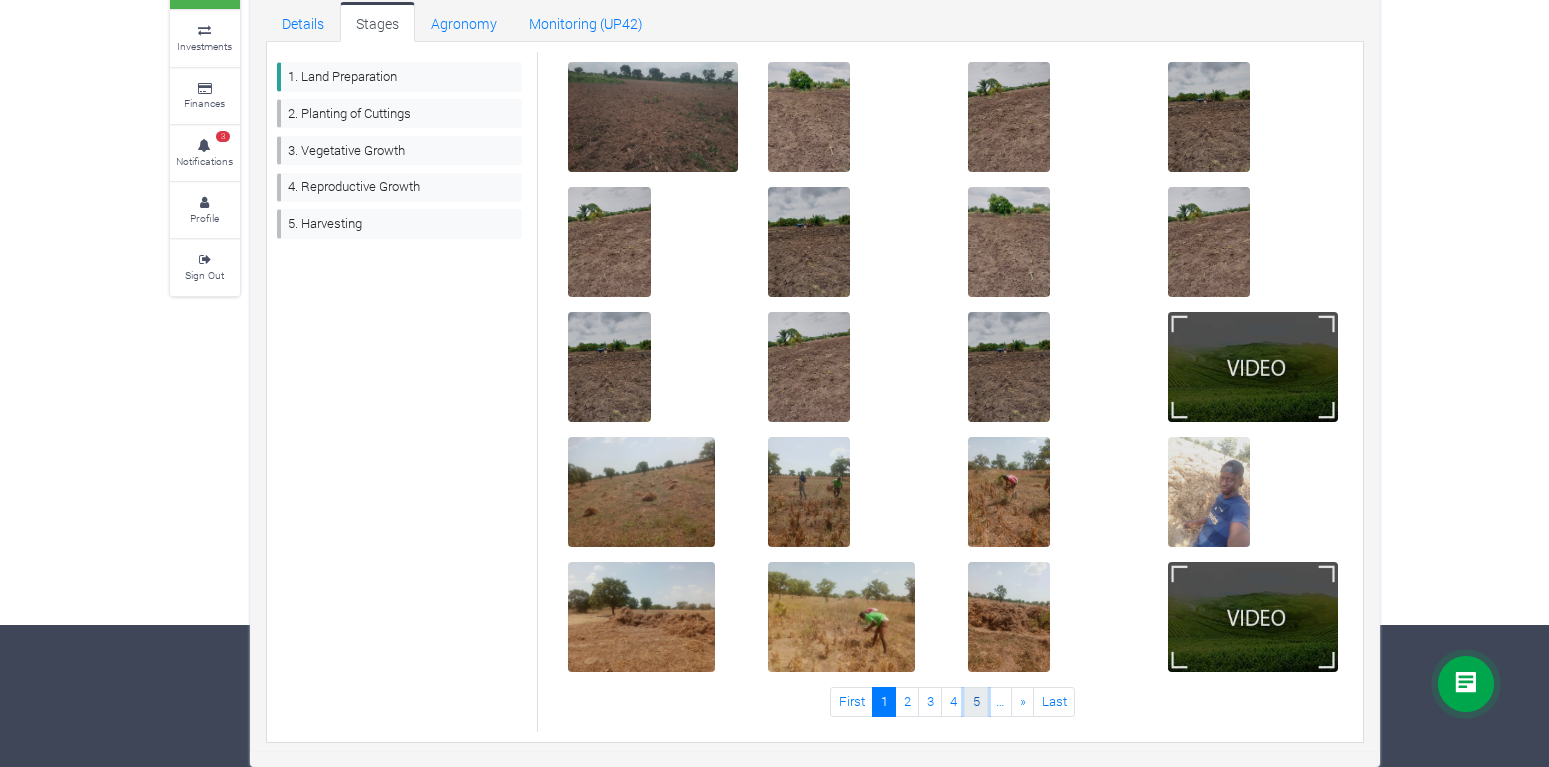 click on "5" at bounding box center [976, 701] 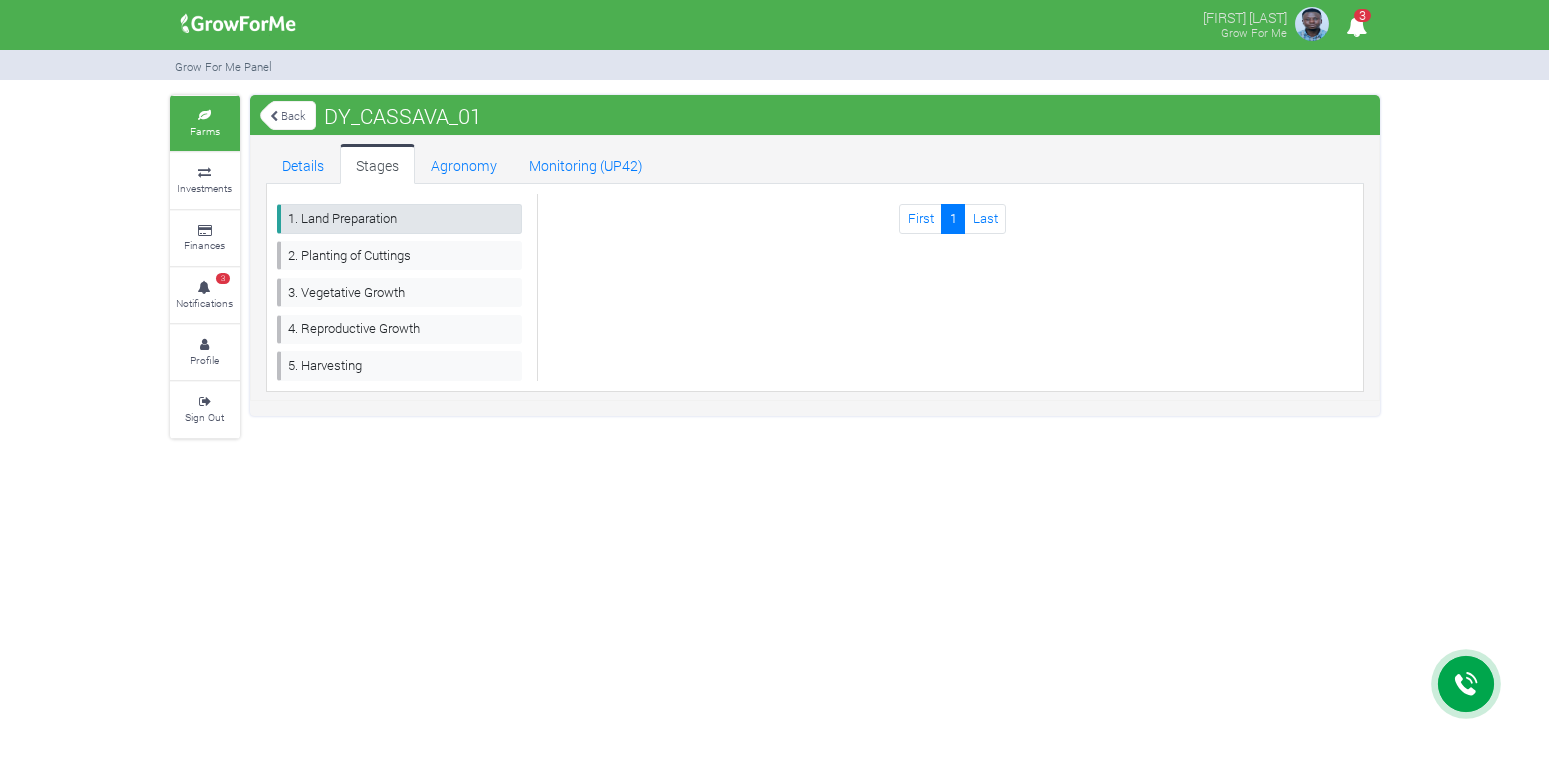 scroll, scrollTop: 0, scrollLeft: 0, axis: both 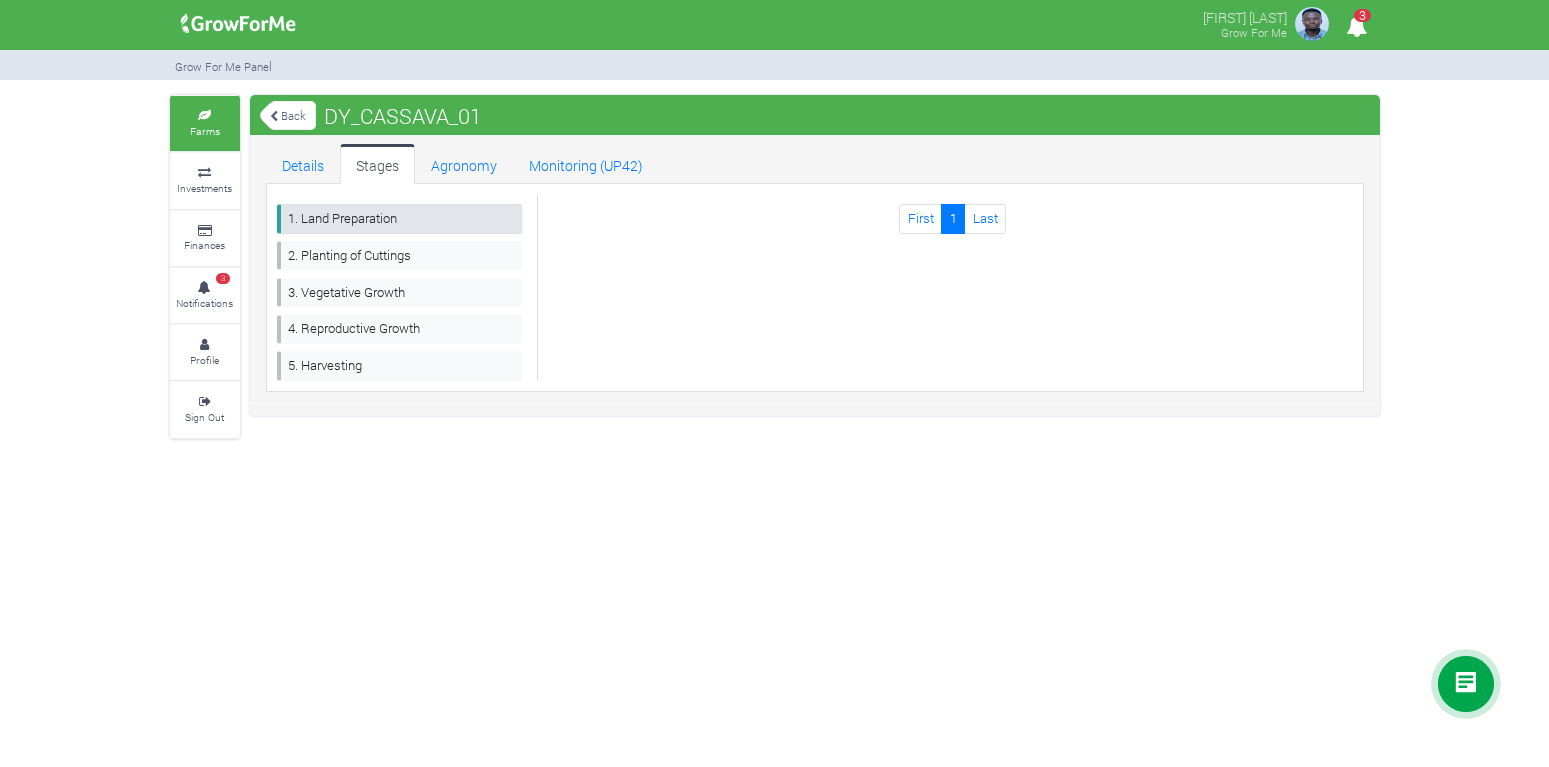 click on "1. Land Preparation" at bounding box center (400, 218) 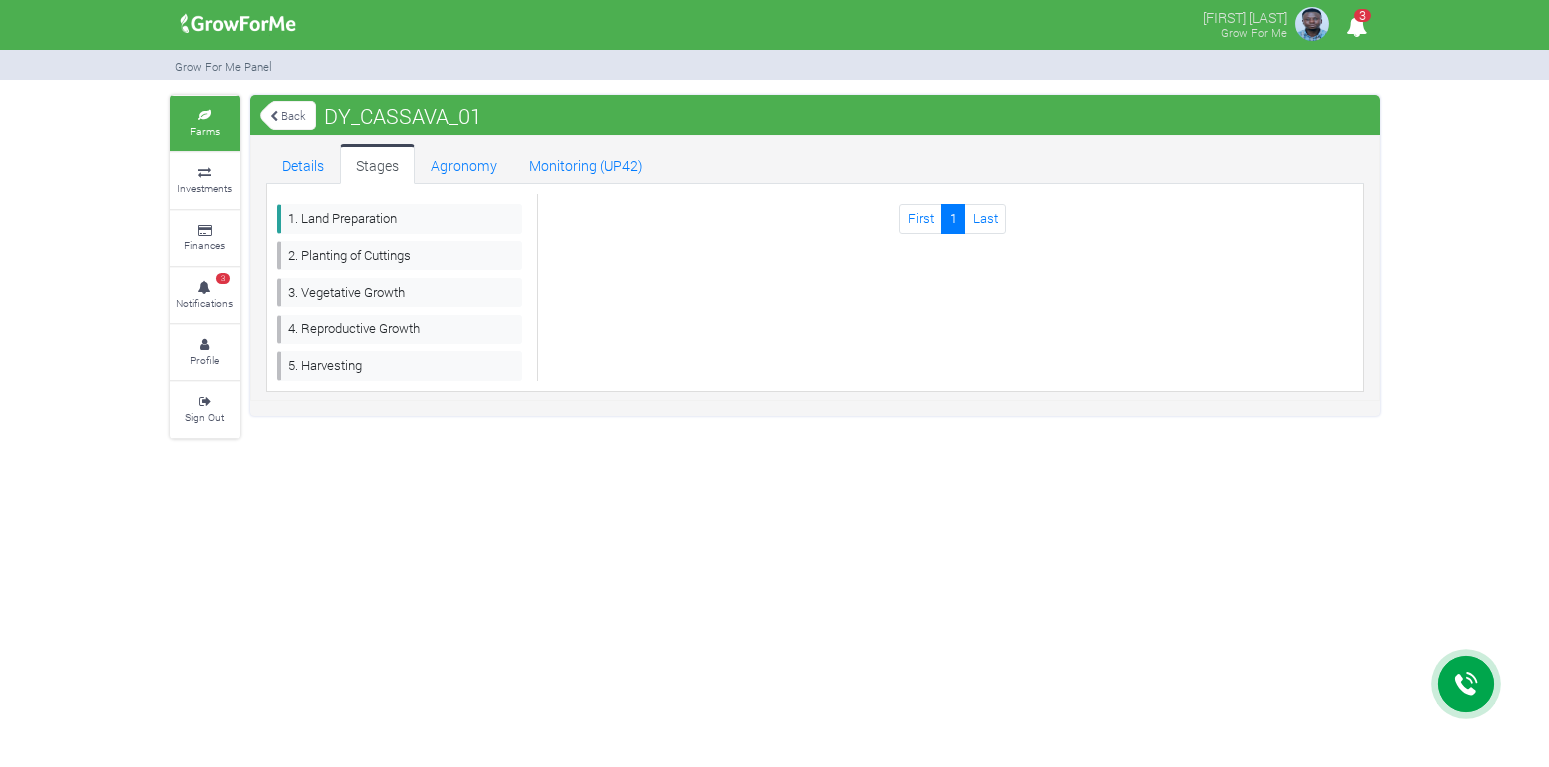 scroll, scrollTop: 0, scrollLeft: 0, axis: both 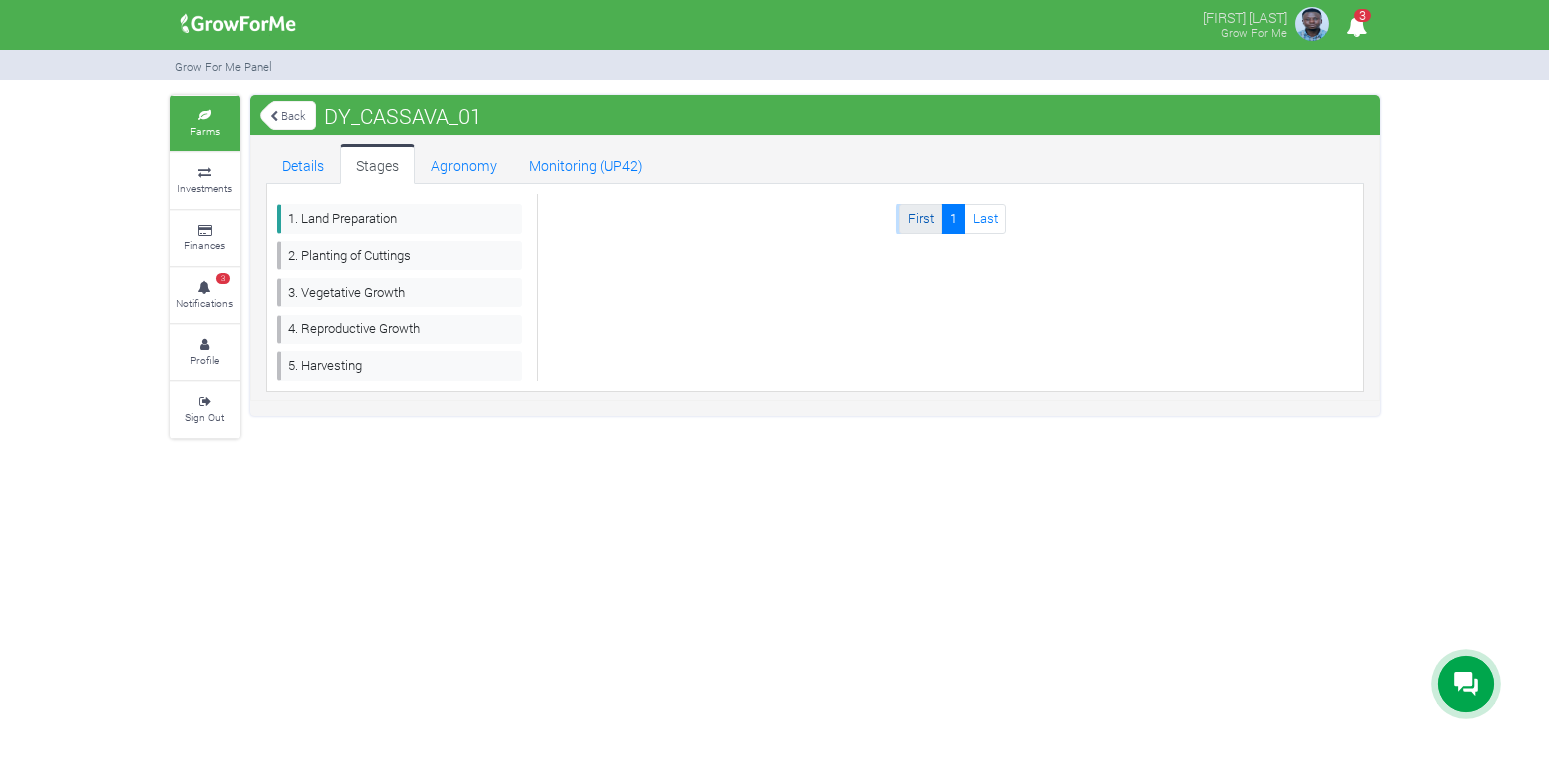 click on "First" at bounding box center [920, 218] 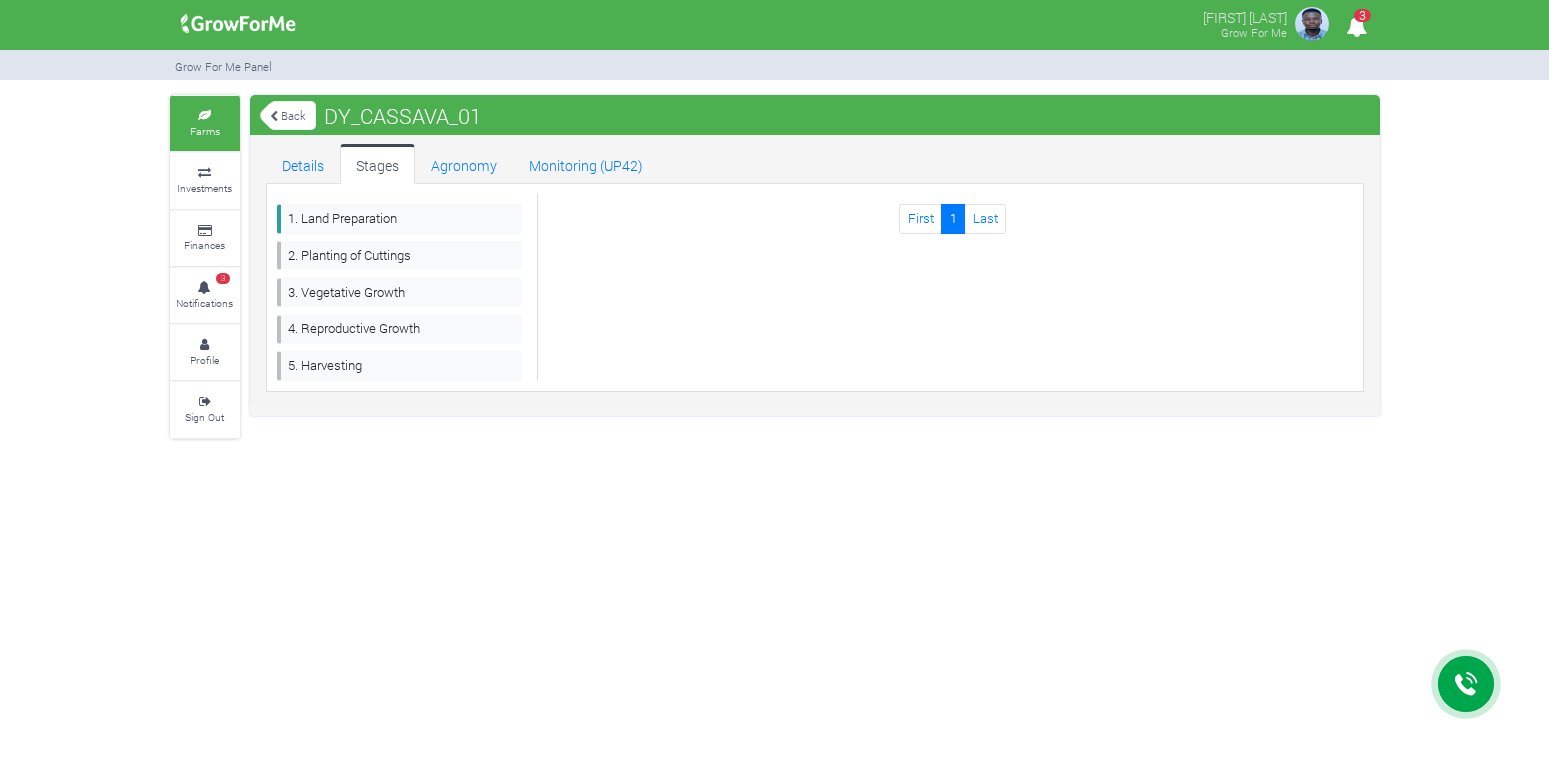scroll, scrollTop: 0, scrollLeft: 0, axis: both 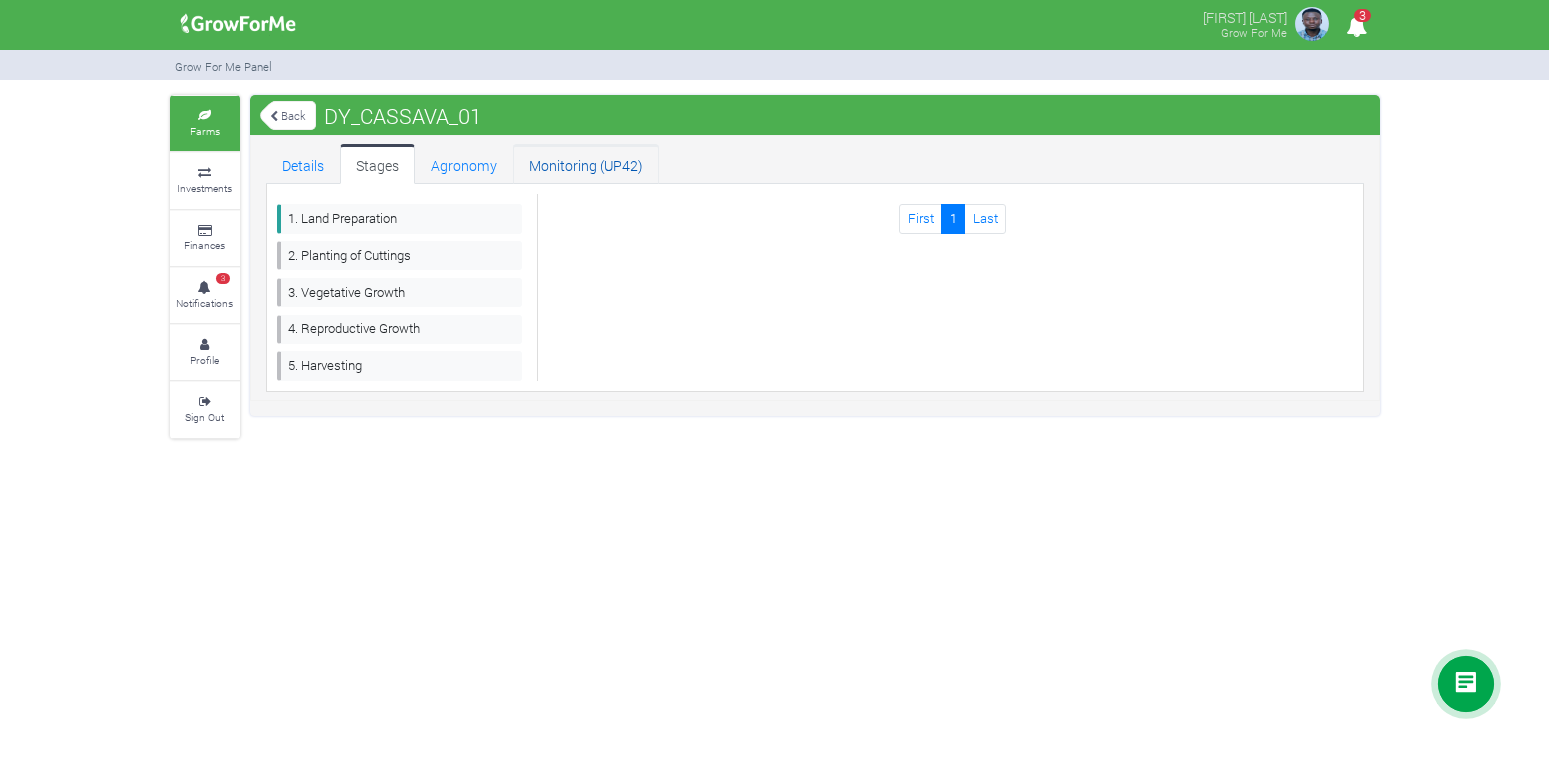 click on "Monitoring (UP42)" at bounding box center (586, 164) 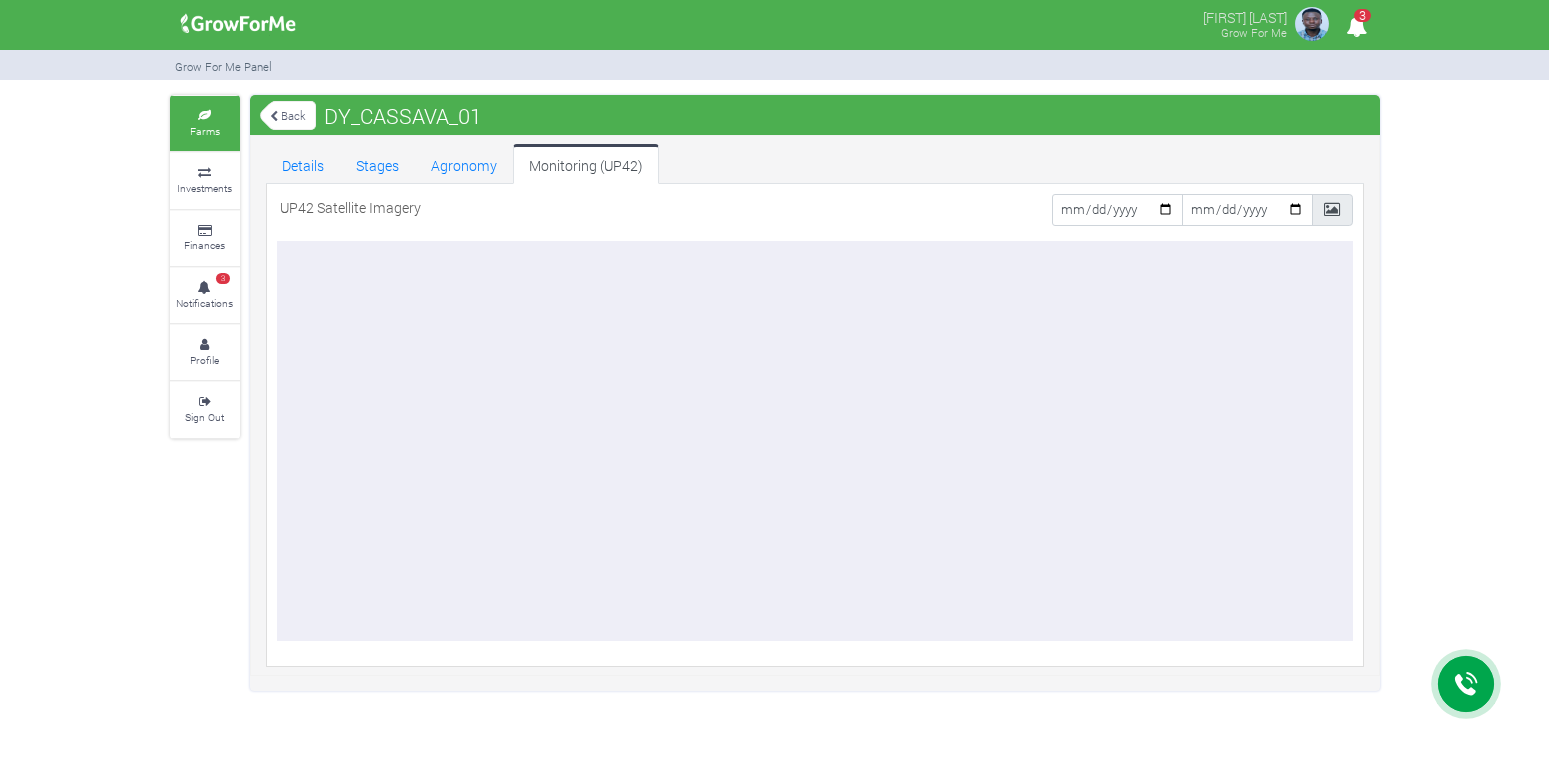 scroll, scrollTop: 0, scrollLeft: 0, axis: both 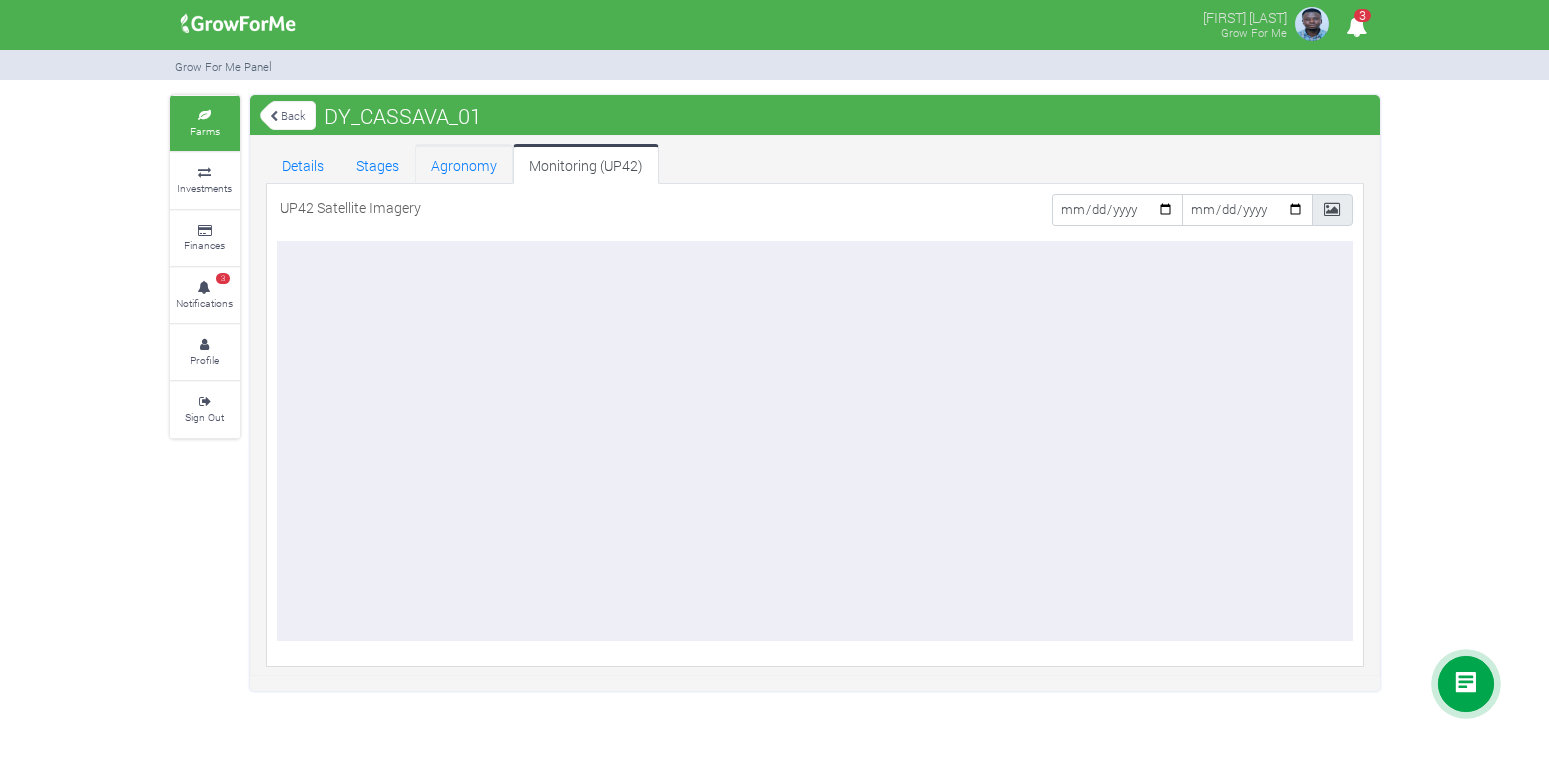 click on "Agronomy" at bounding box center [464, 164] 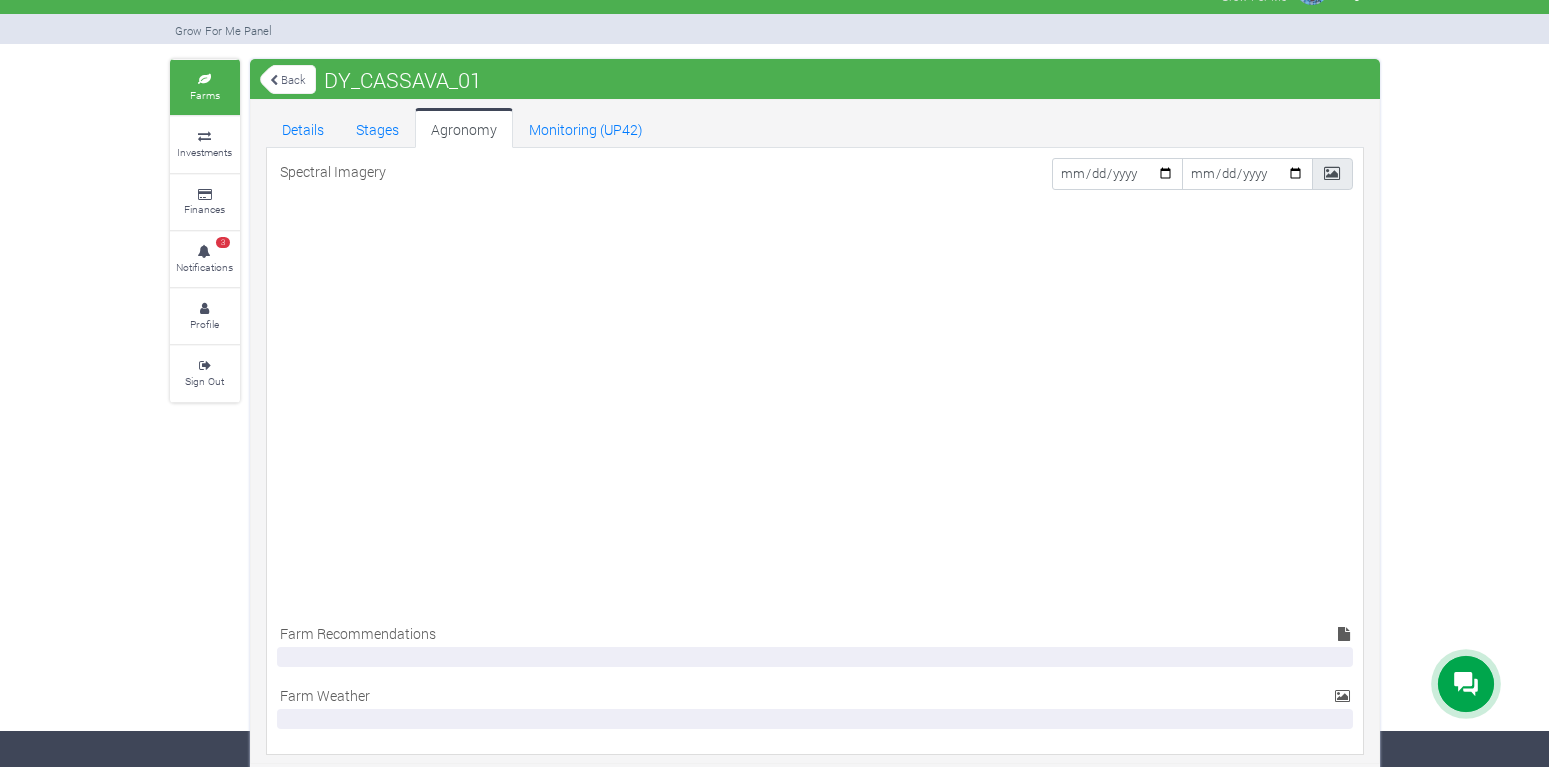 scroll, scrollTop: 46, scrollLeft: 0, axis: vertical 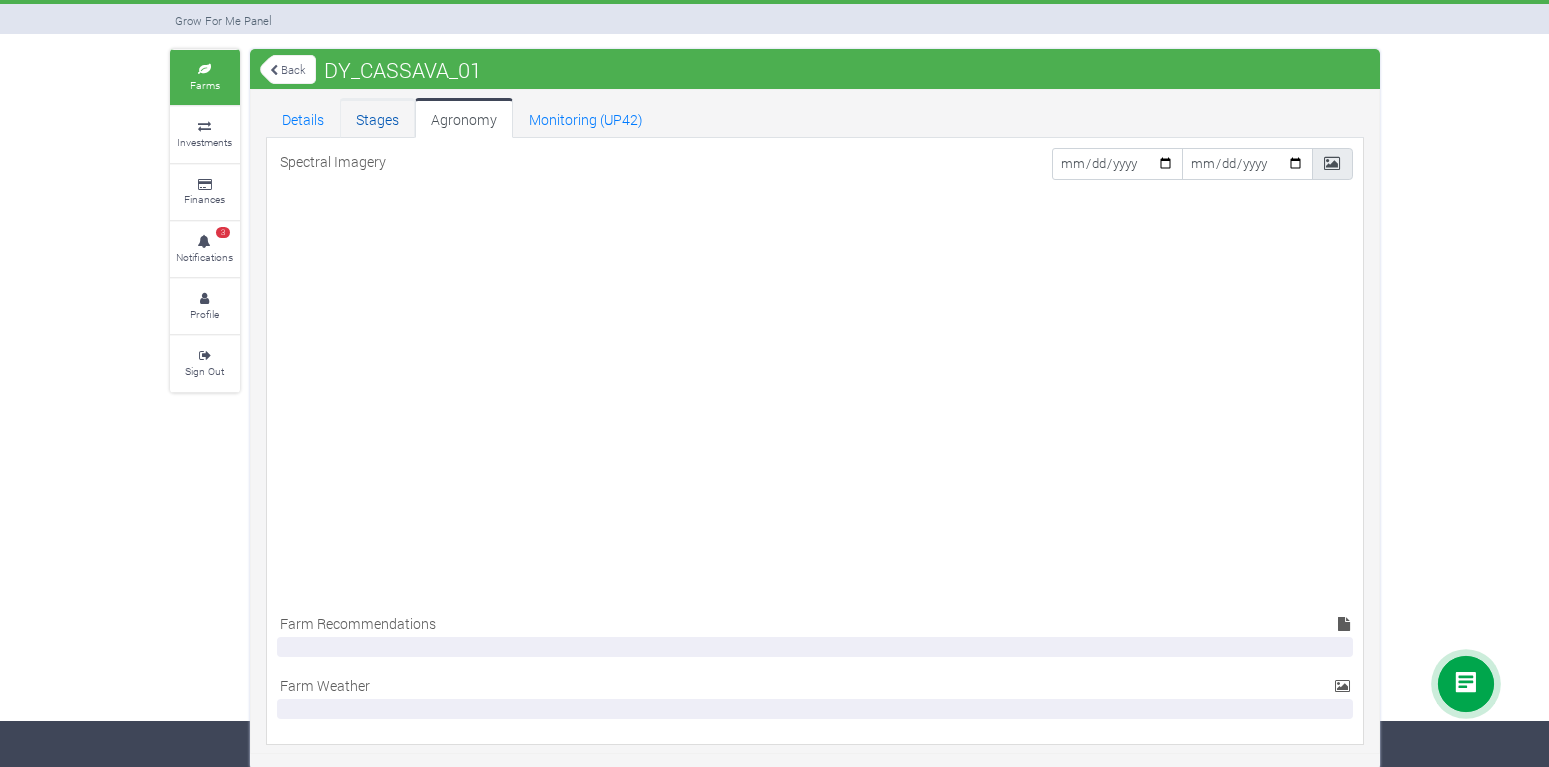 click on "Stages" at bounding box center (377, 118) 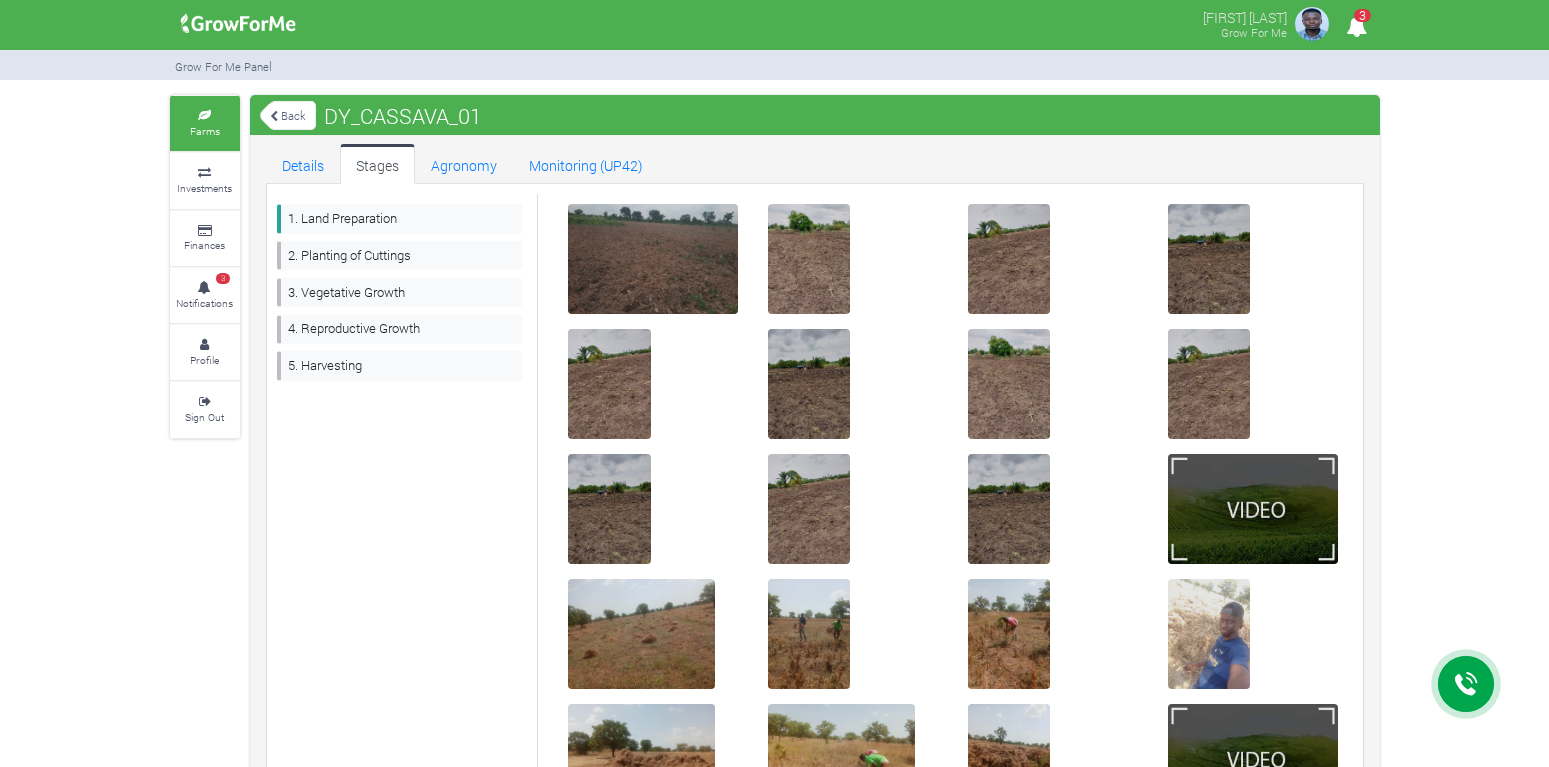 scroll, scrollTop: 0, scrollLeft: 0, axis: both 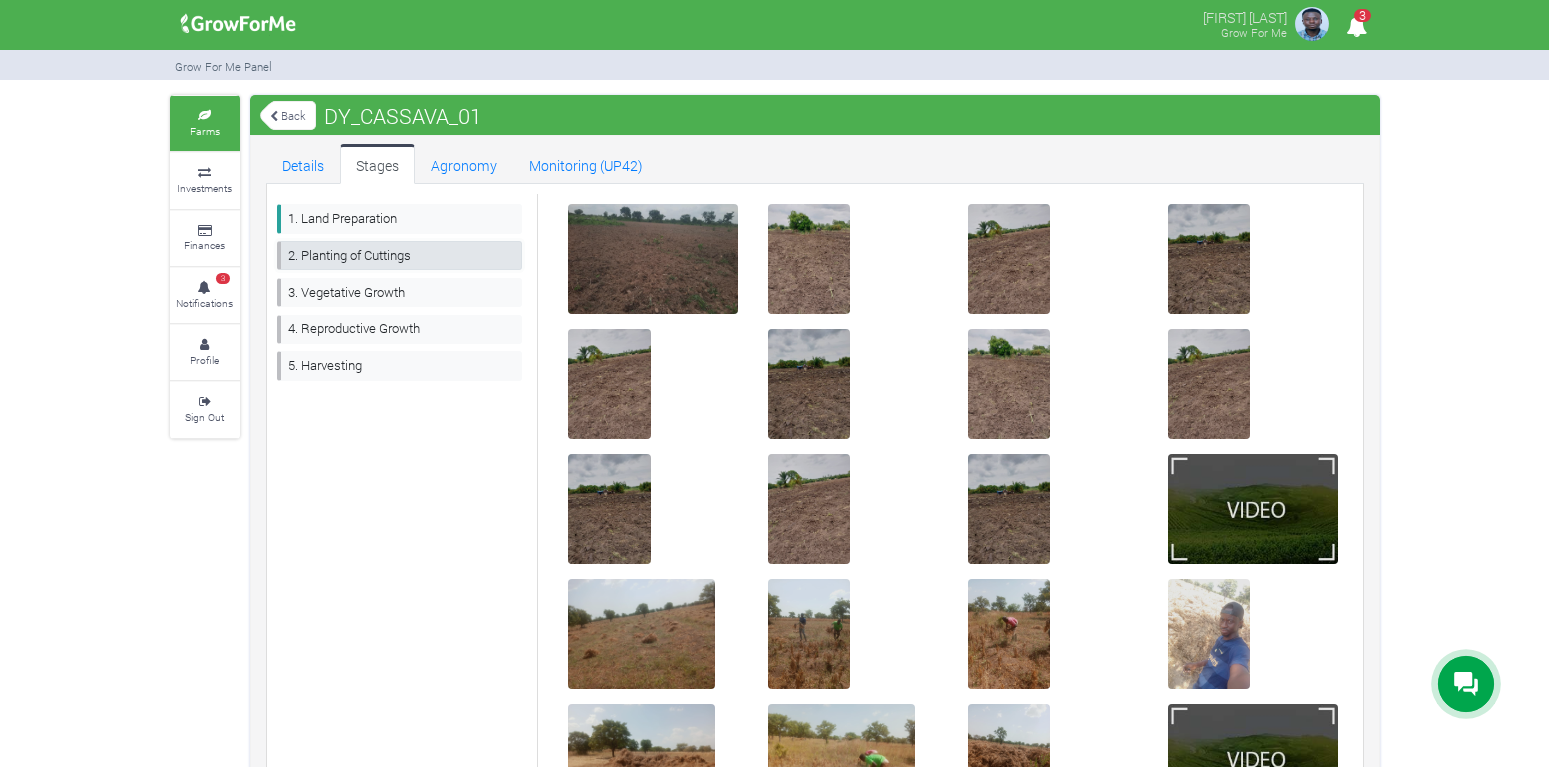 click on "2. Planting of Cuttings" at bounding box center [400, 255] 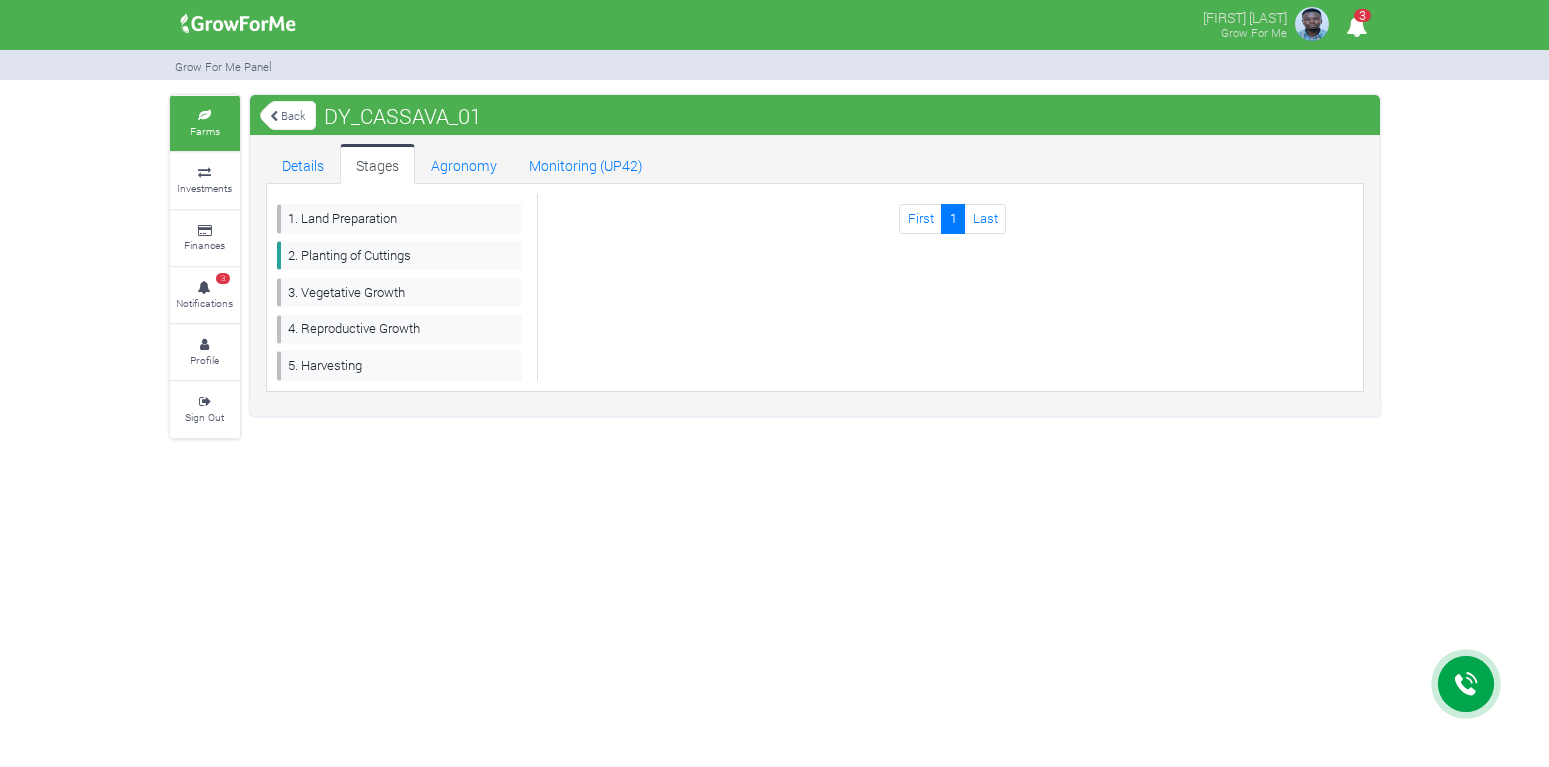 scroll, scrollTop: 0, scrollLeft: 0, axis: both 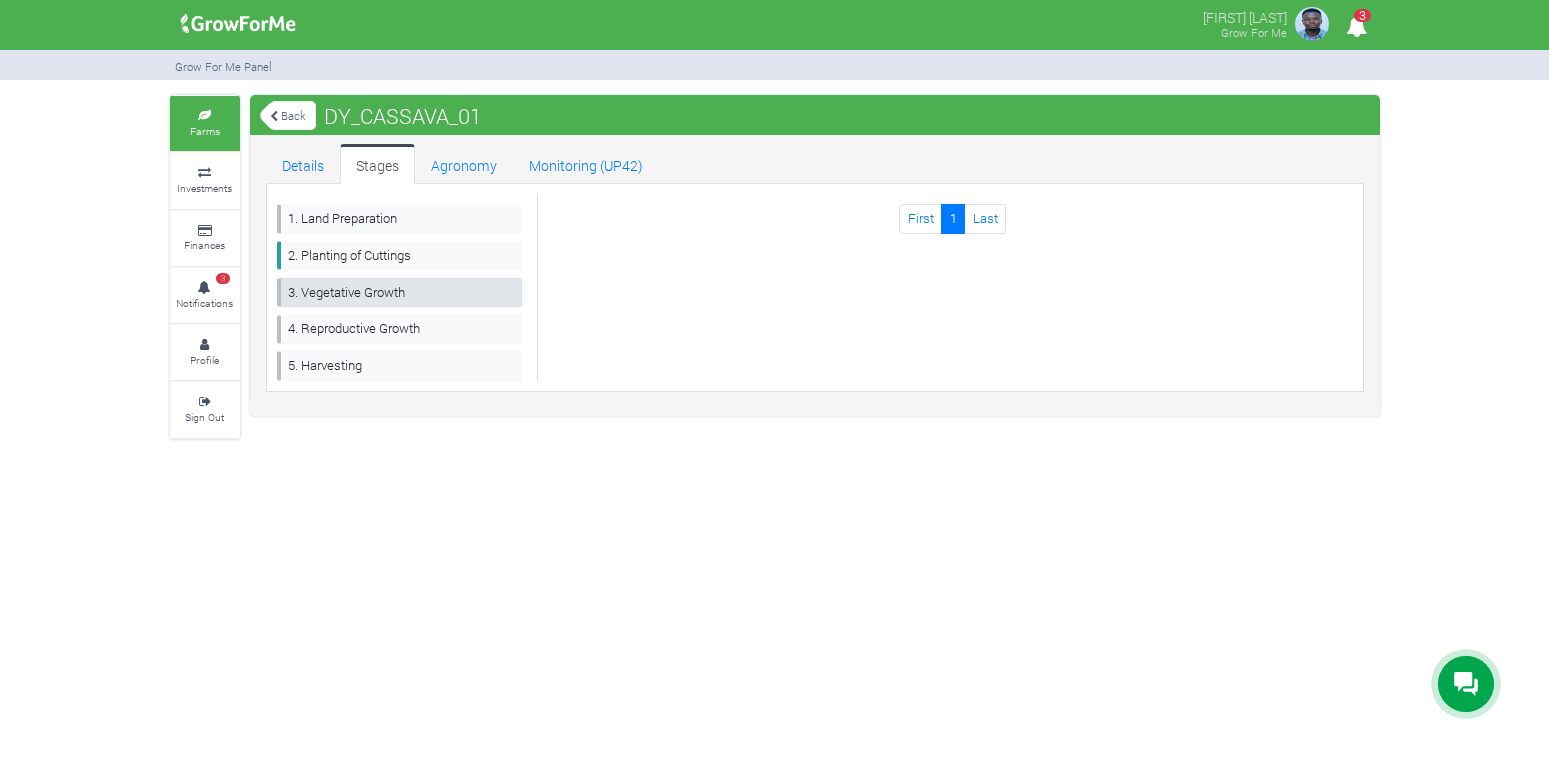 click on "3. Vegetative Growth" at bounding box center [400, 292] 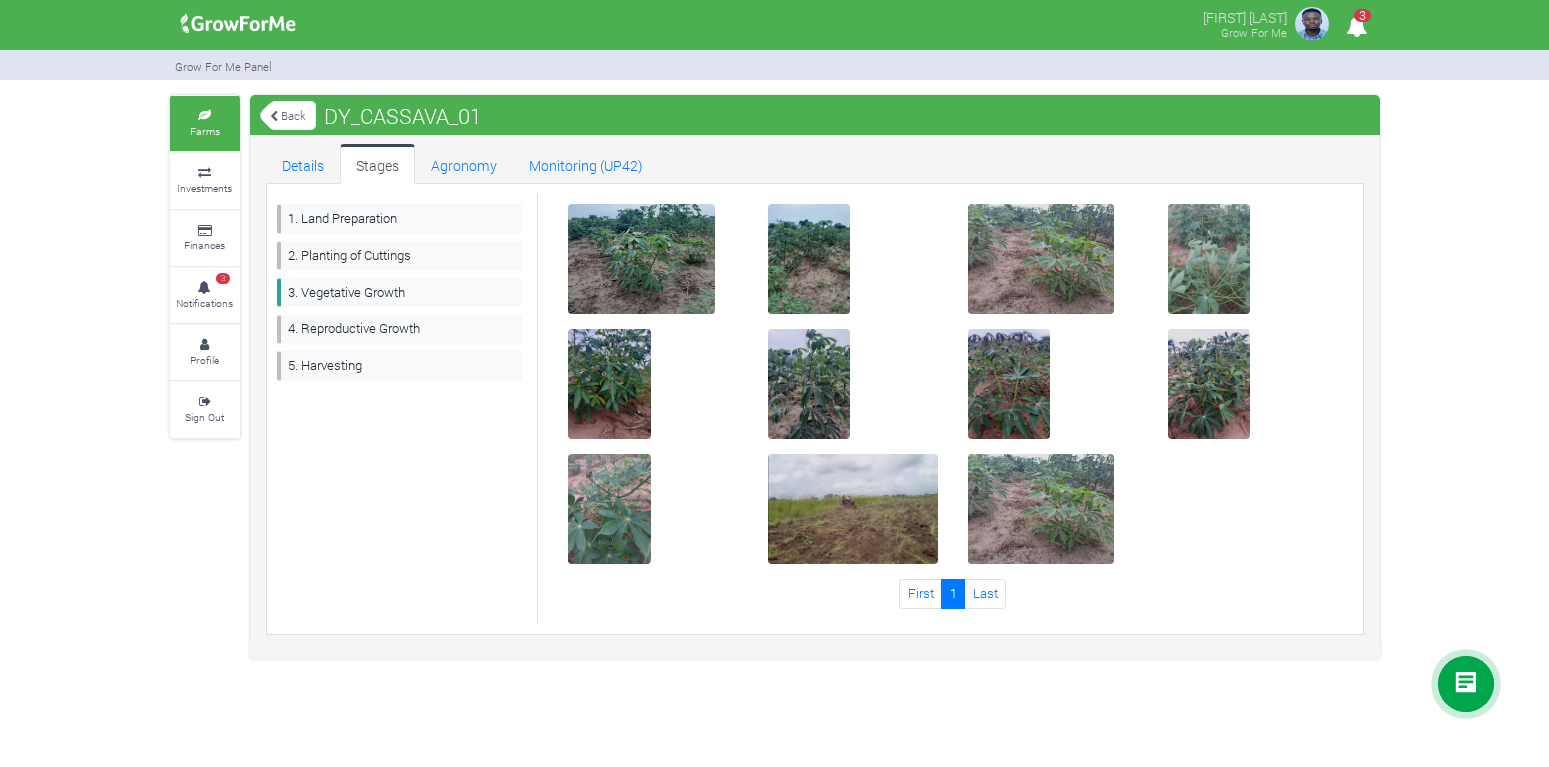 scroll, scrollTop: 0, scrollLeft: 0, axis: both 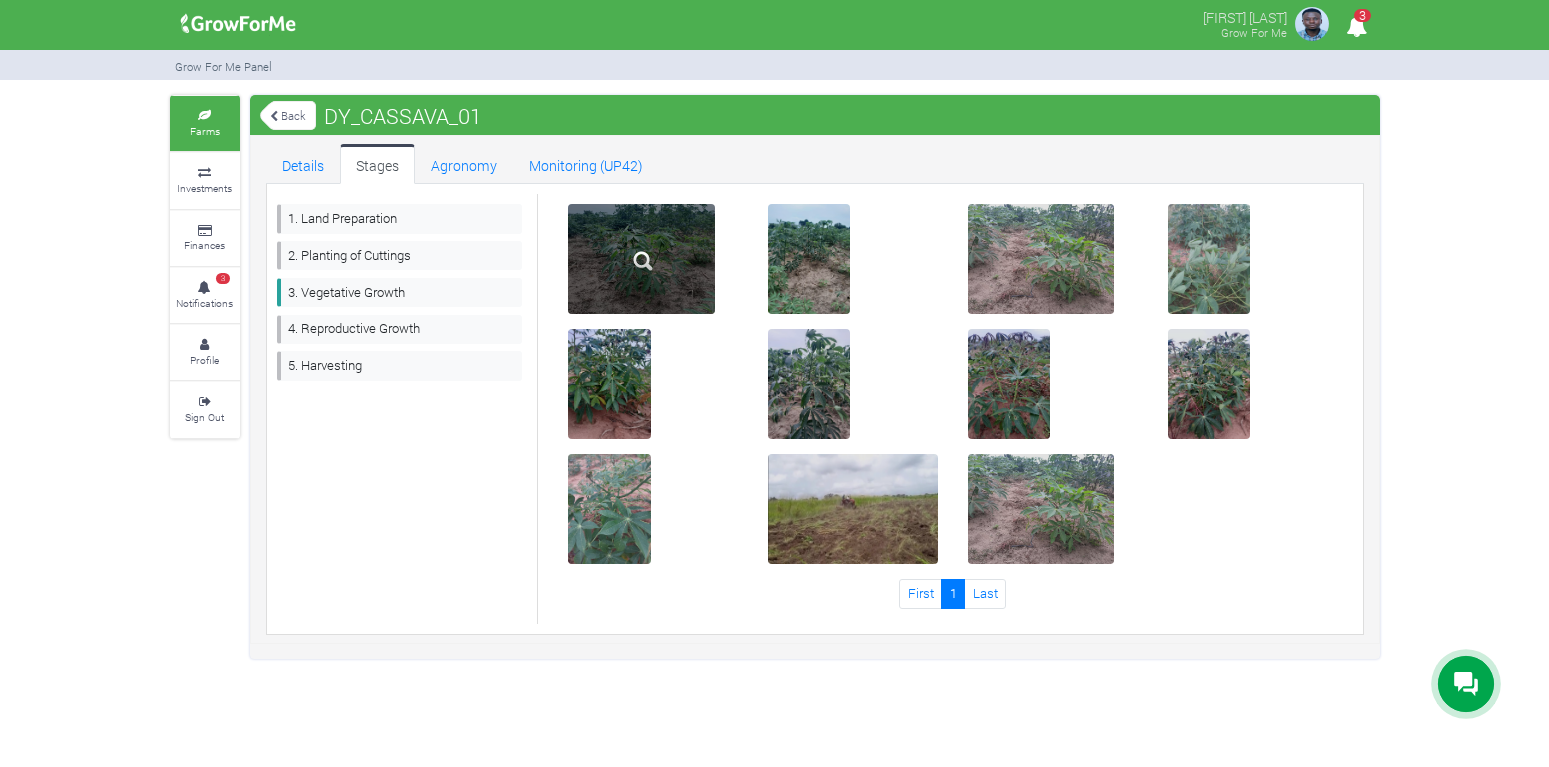 click at bounding box center (643, 261) 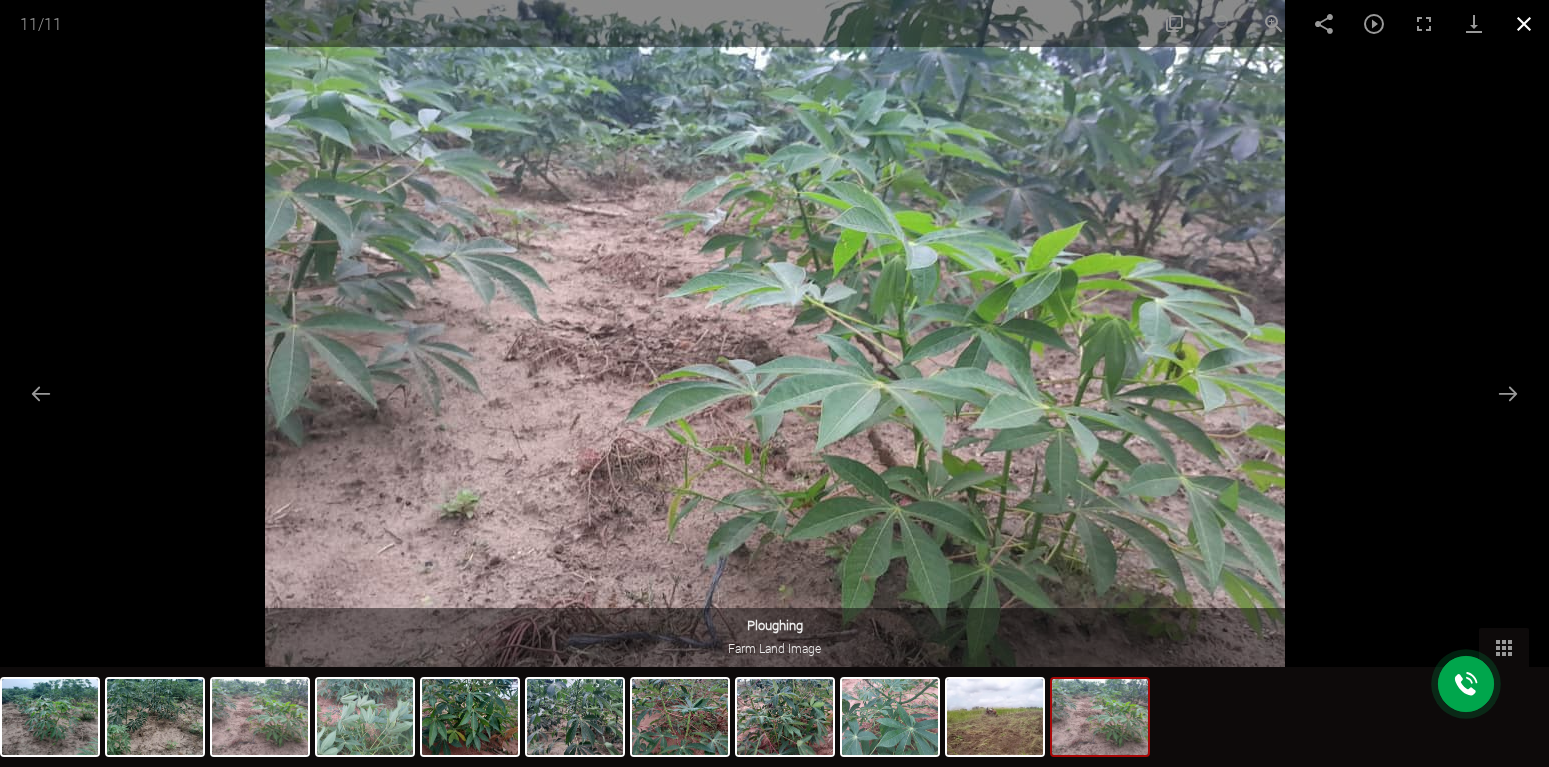 click at bounding box center [1524, 23] 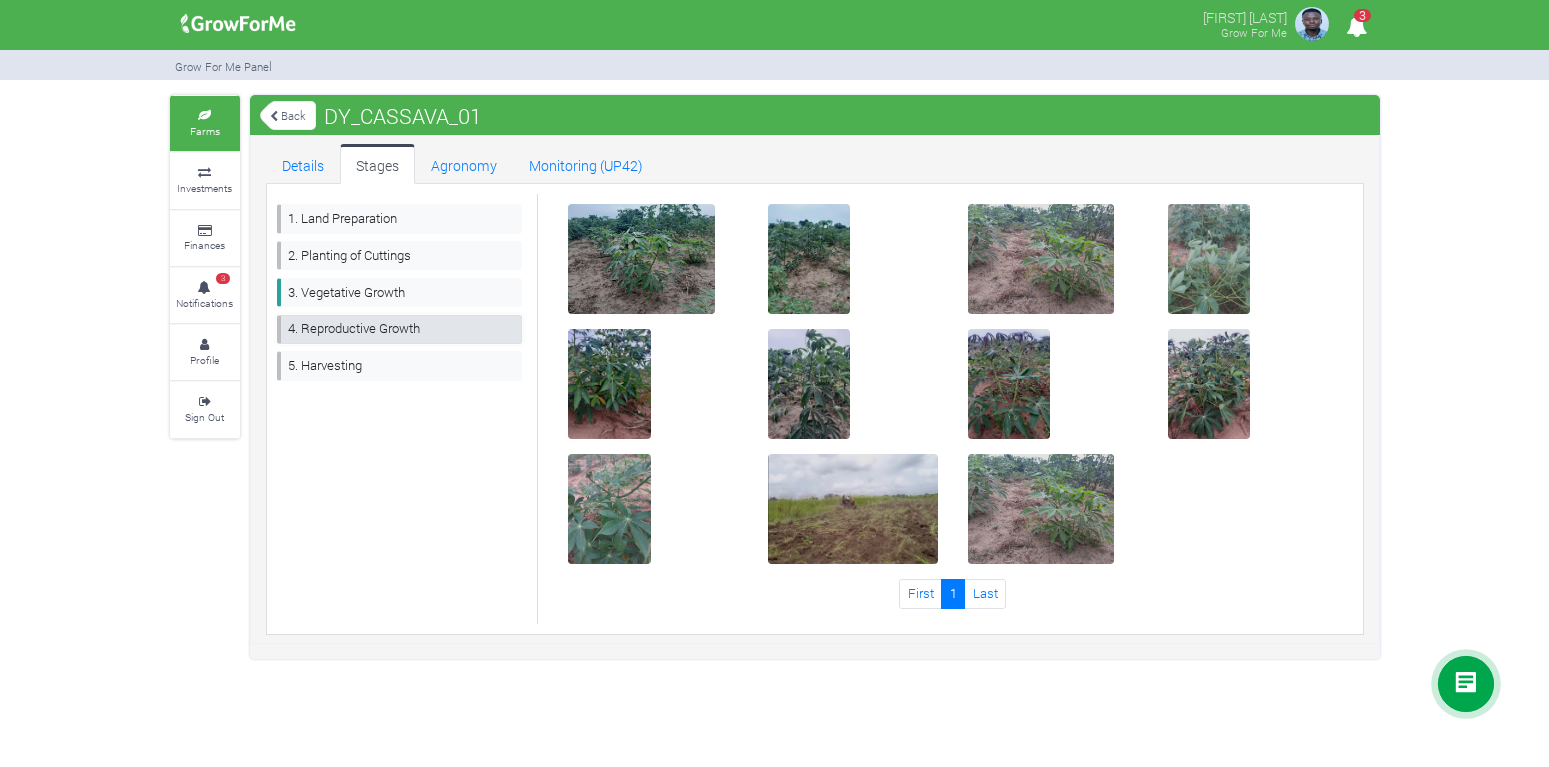 click on "4. Reproductive Growth" at bounding box center [400, 329] 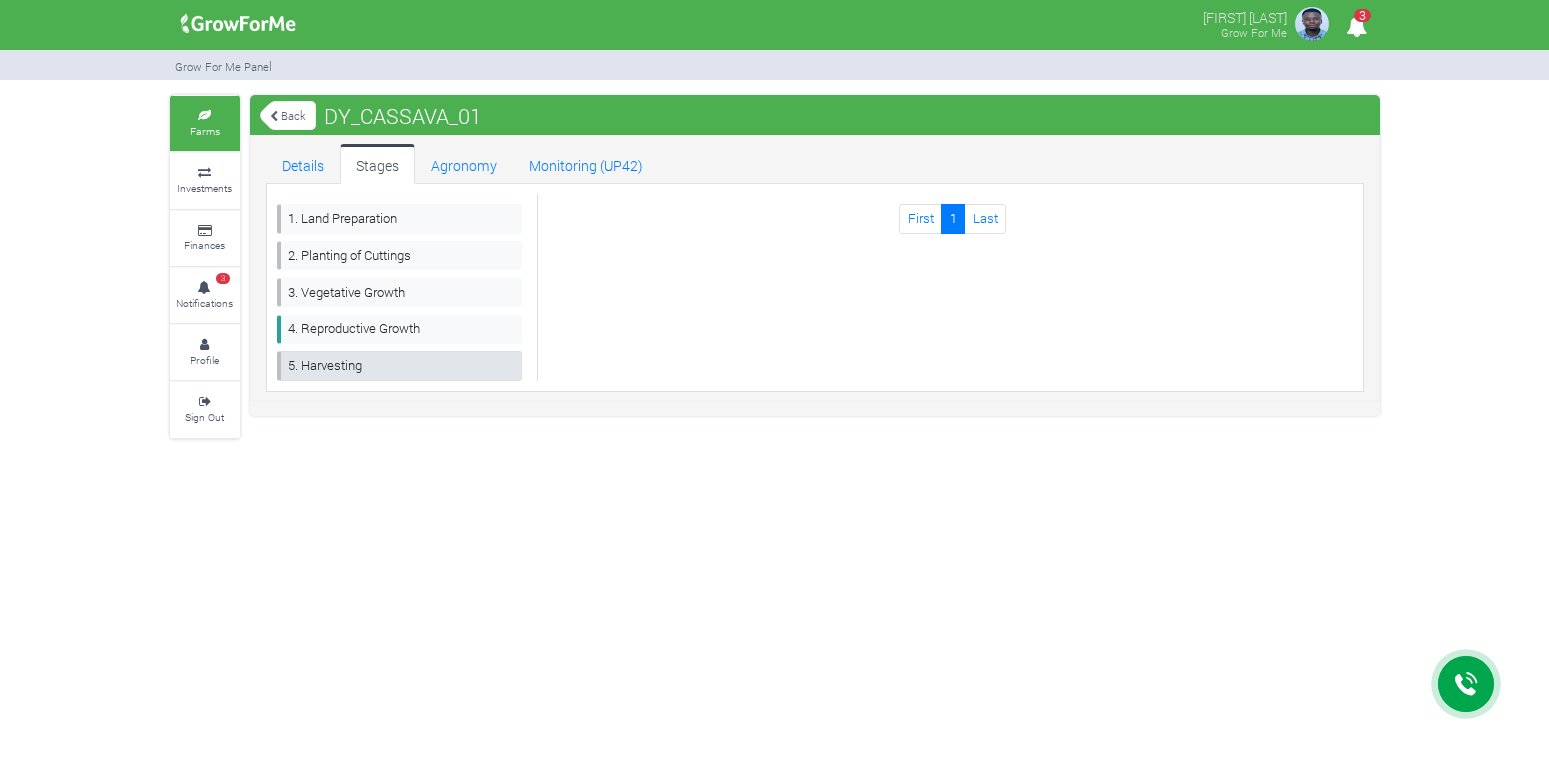 scroll, scrollTop: 0, scrollLeft: 0, axis: both 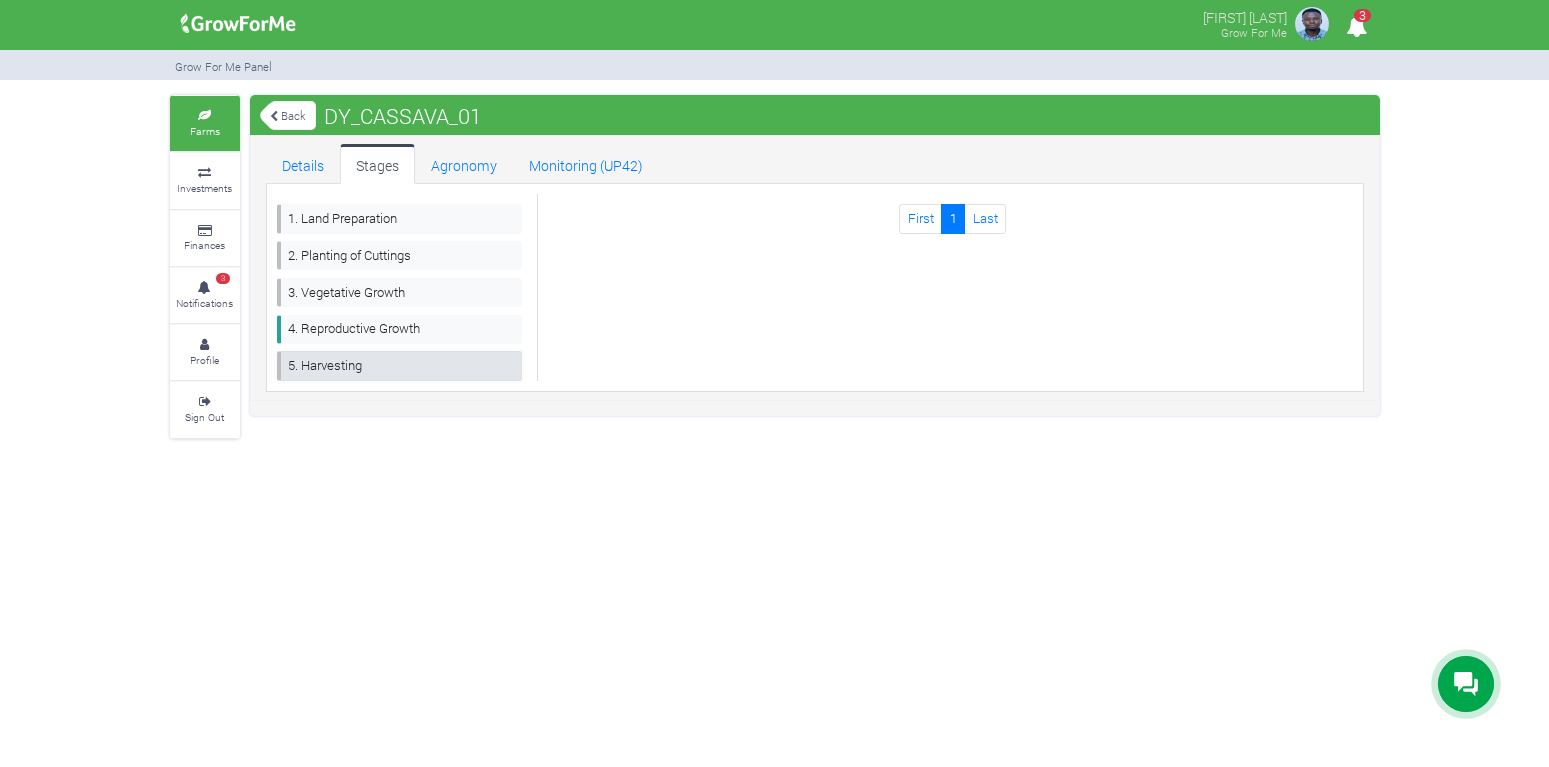 click on "5. Harvesting" at bounding box center [400, 365] 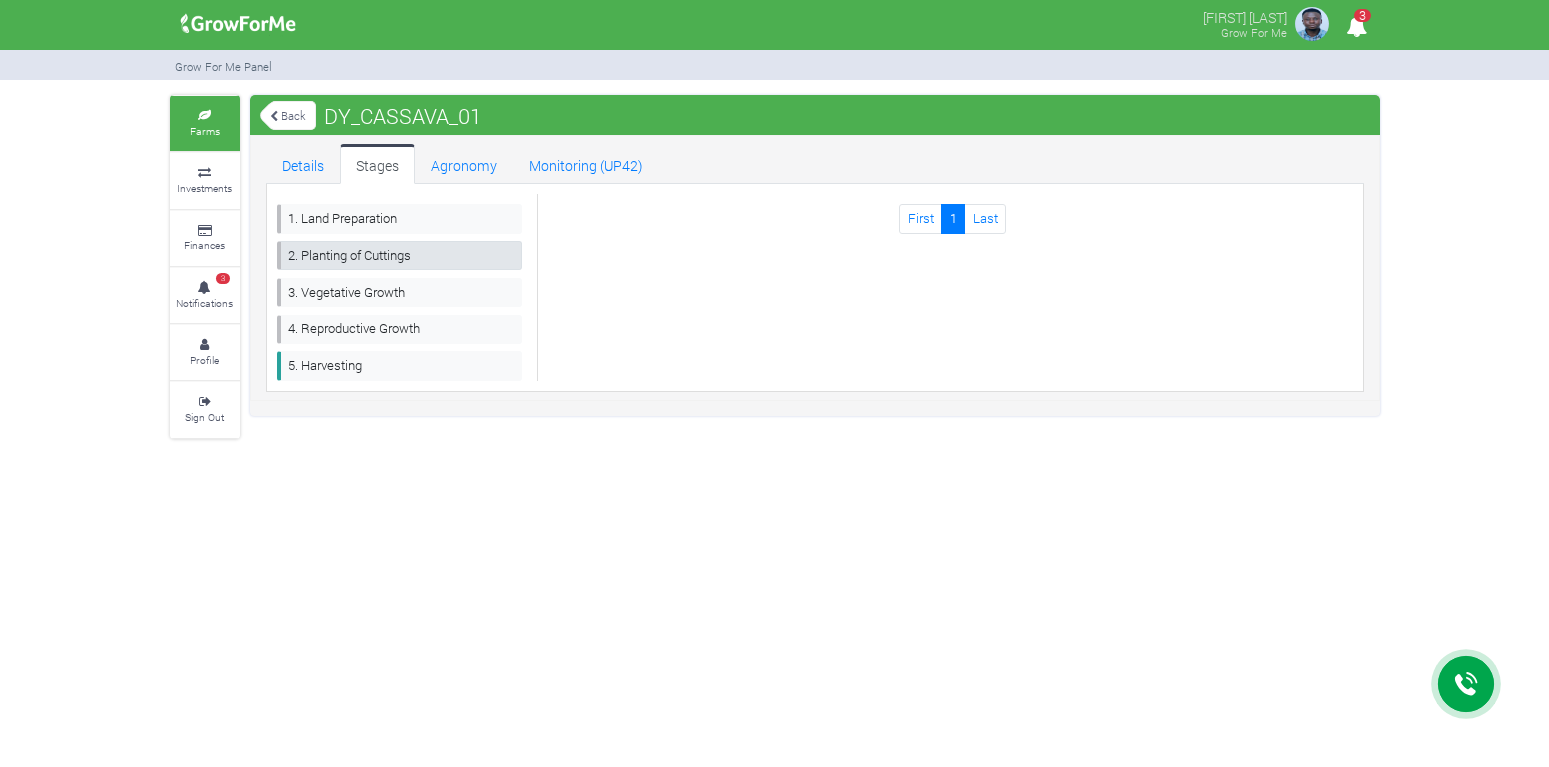 scroll, scrollTop: 0, scrollLeft: 0, axis: both 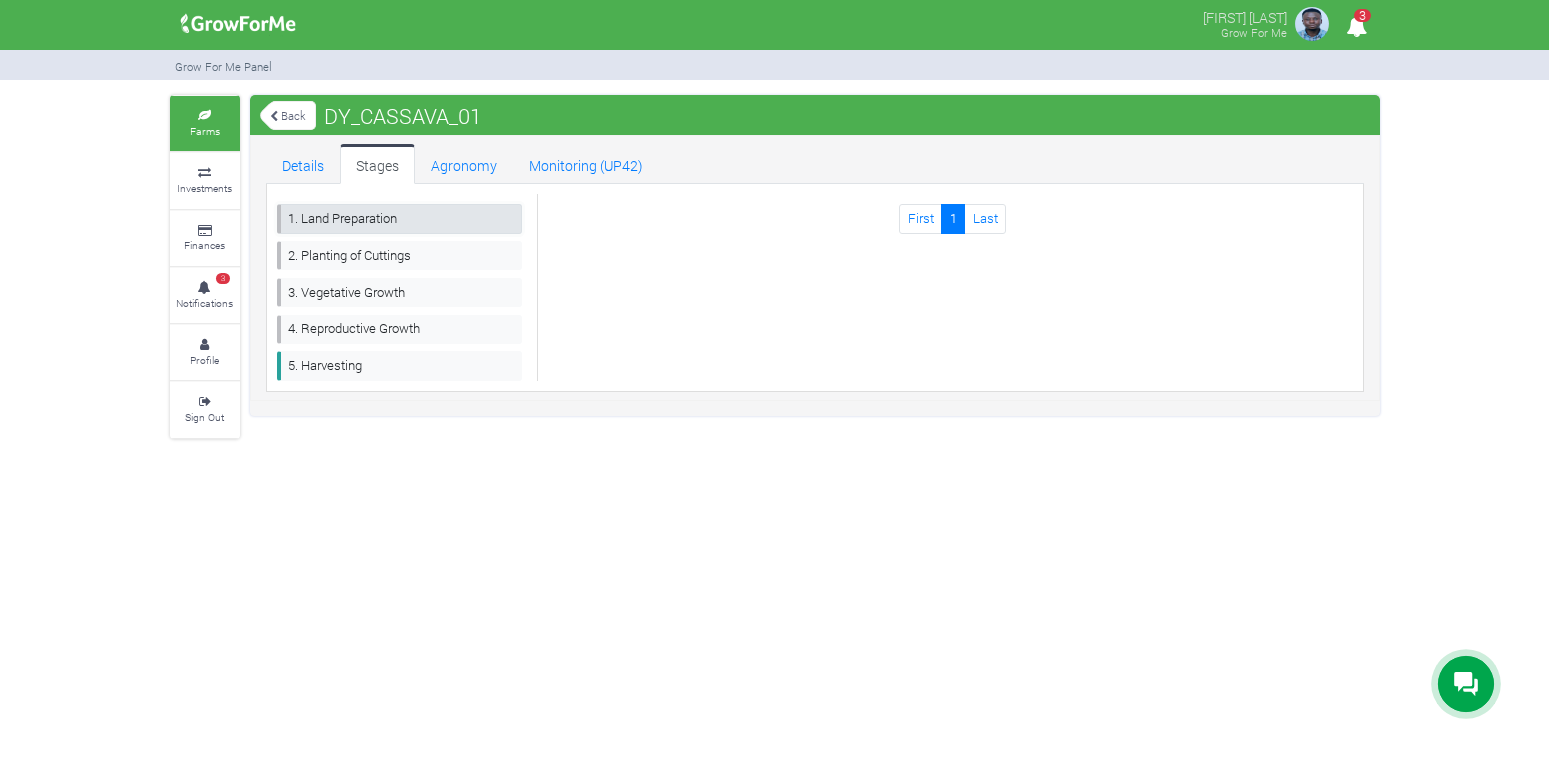 click on "1. Land Preparation" at bounding box center (400, 218) 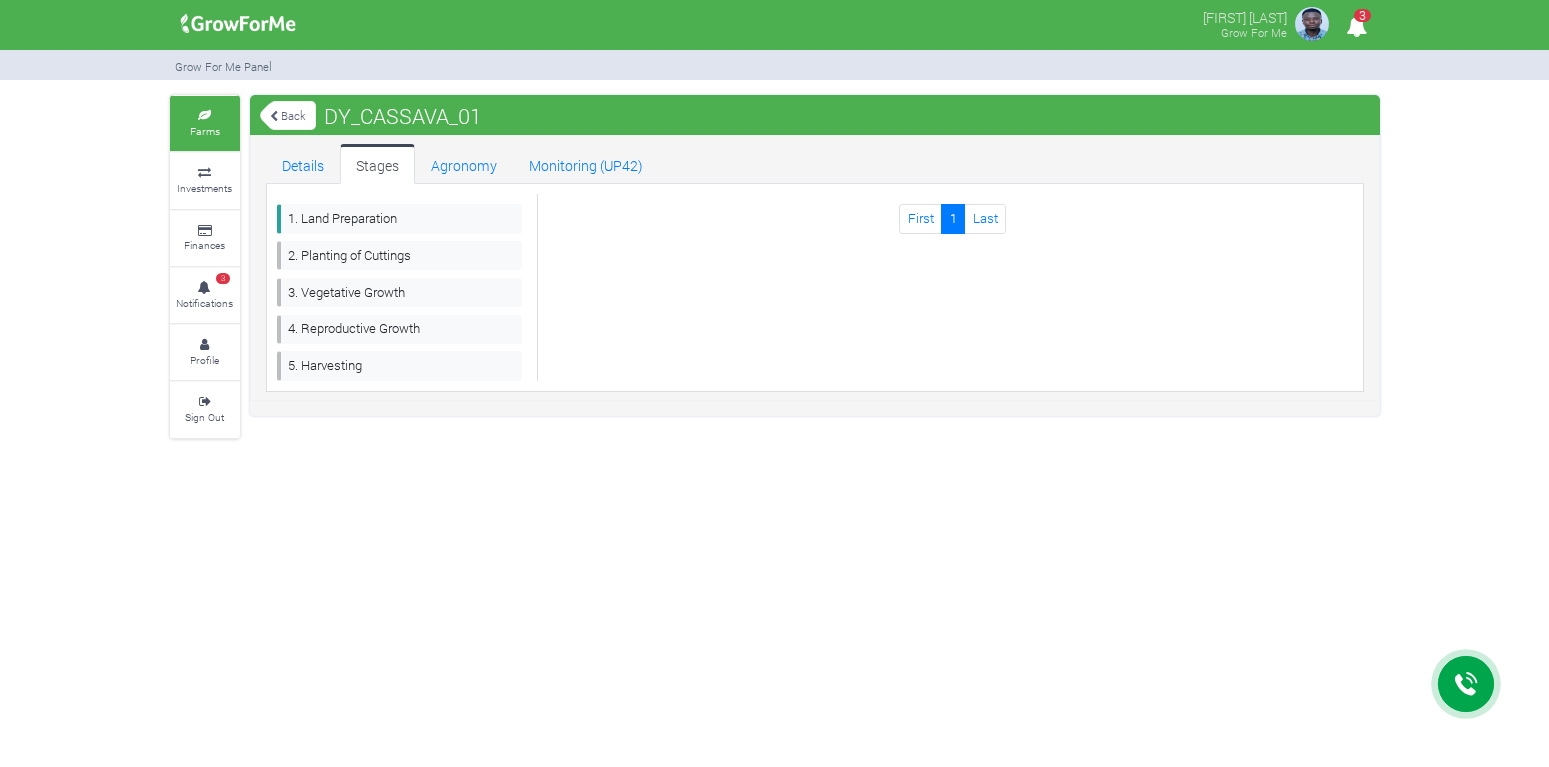 scroll, scrollTop: 0, scrollLeft: 0, axis: both 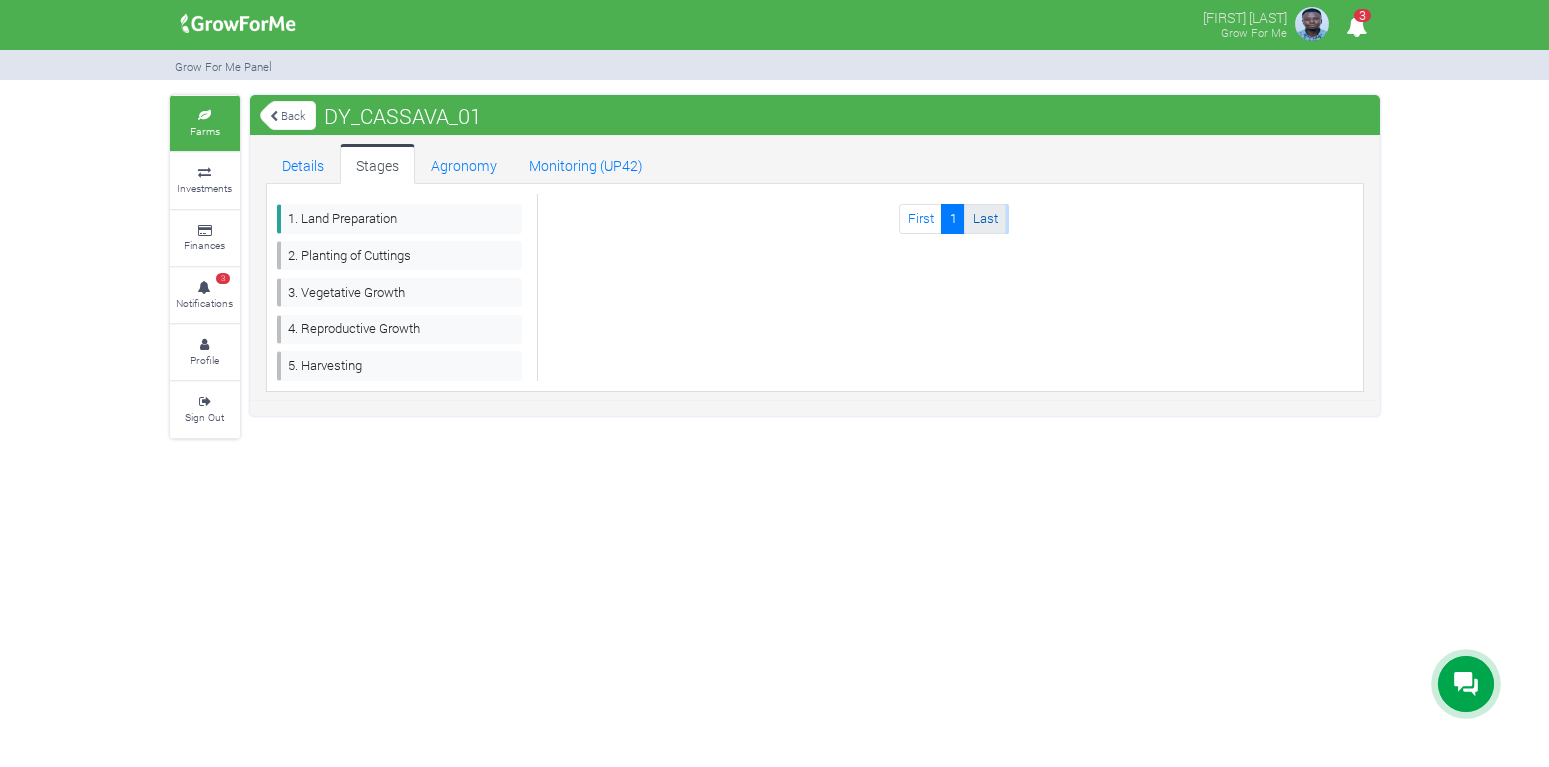 click on "Last" at bounding box center [985, 218] 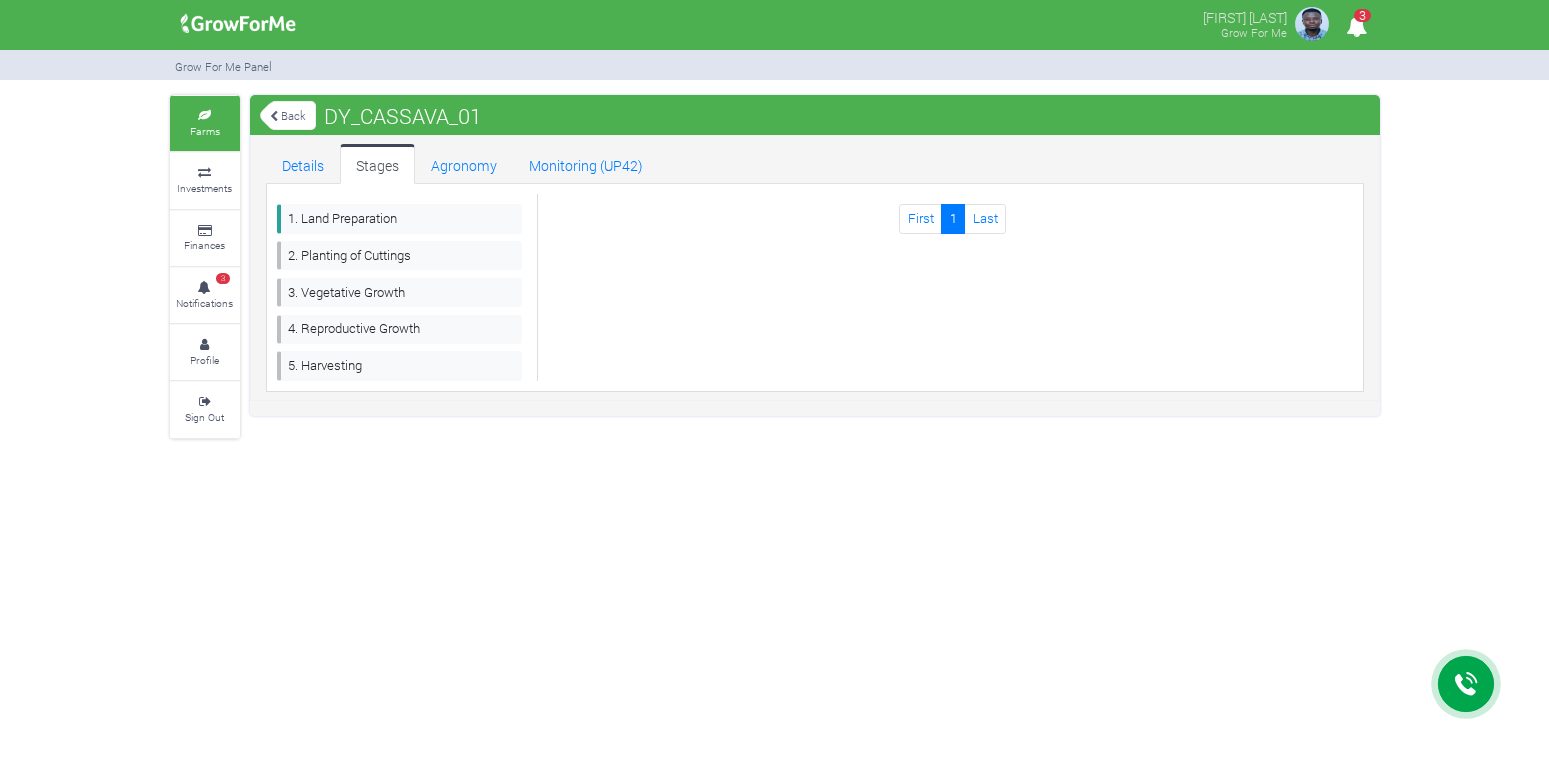 scroll, scrollTop: 0, scrollLeft: 0, axis: both 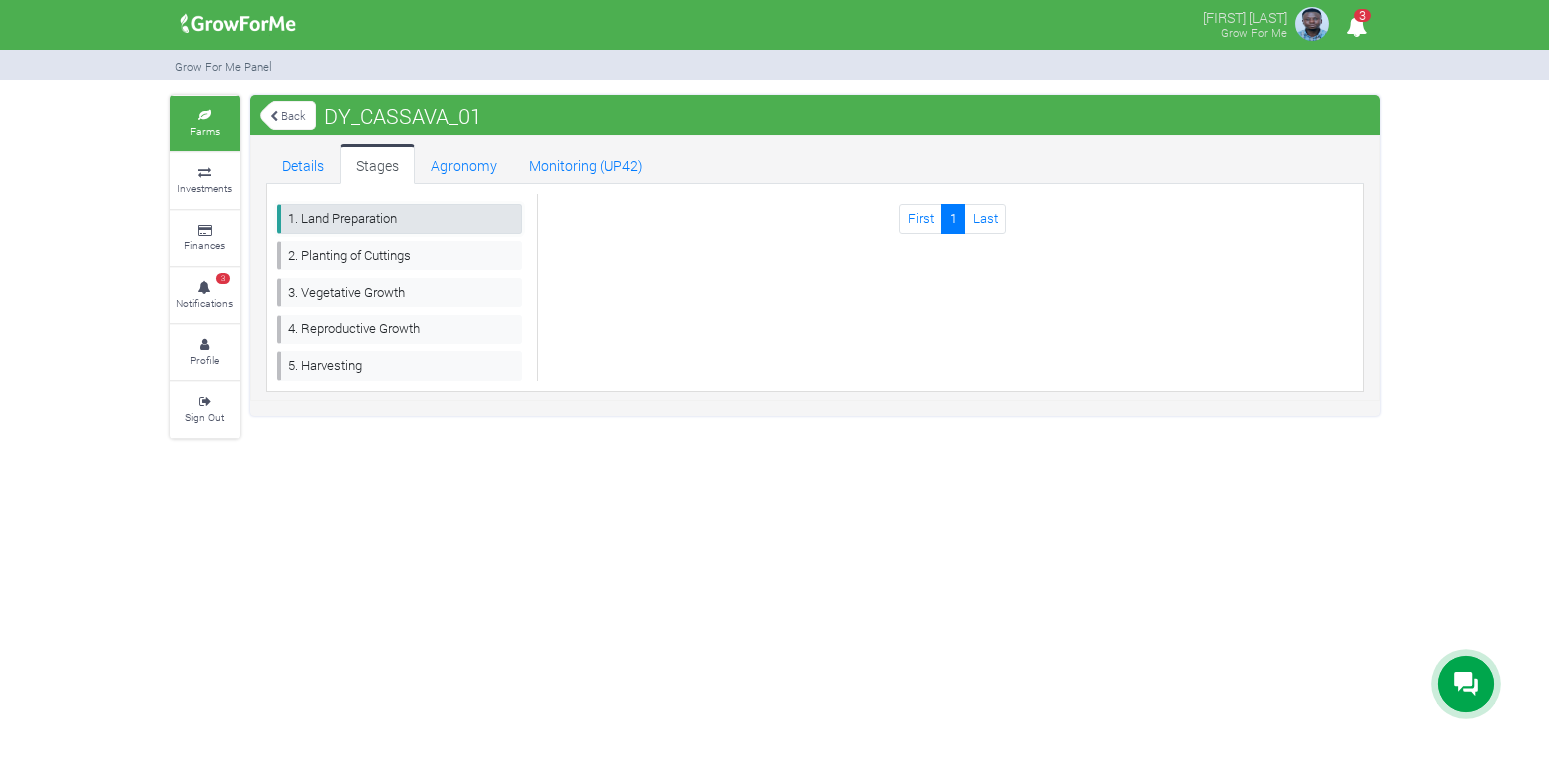 click on "1. Land Preparation" at bounding box center (400, 218) 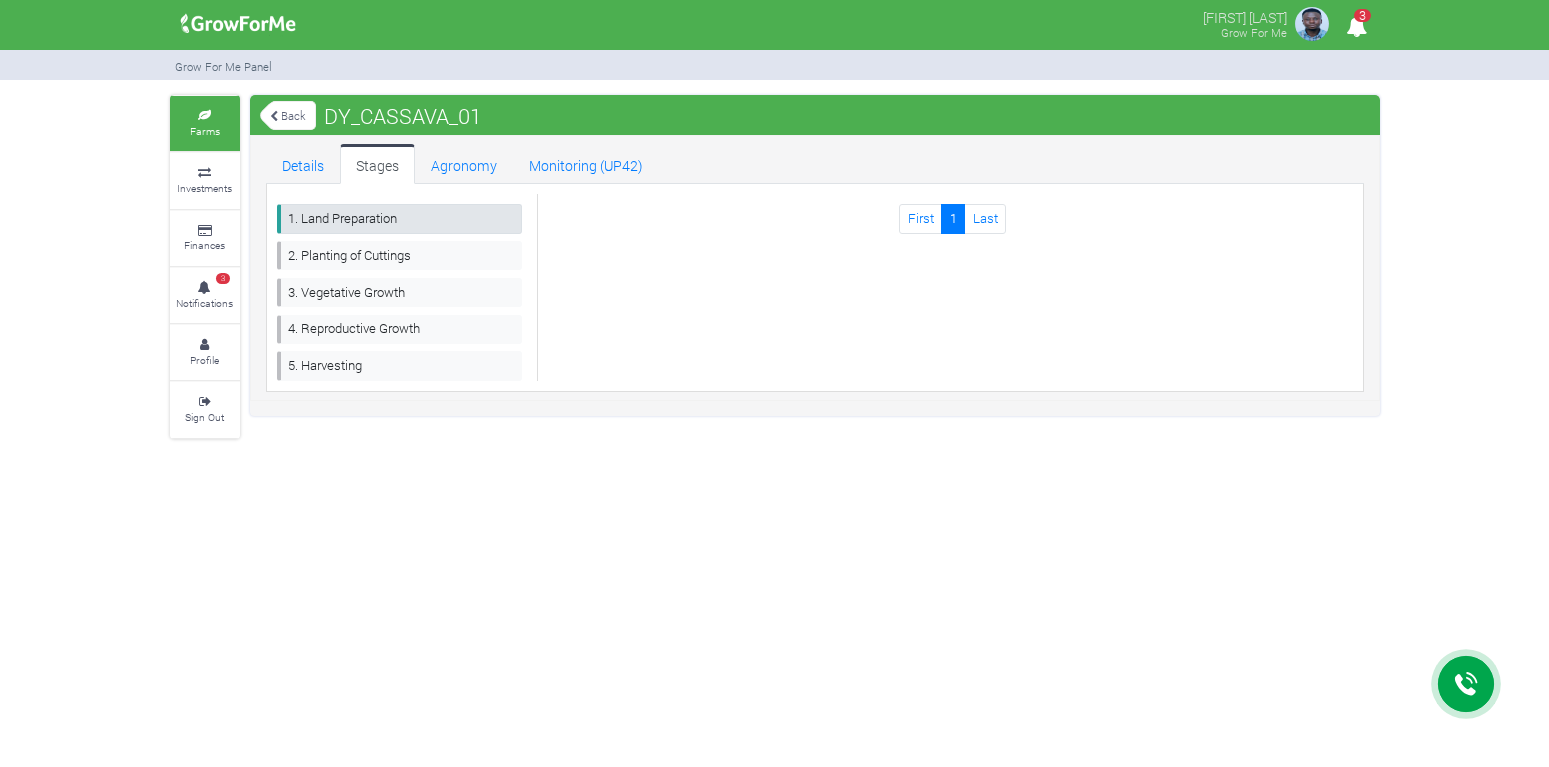 scroll, scrollTop: 0, scrollLeft: 0, axis: both 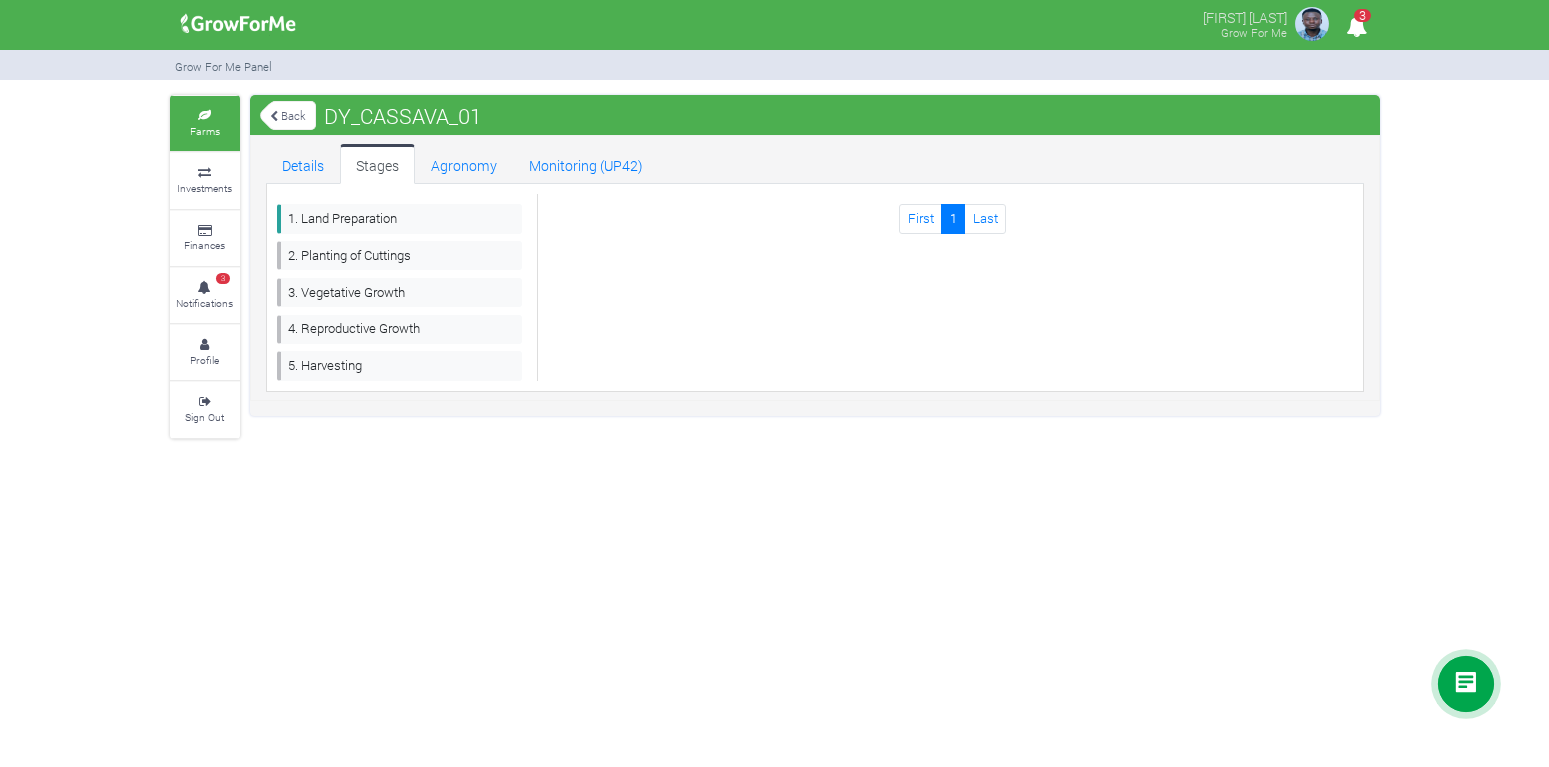 click at bounding box center (1312, 24) 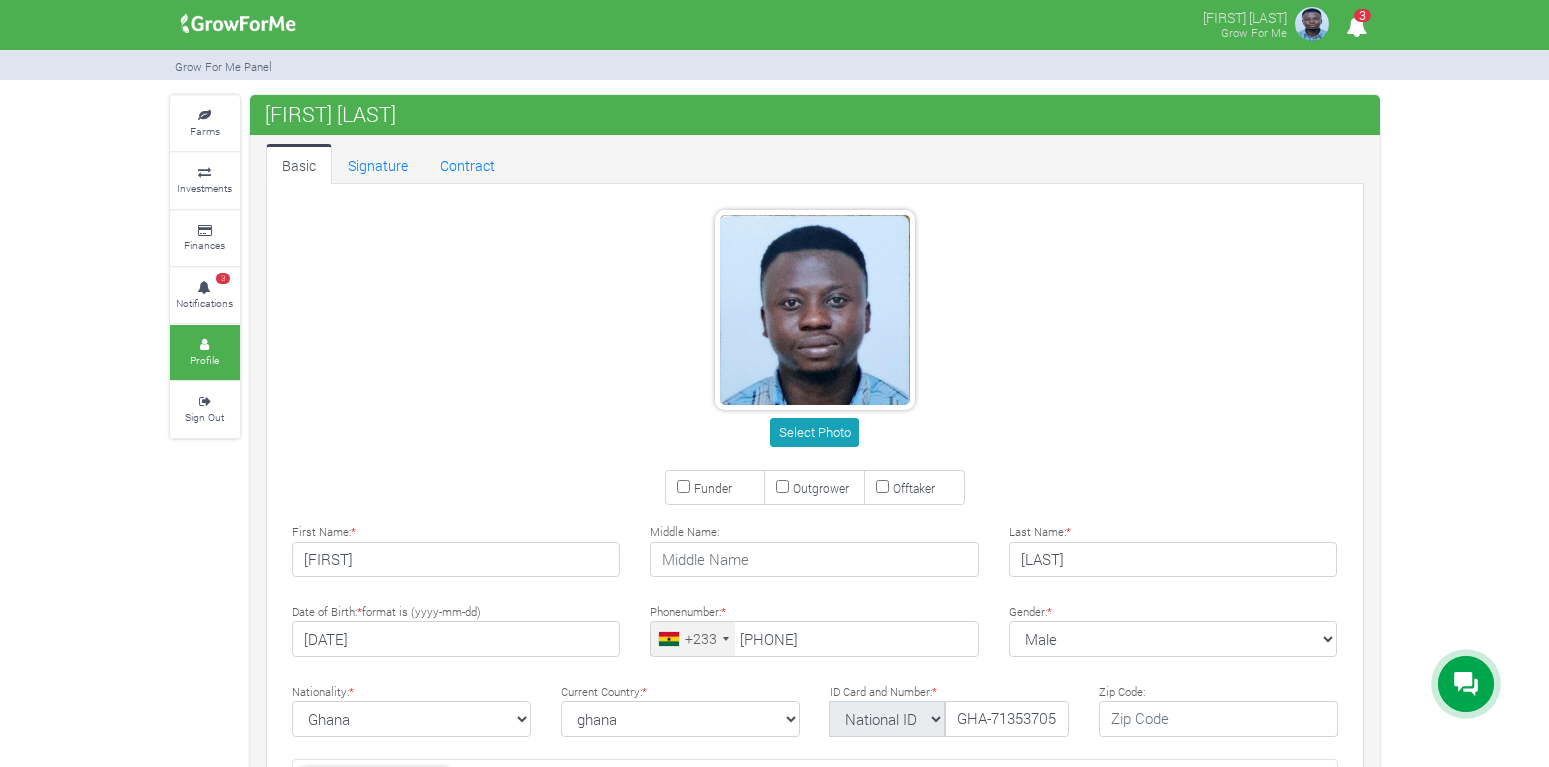 scroll, scrollTop: 0, scrollLeft: 0, axis: both 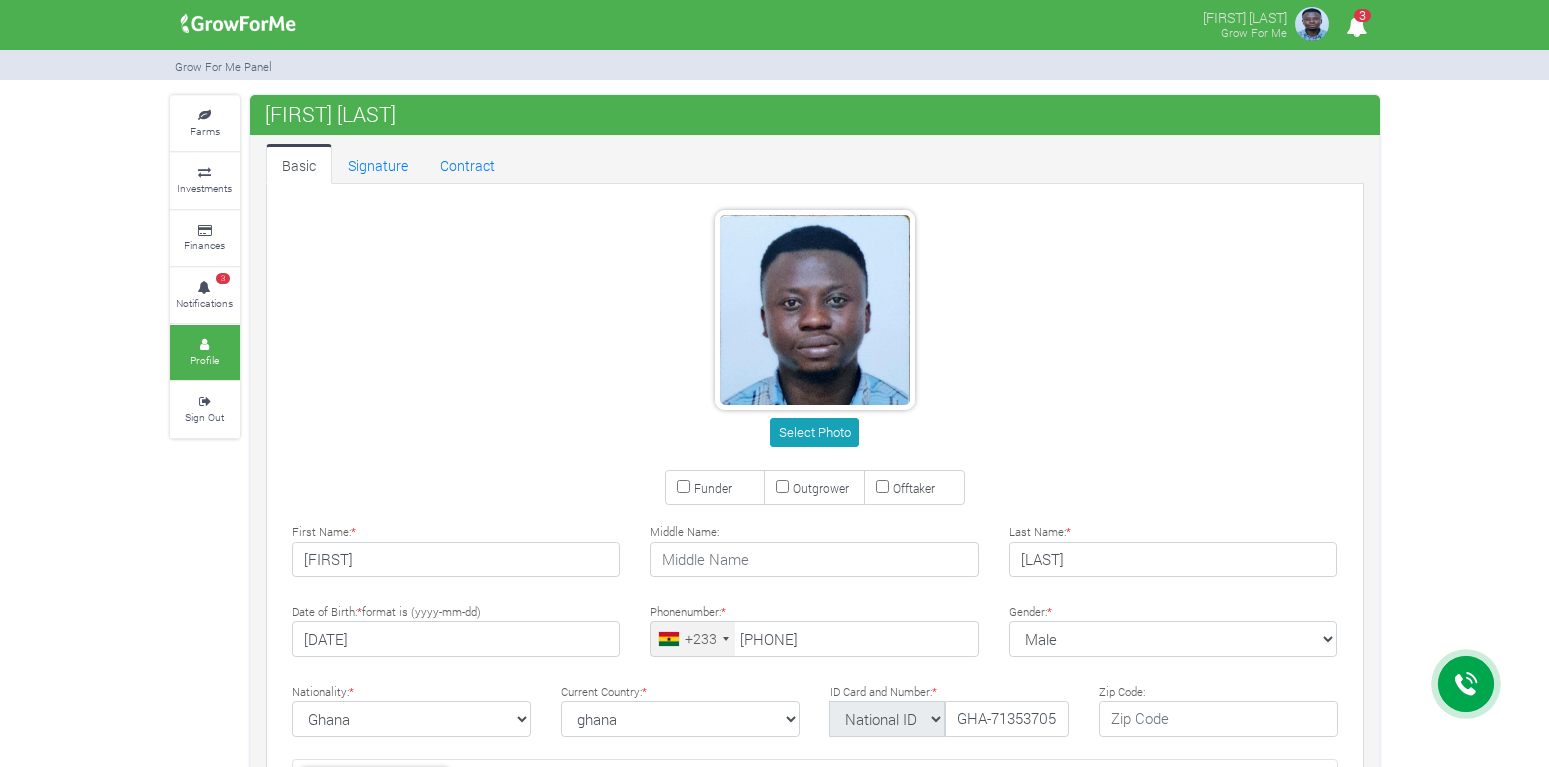 click on "Grow For Me" at bounding box center (1254, 32) 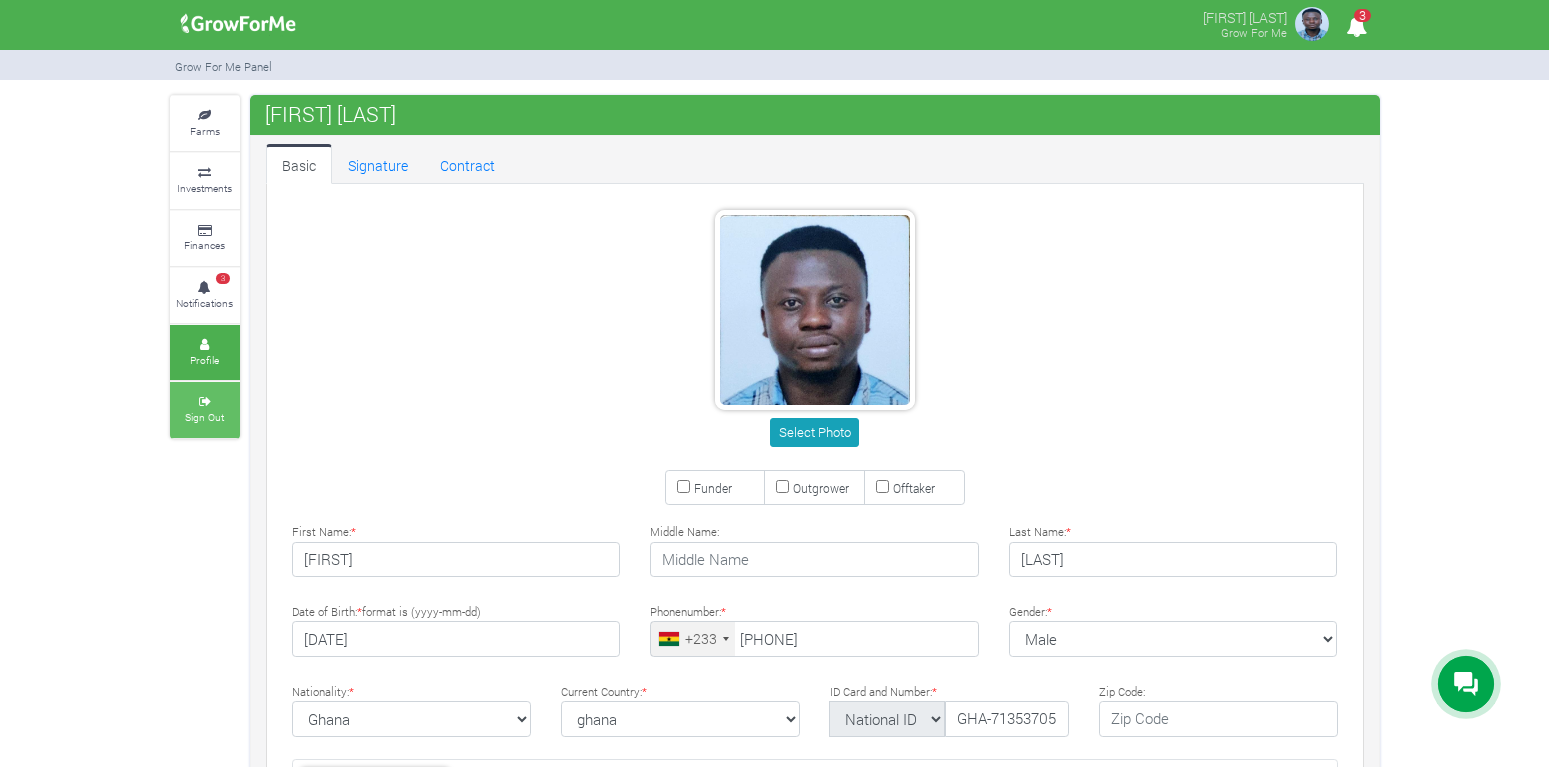 click on "Sign Out" at bounding box center [204, 417] 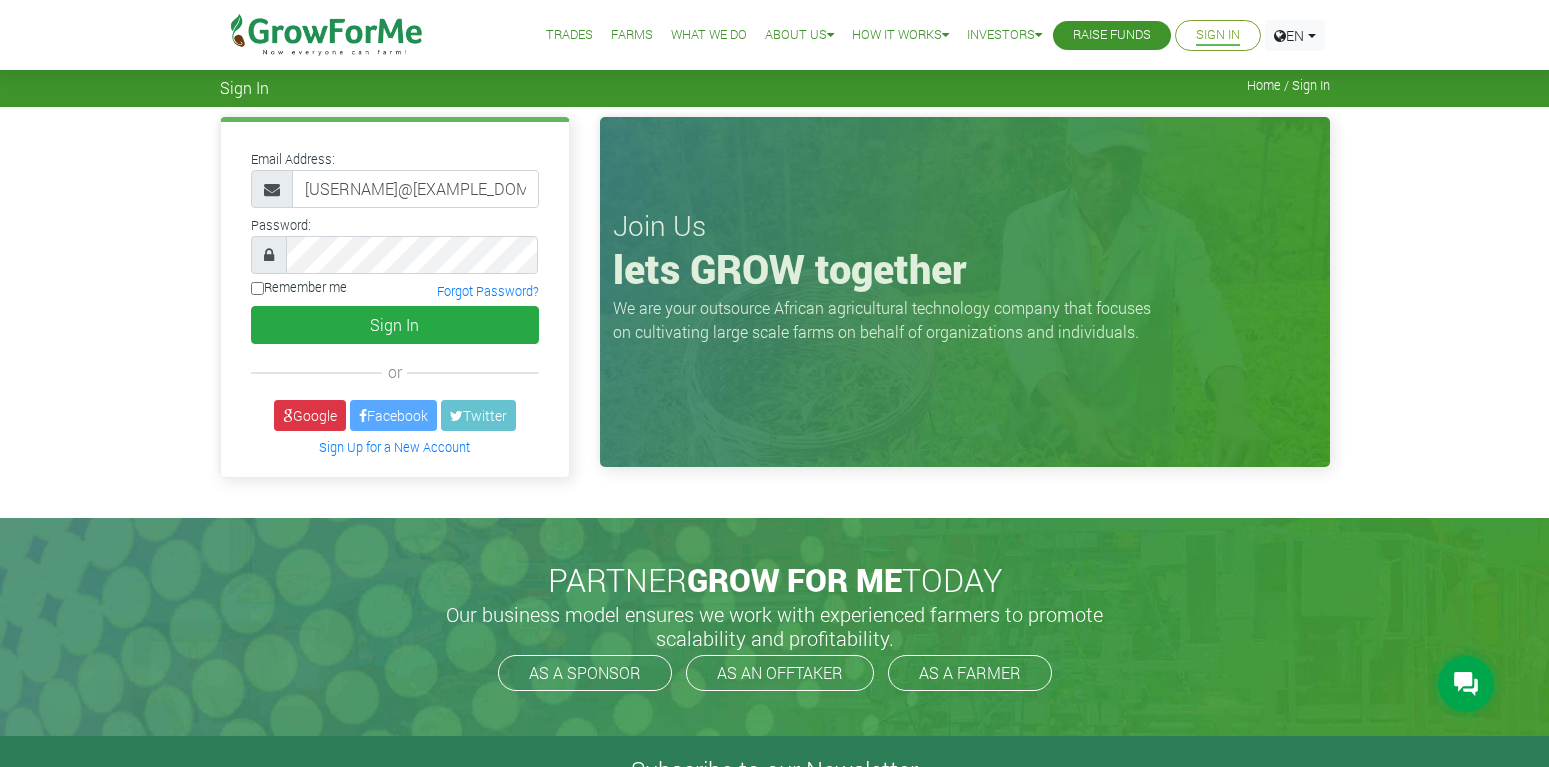scroll, scrollTop: 0, scrollLeft: 0, axis: both 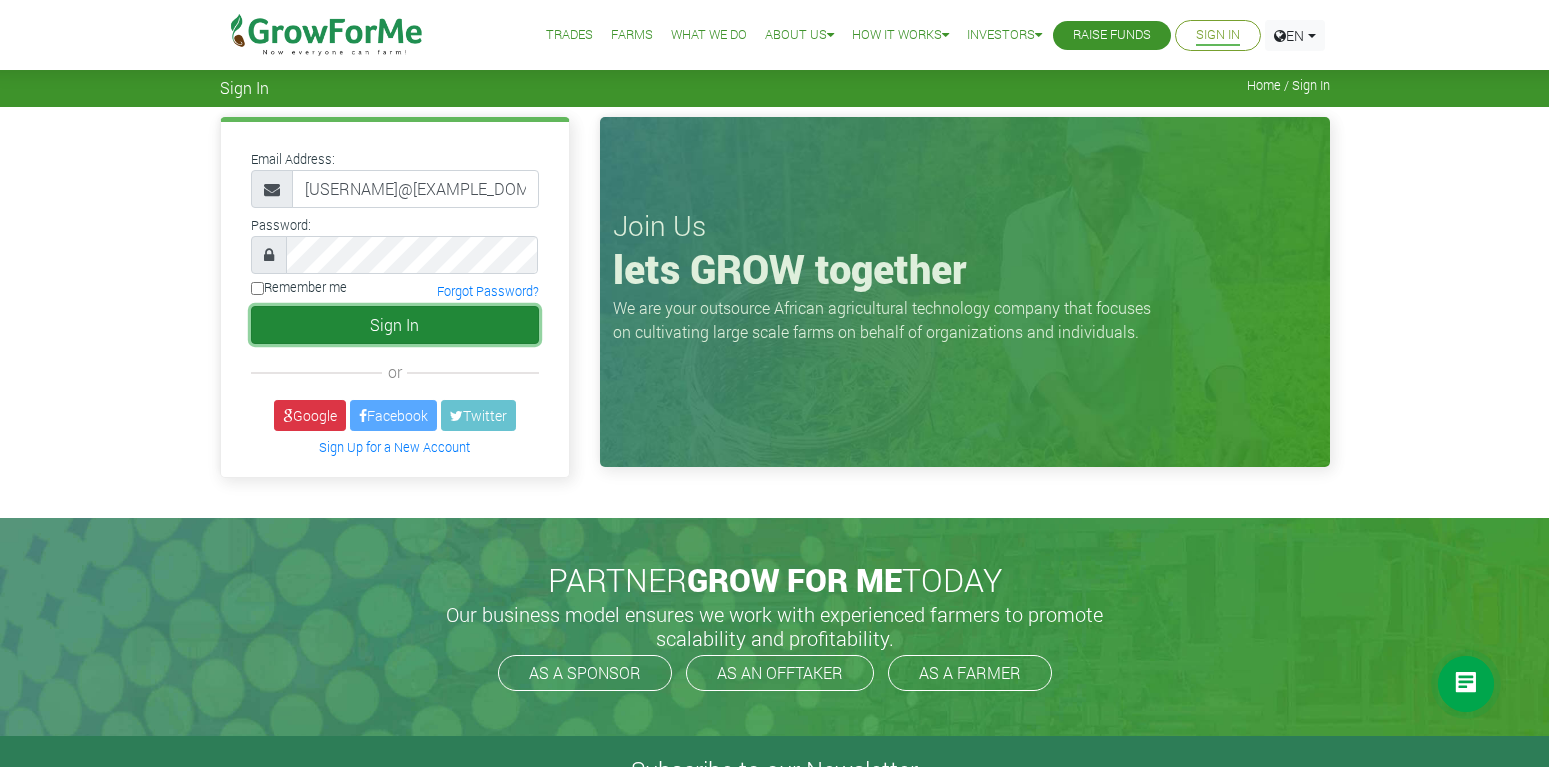click on "Sign In" at bounding box center (395, 325) 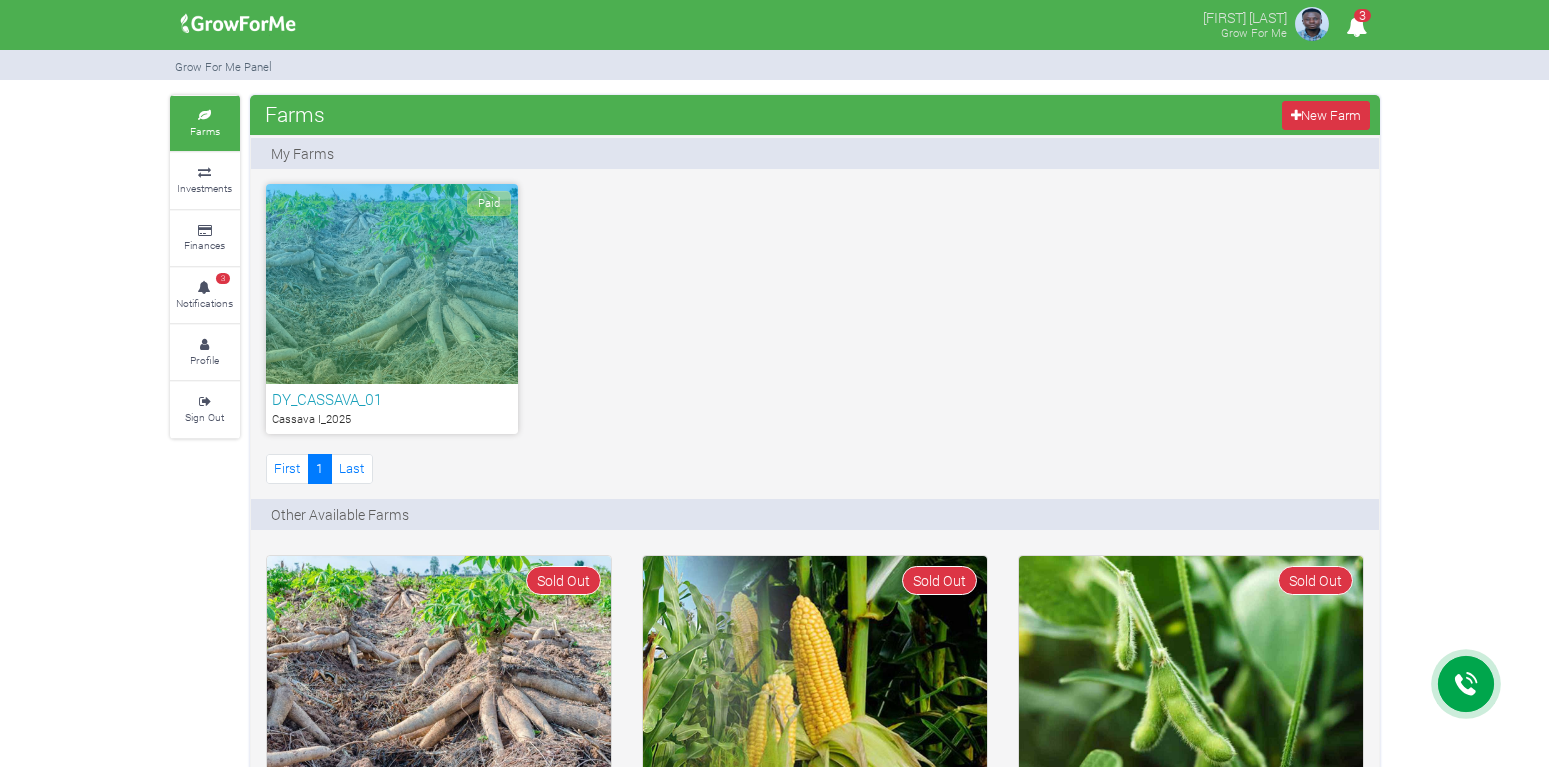 click on "Paid" at bounding box center (392, 284) 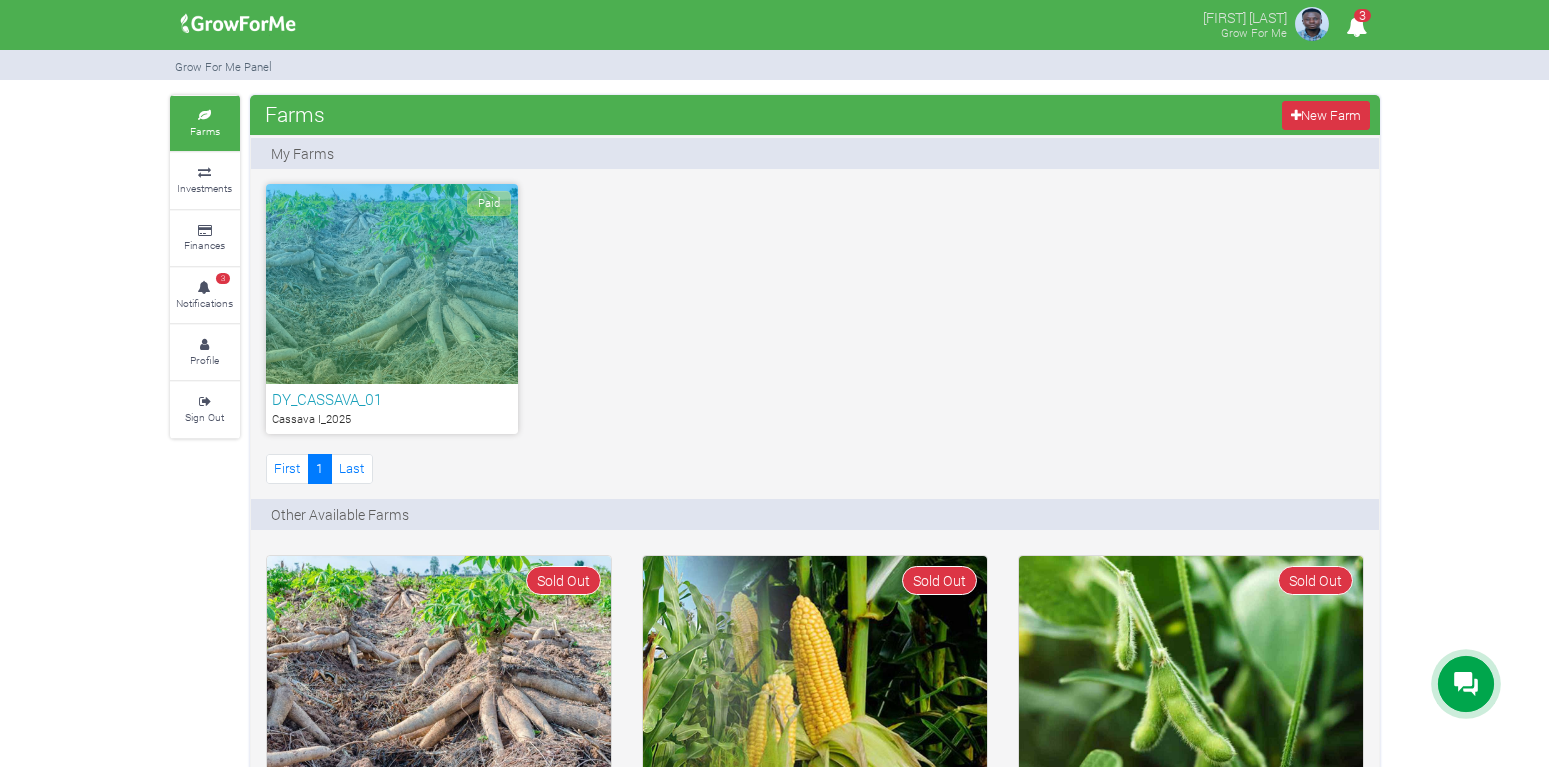 scroll, scrollTop: 0, scrollLeft: 0, axis: both 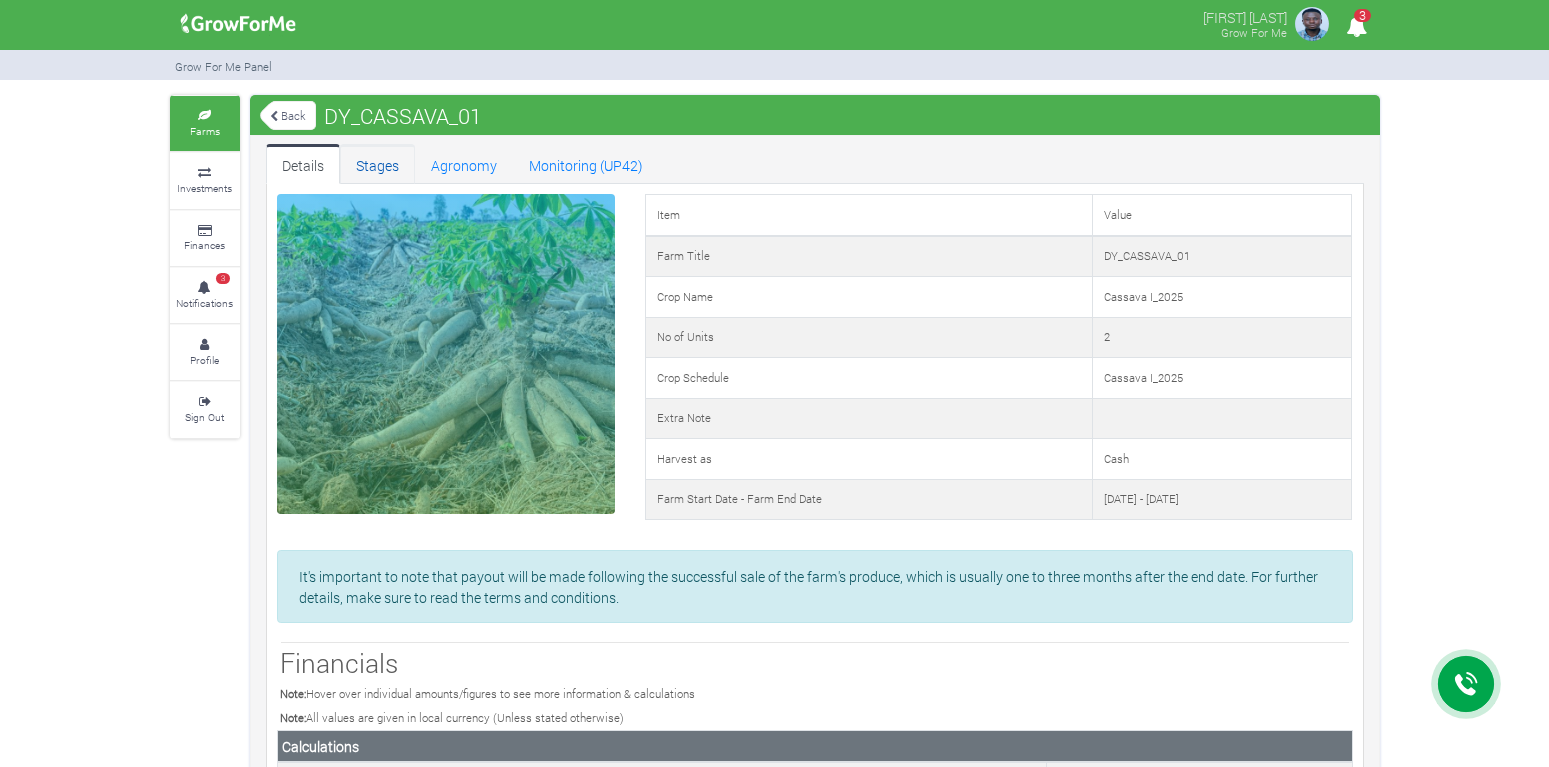 click on "Stages" at bounding box center (377, 164) 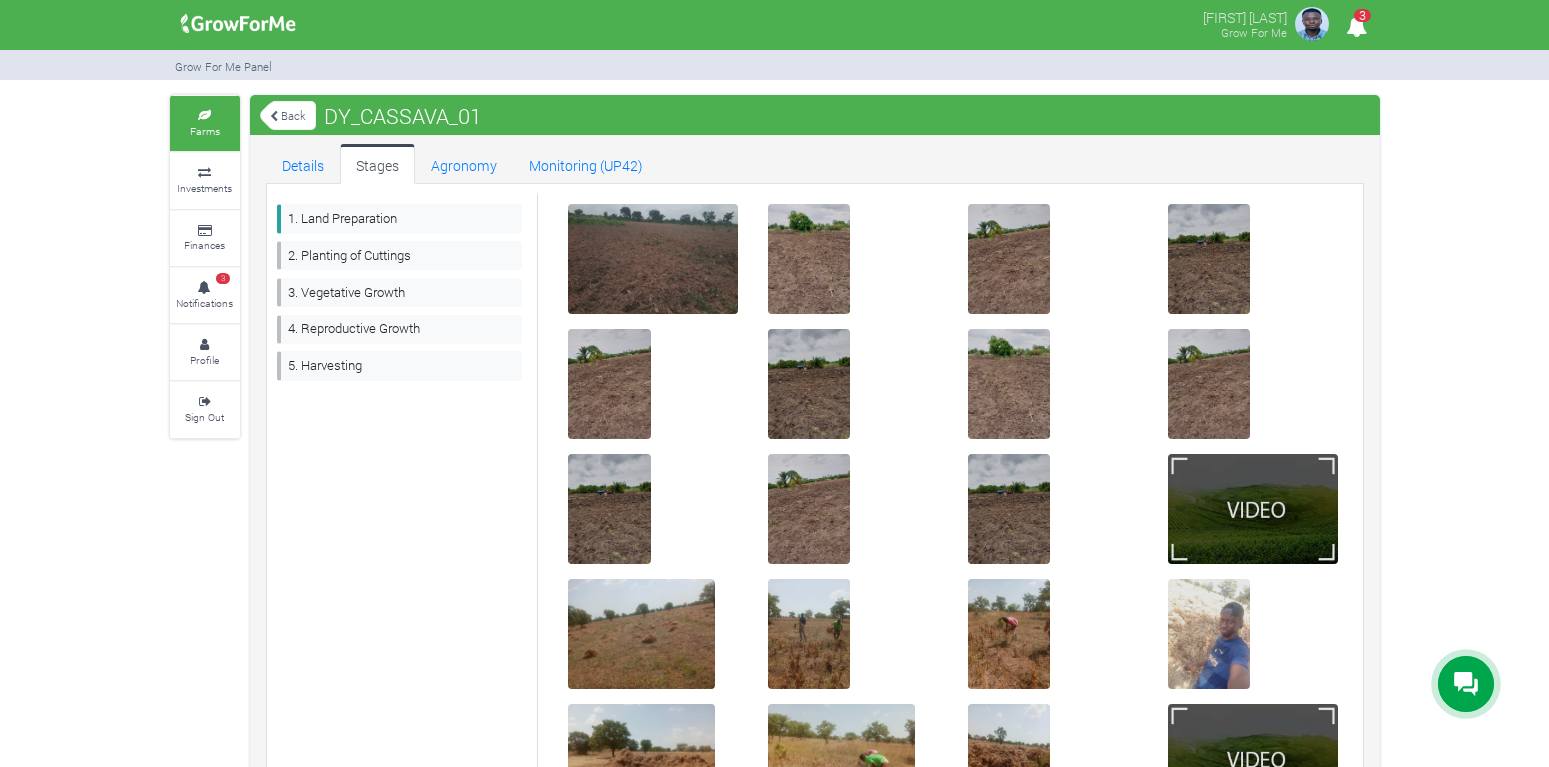 scroll, scrollTop: 142, scrollLeft: 0, axis: vertical 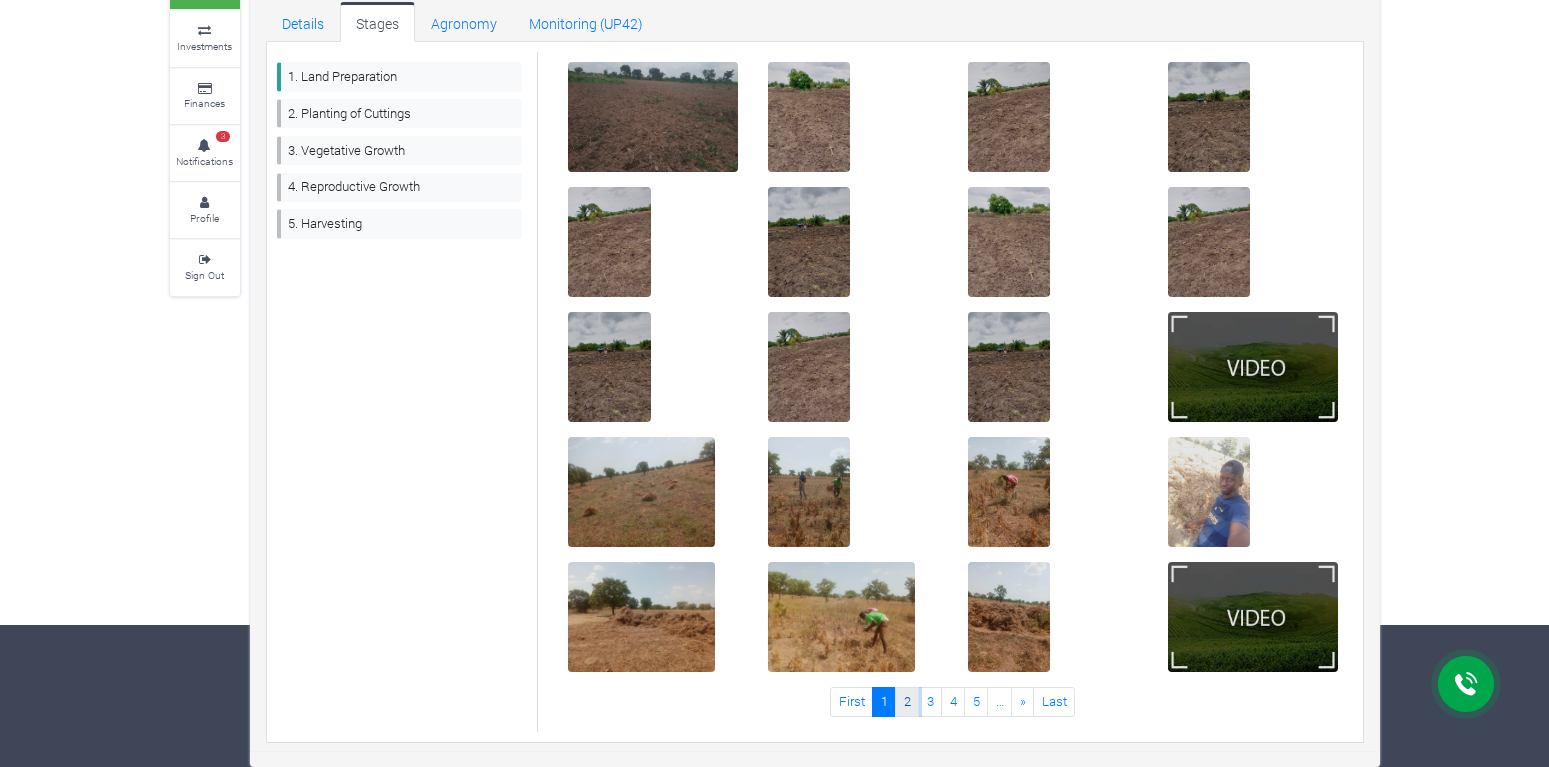 click on "2" at bounding box center (907, 701) 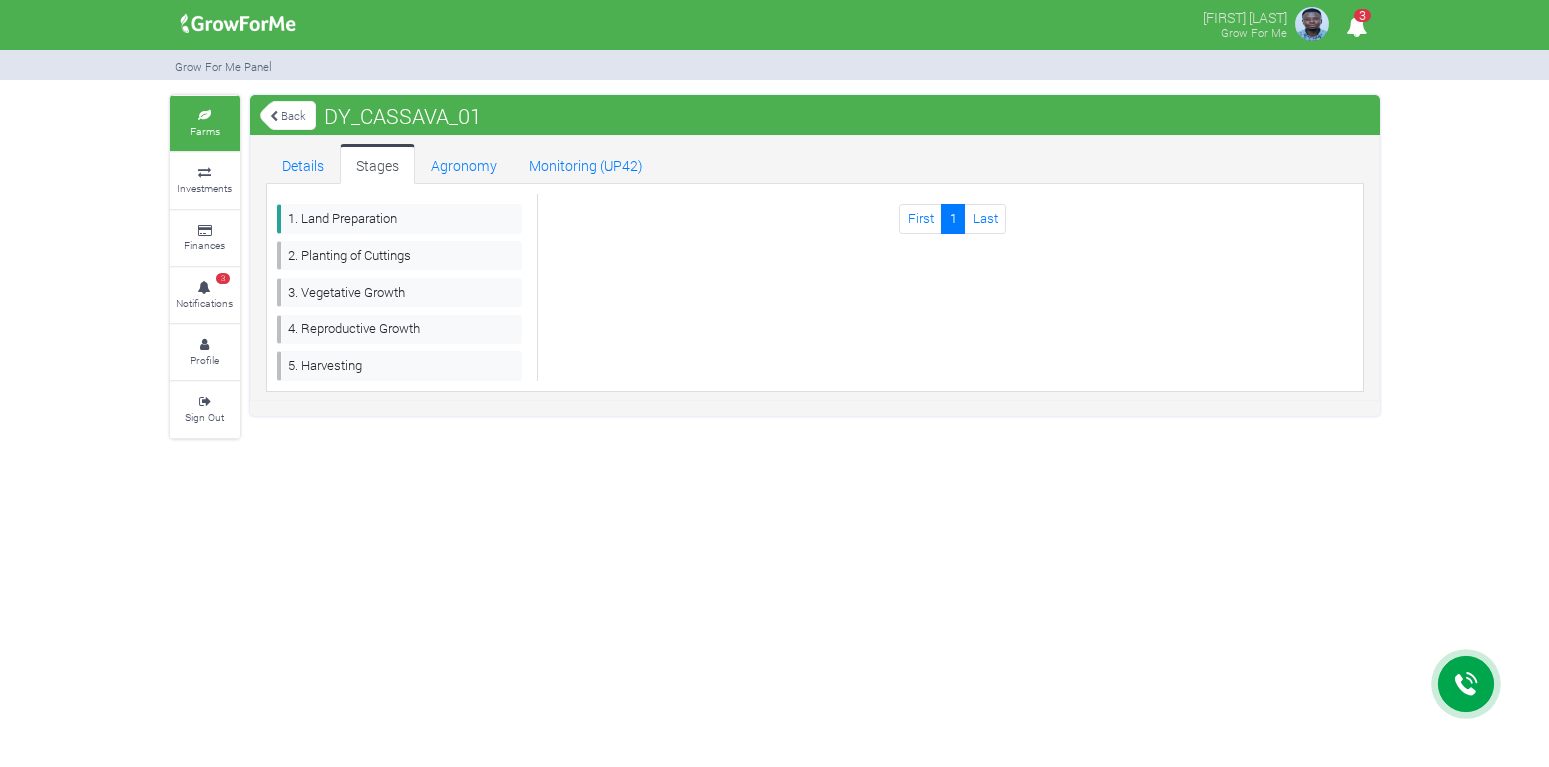 scroll, scrollTop: 0, scrollLeft: 0, axis: both 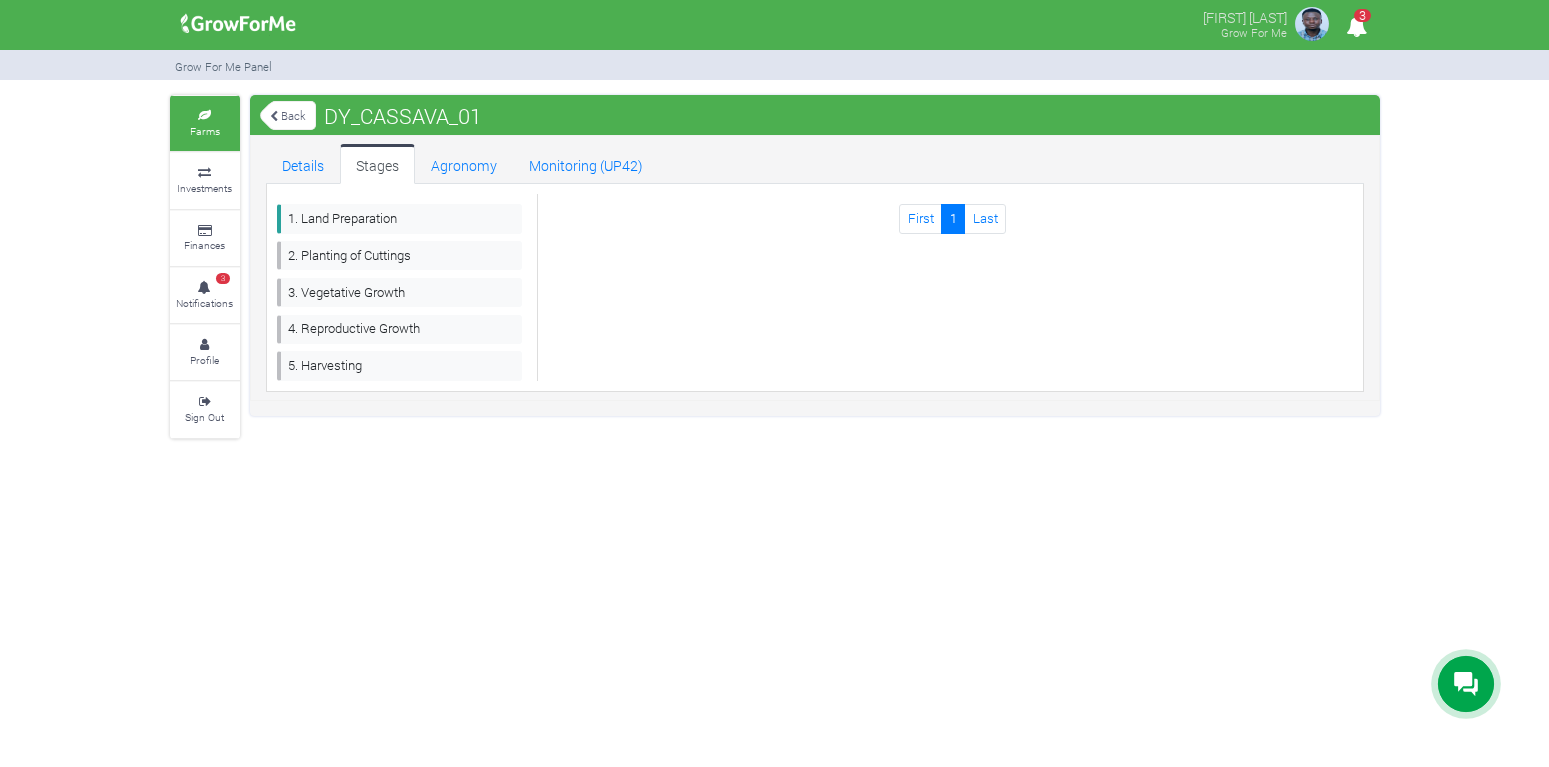 click on "Back" at bounding box center (288, 115) 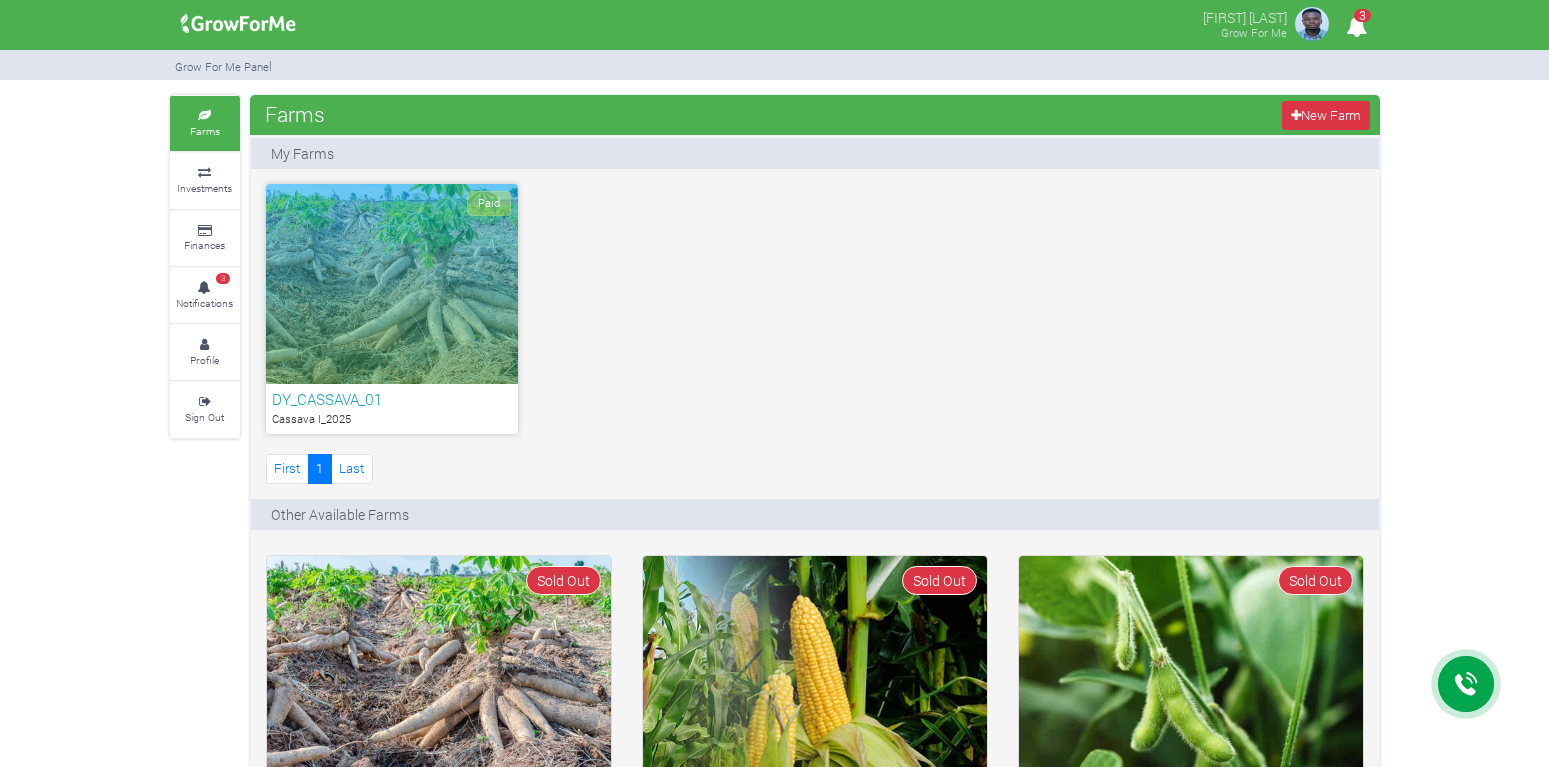 scroll, scrollTop: 0, scrollLeft: 0, axis: both 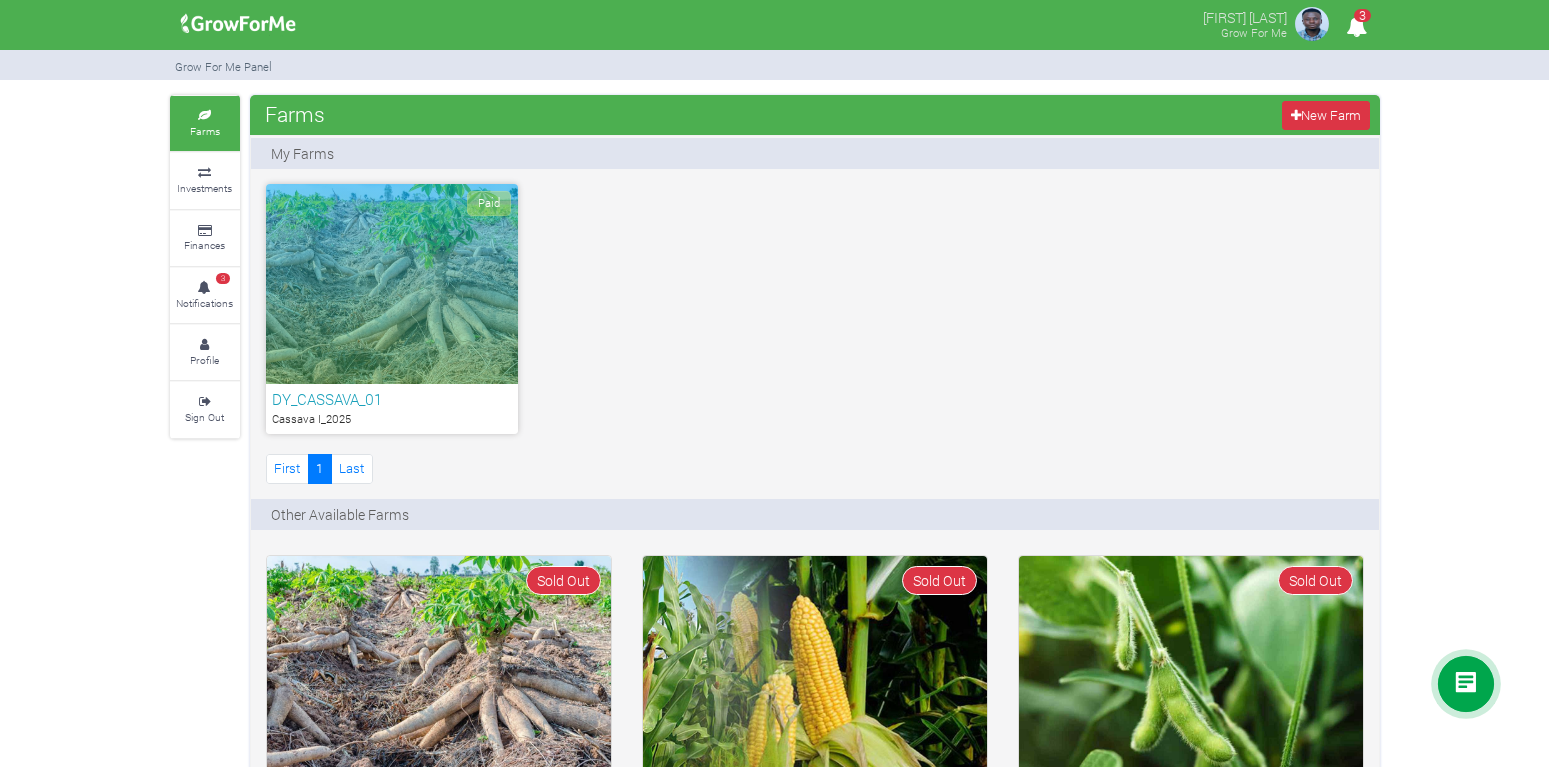 click on "Paid" at bounding box center [392, 284] 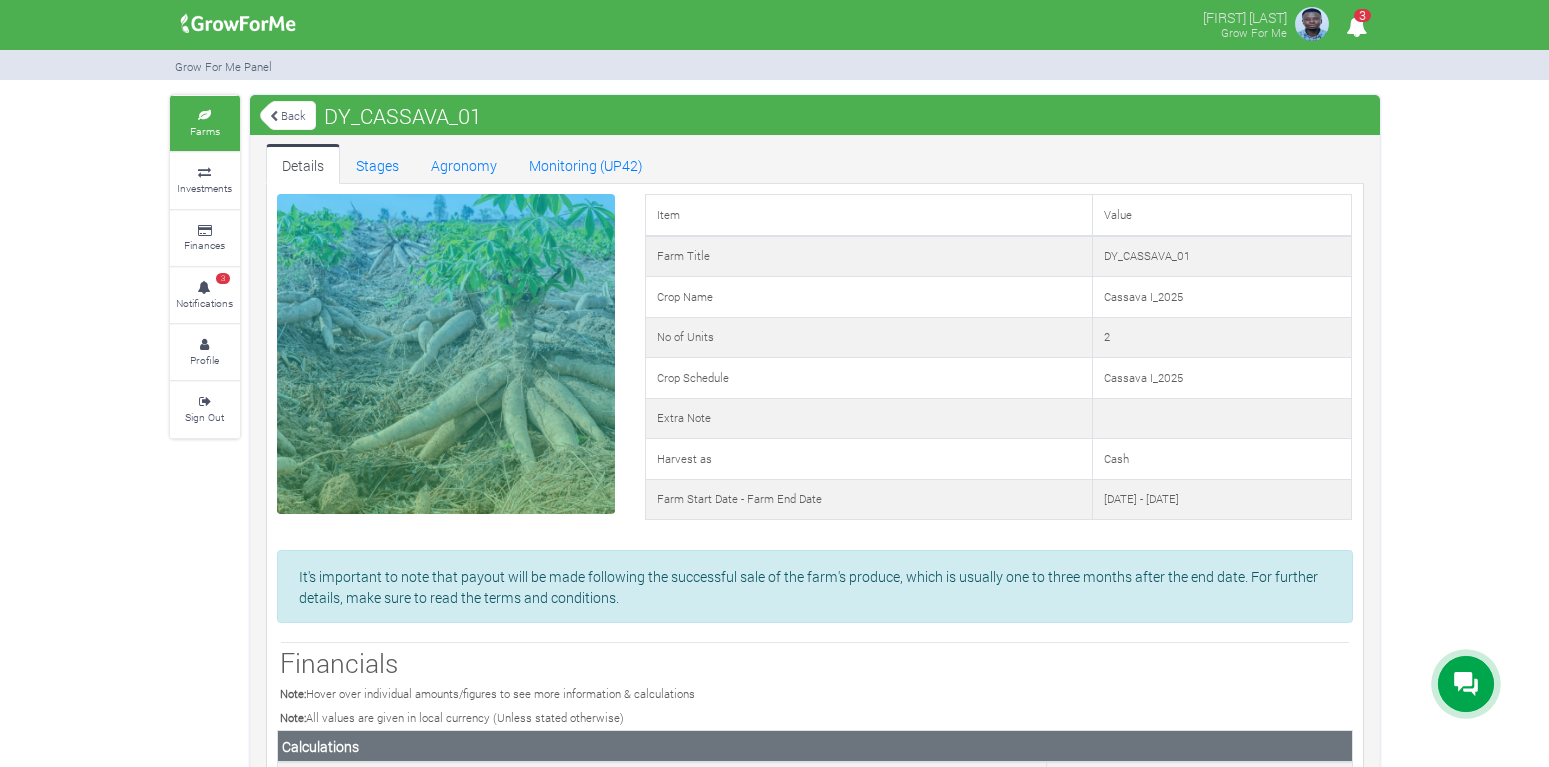 scroll, scrollTop: 0, scrollLeft: 0, axis: both 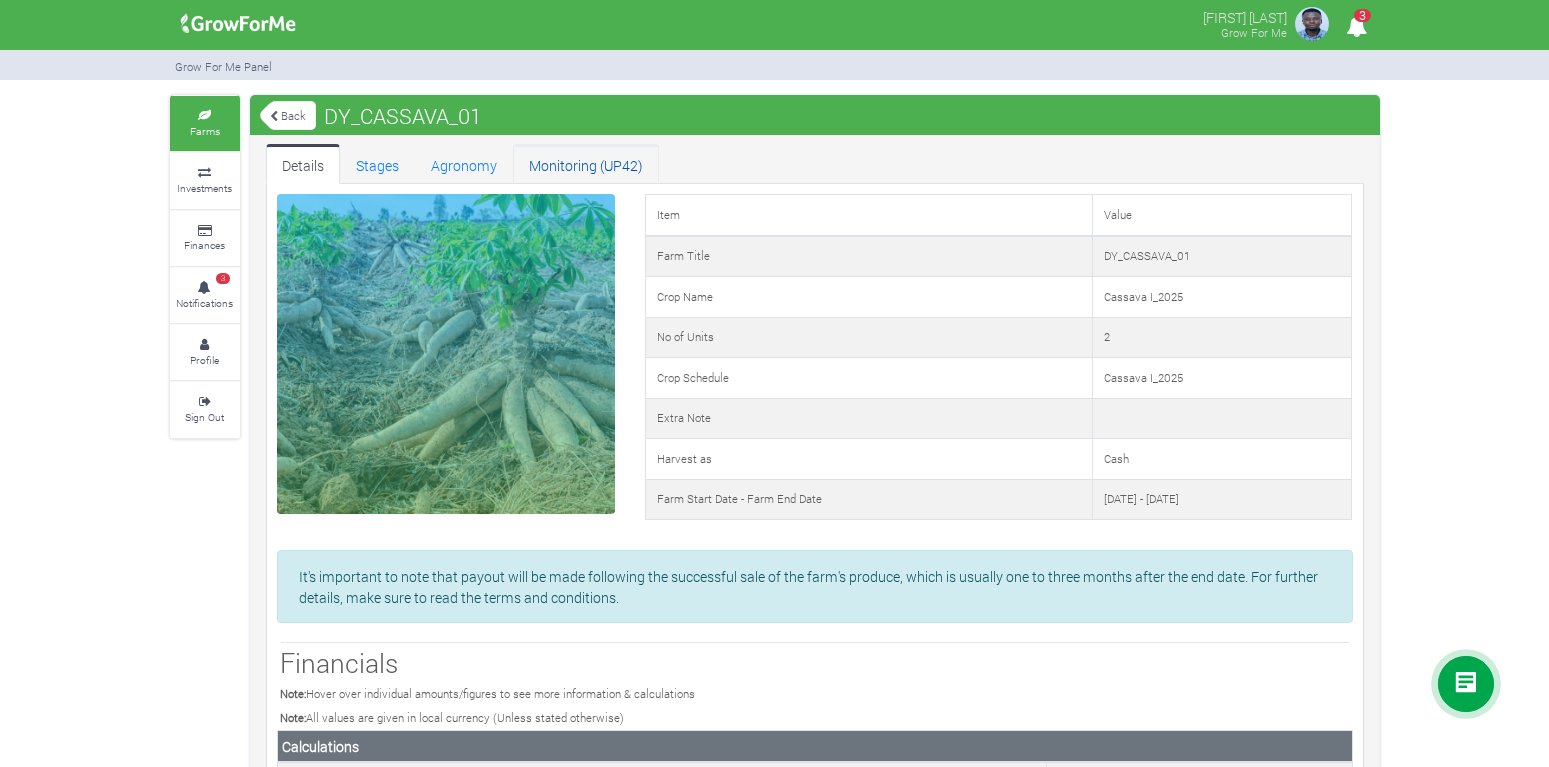 click on "Monitoring (UP42)" at bounding box center [586, 164] 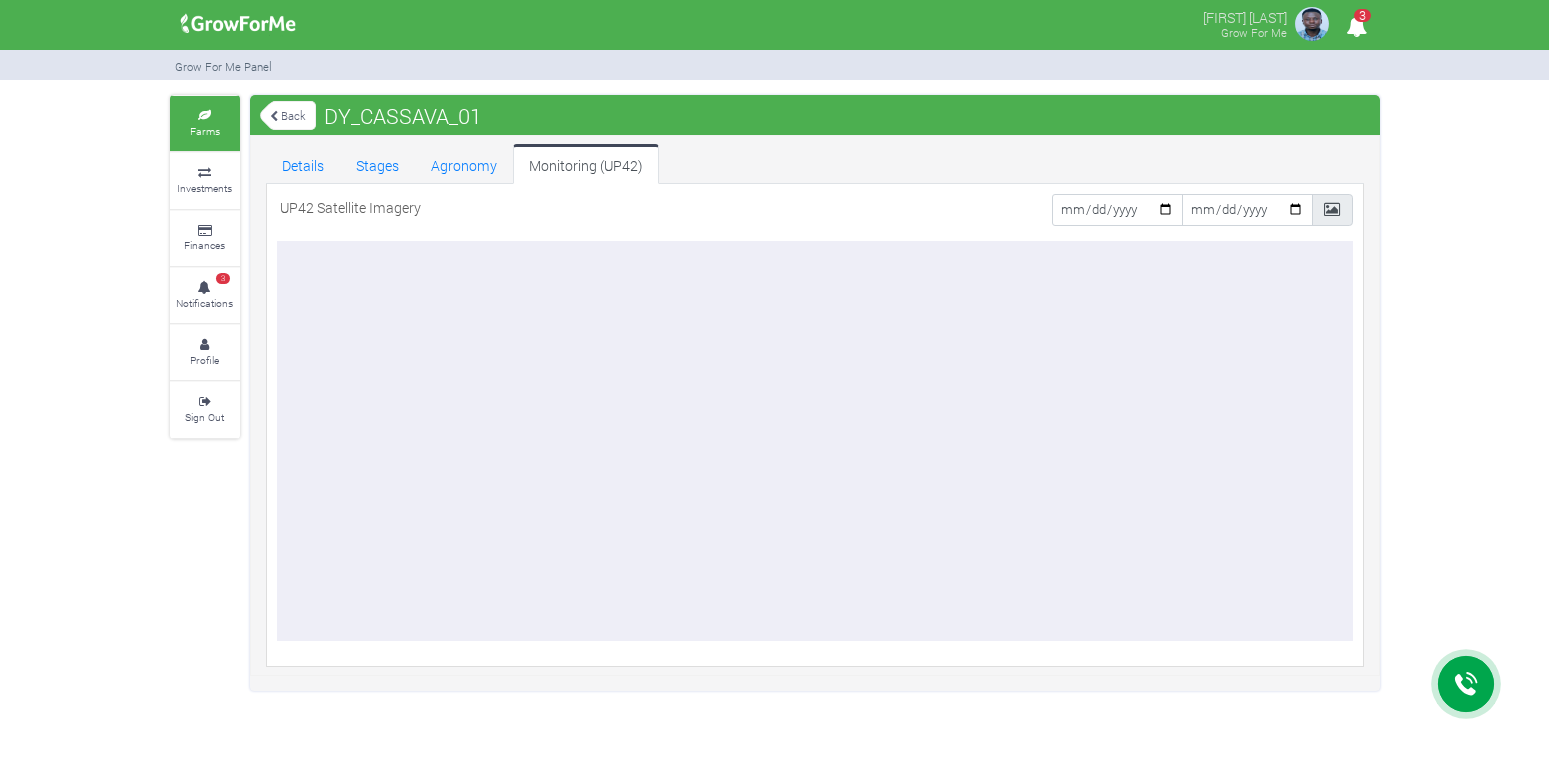scroll, scrollTop: 0, scrollLeft: 0, axis: both 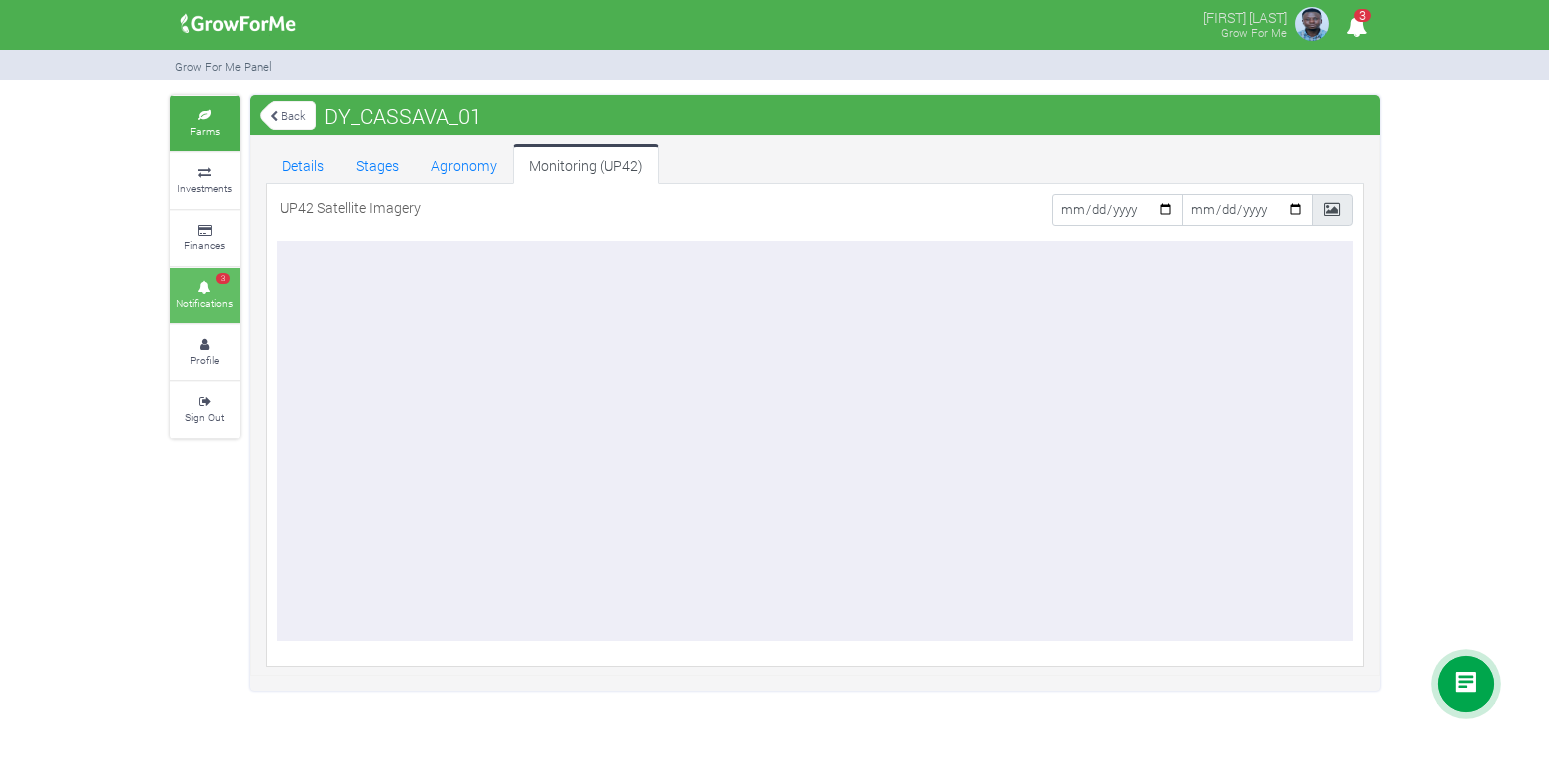 click on "Notifications" at bounding box center (204, 303) 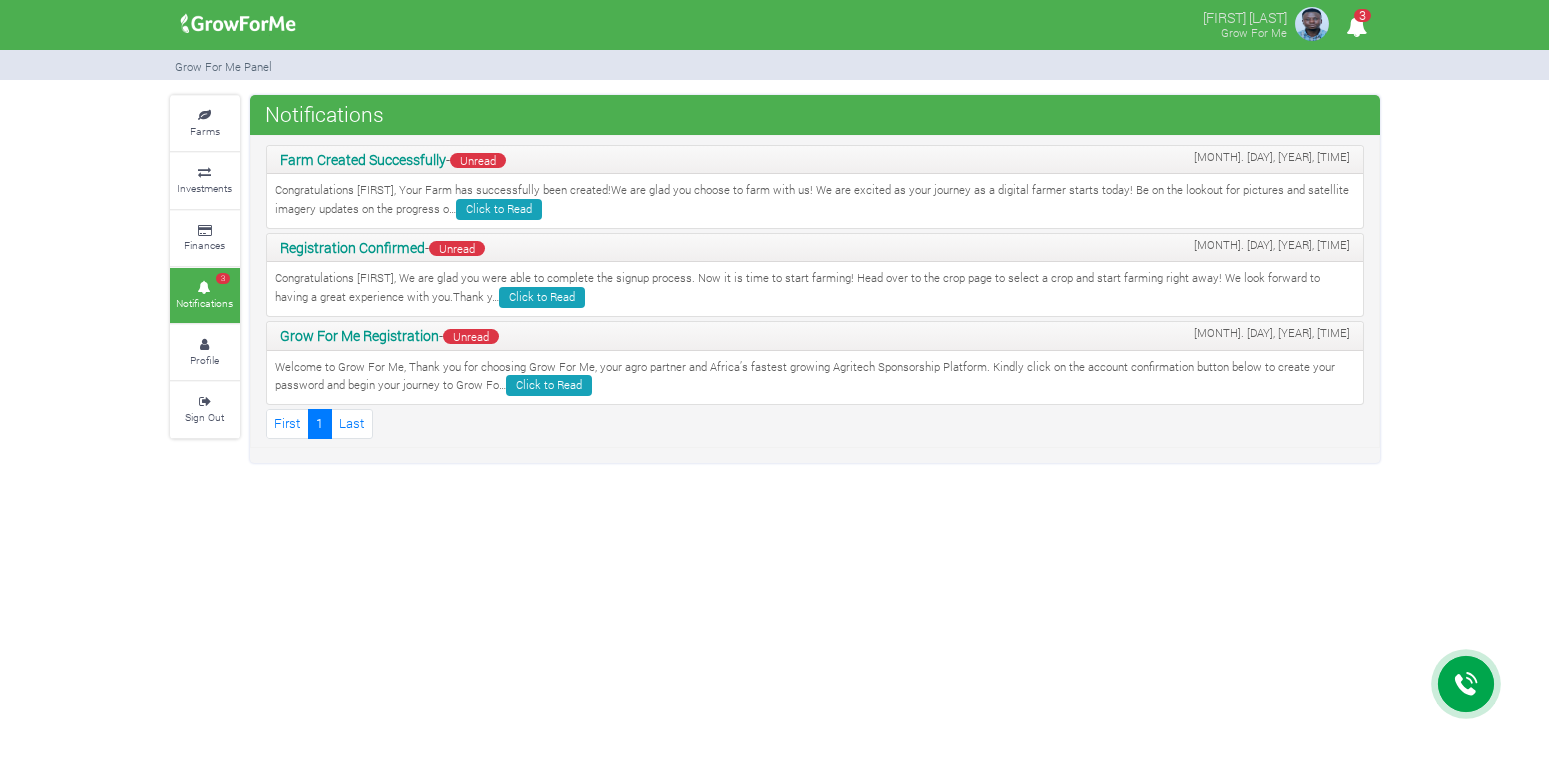 scroll, scrollTop: 0, scrollLeft: 0, axis: both 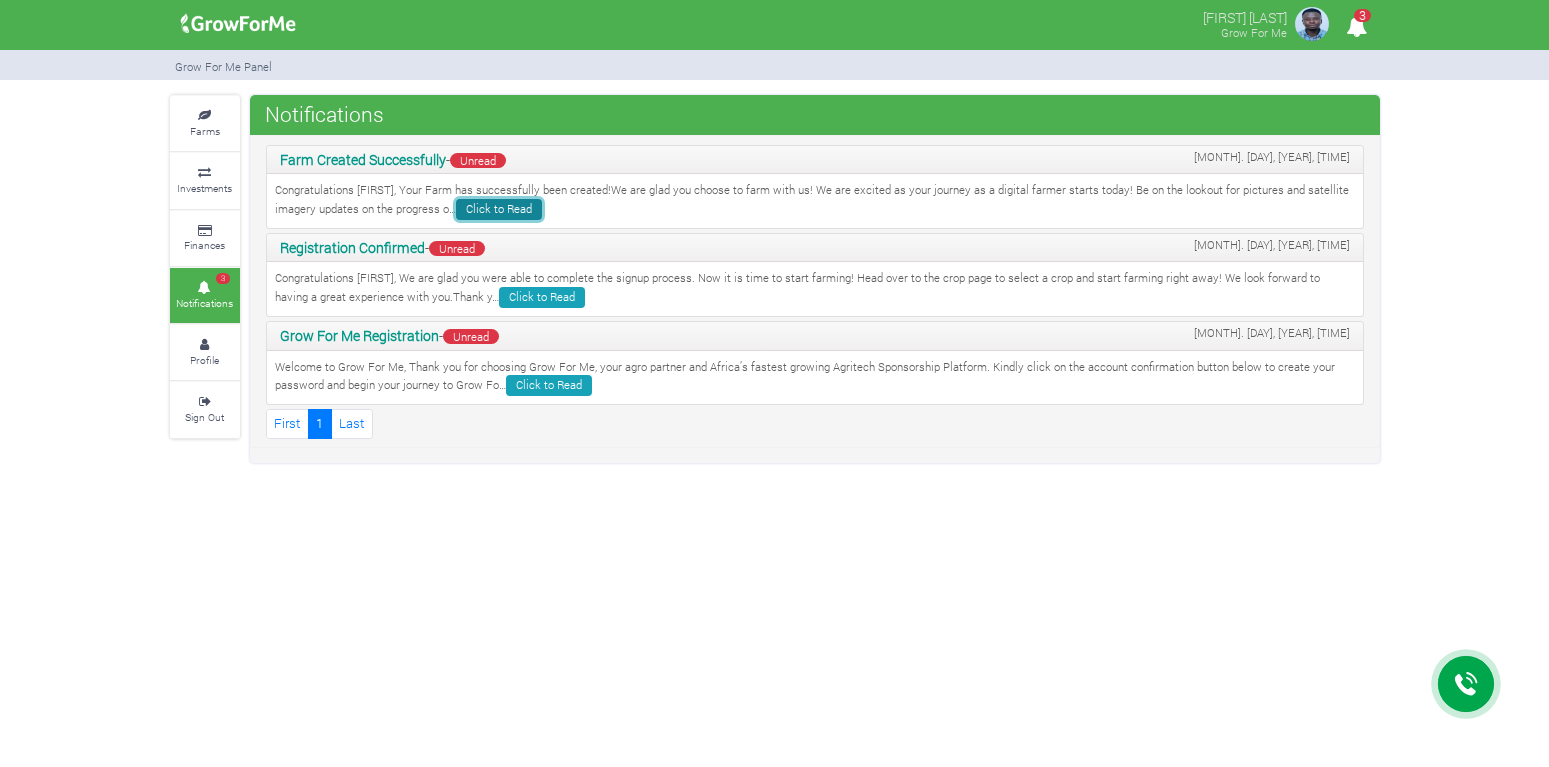 click on "Click to Read" at bounding box center [499, 209] 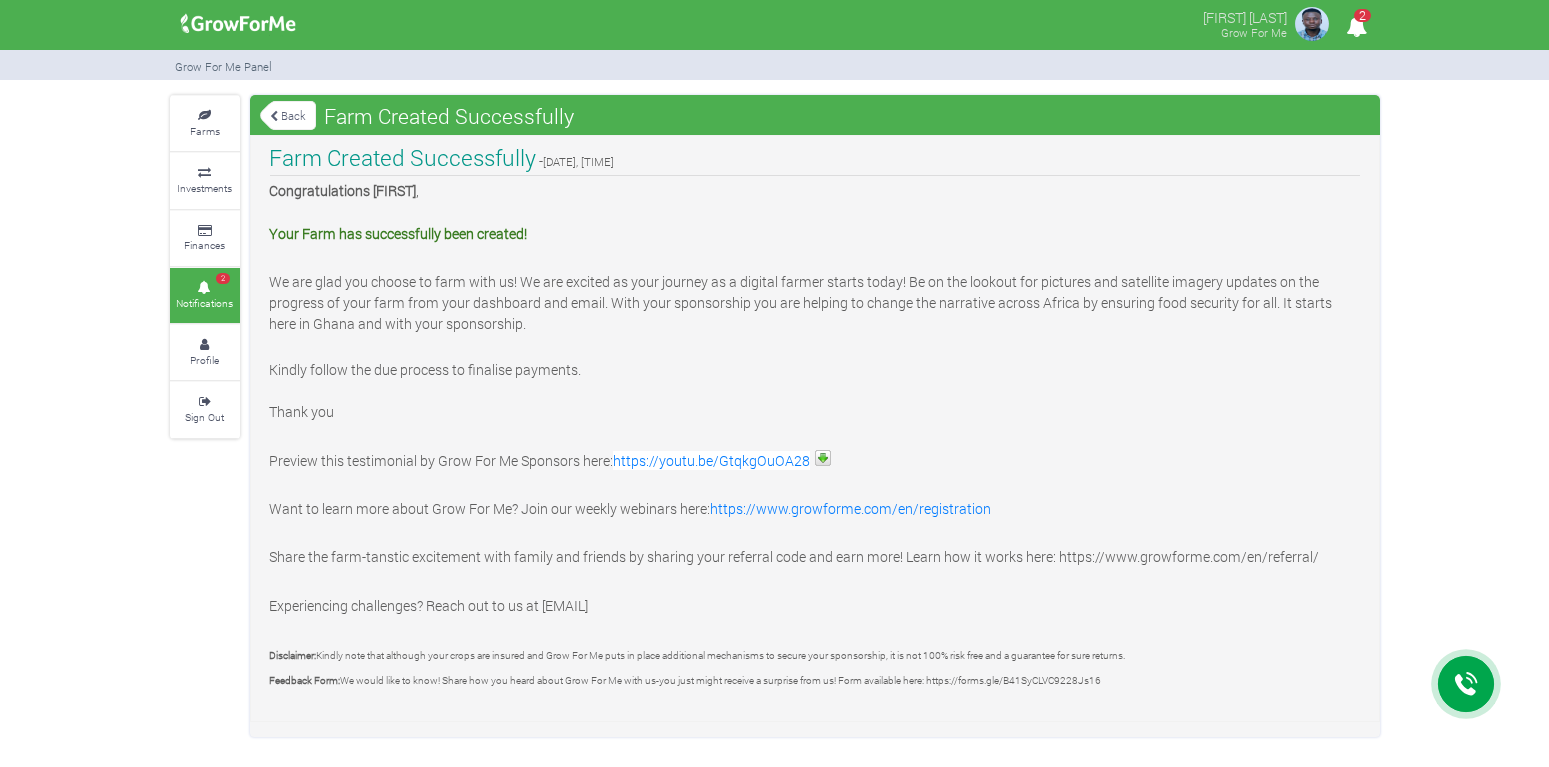 scroll, scrollTop: 0, scrollLeft: 0, axis: both 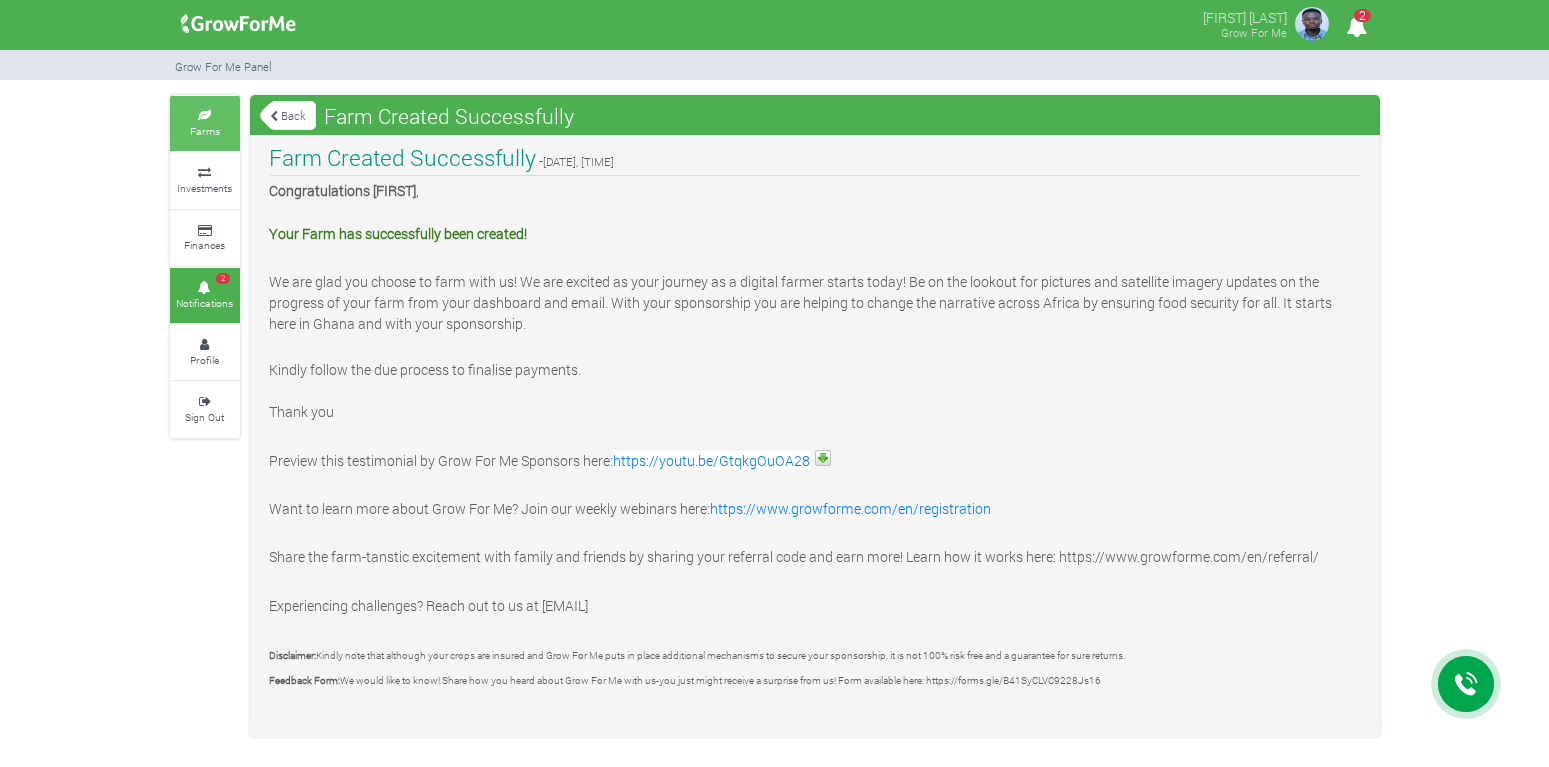 click on "Farms" at bounding box center (205, 123) 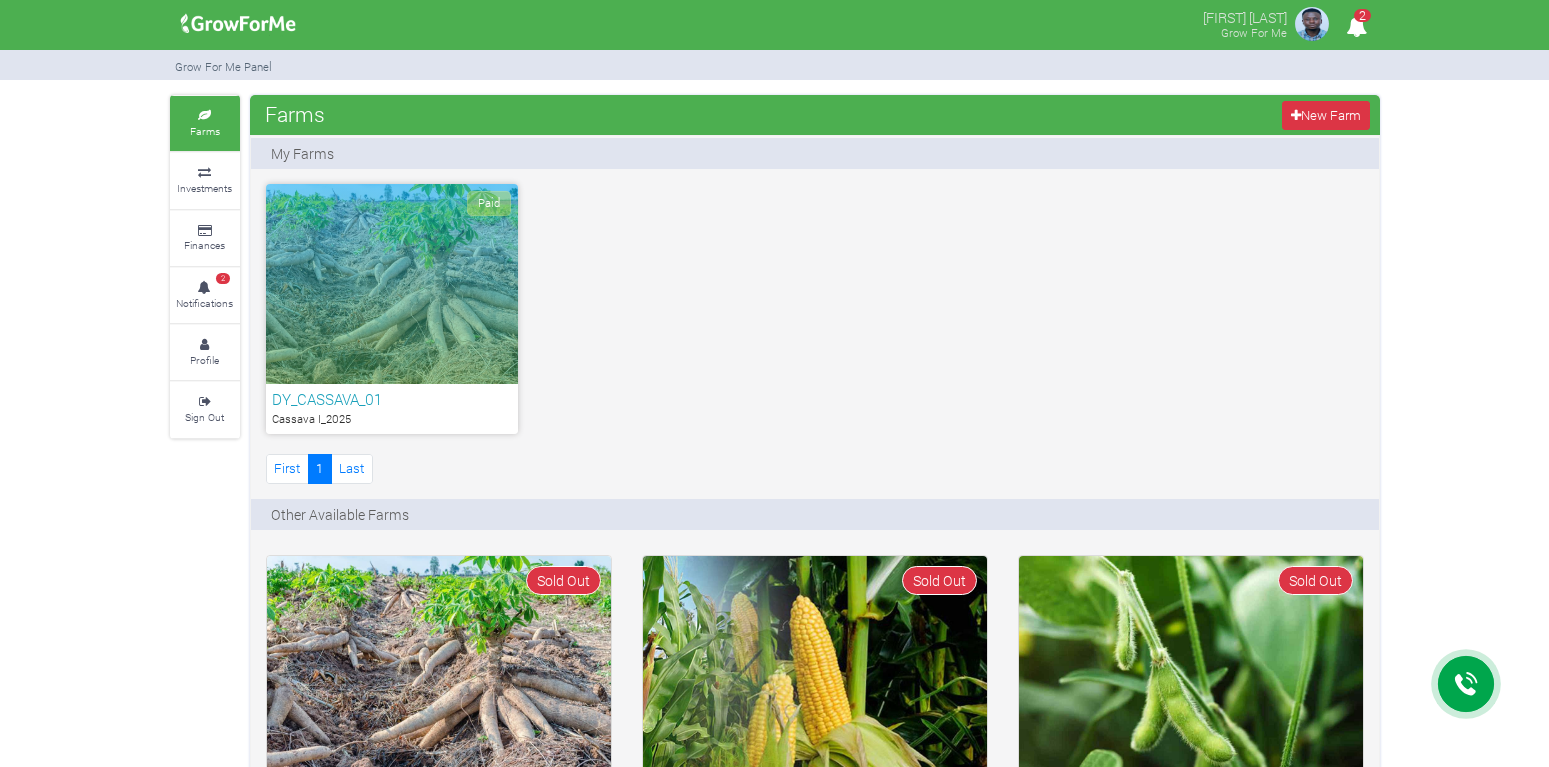 click on "Investments" at bounding box center [204, 188] 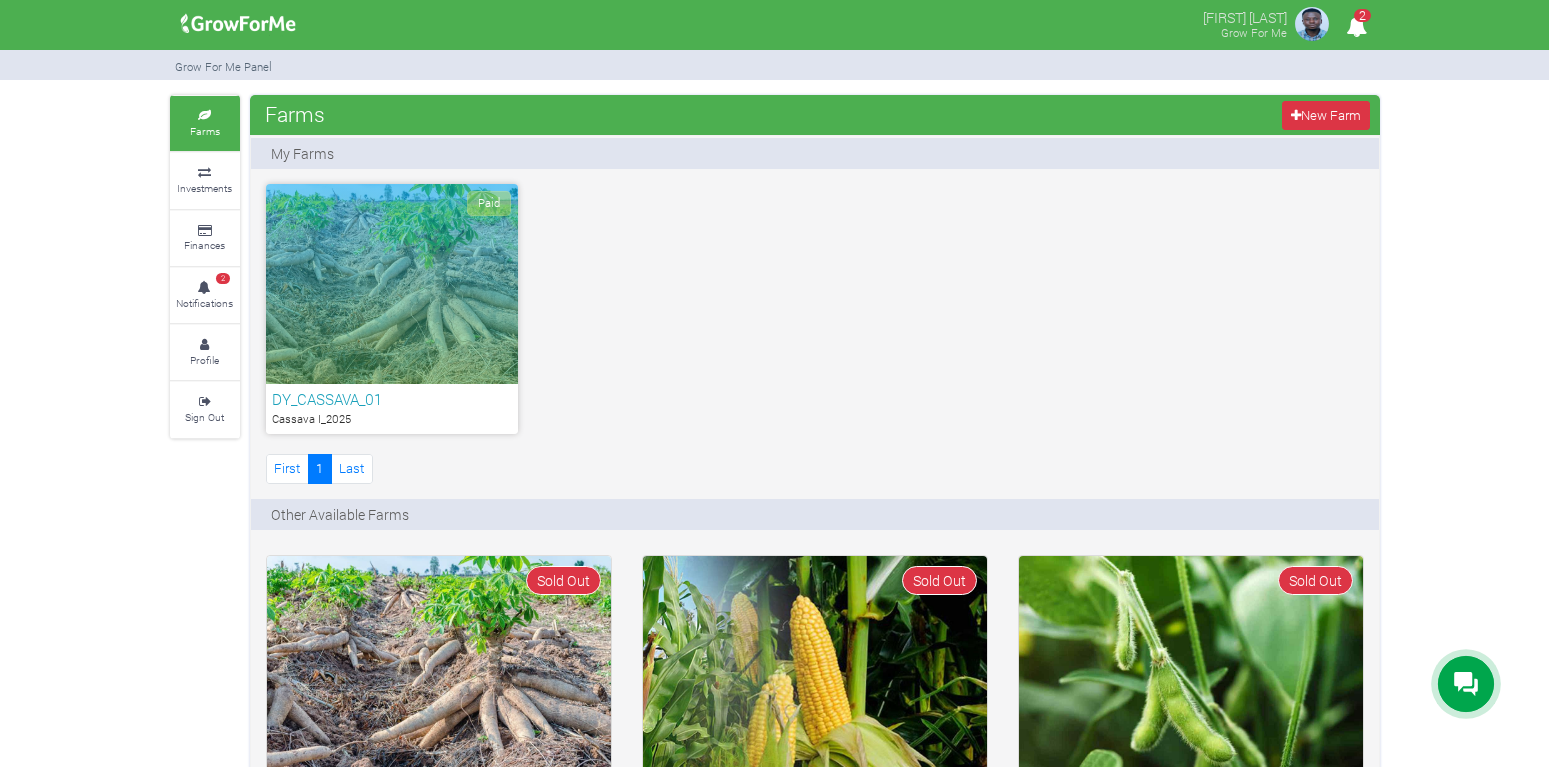 scroll, scrollTop: 0, scrollLeft: 0, axis: both 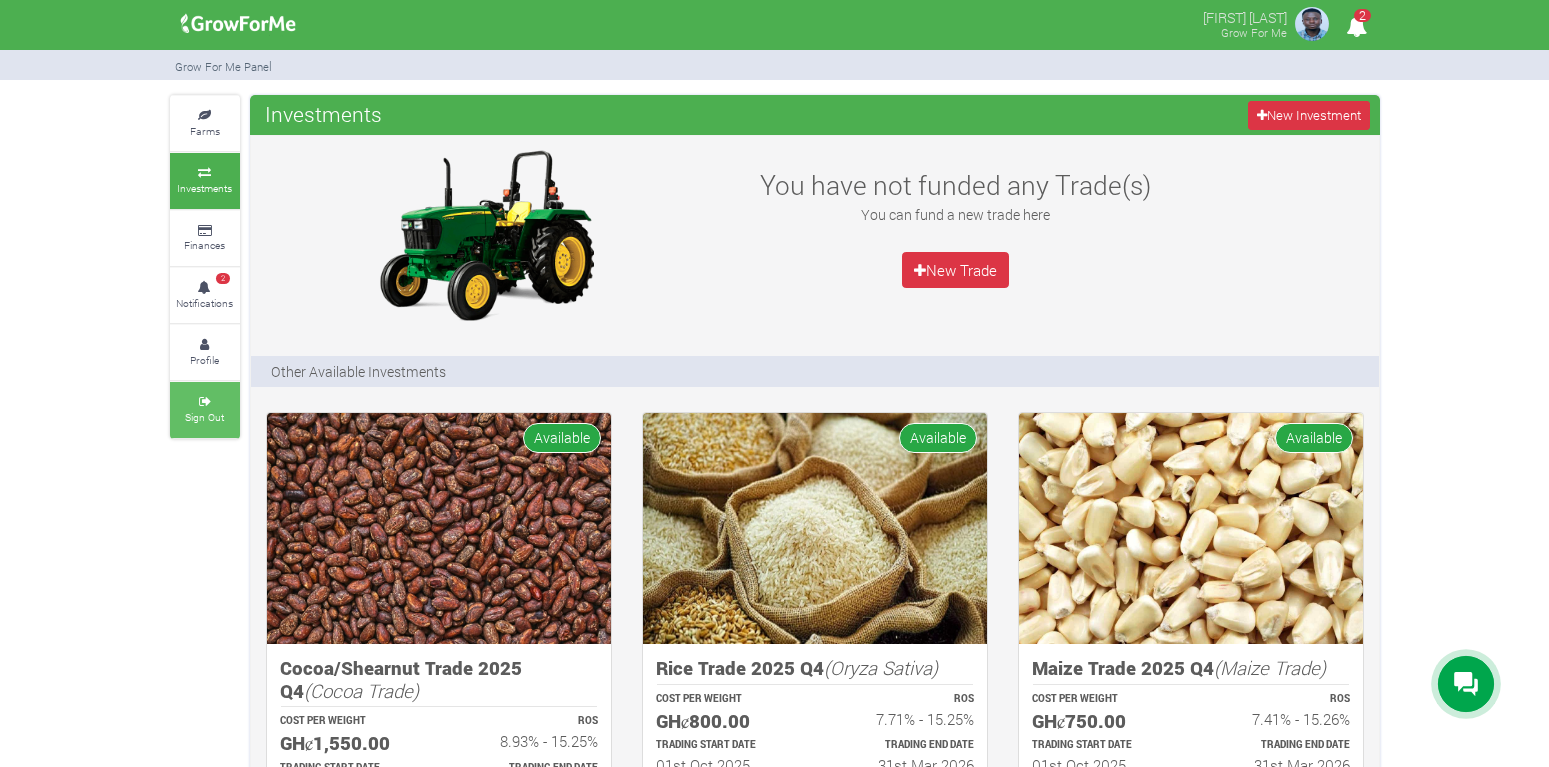 click on "Sign Out" at bounding box center [204, 417] 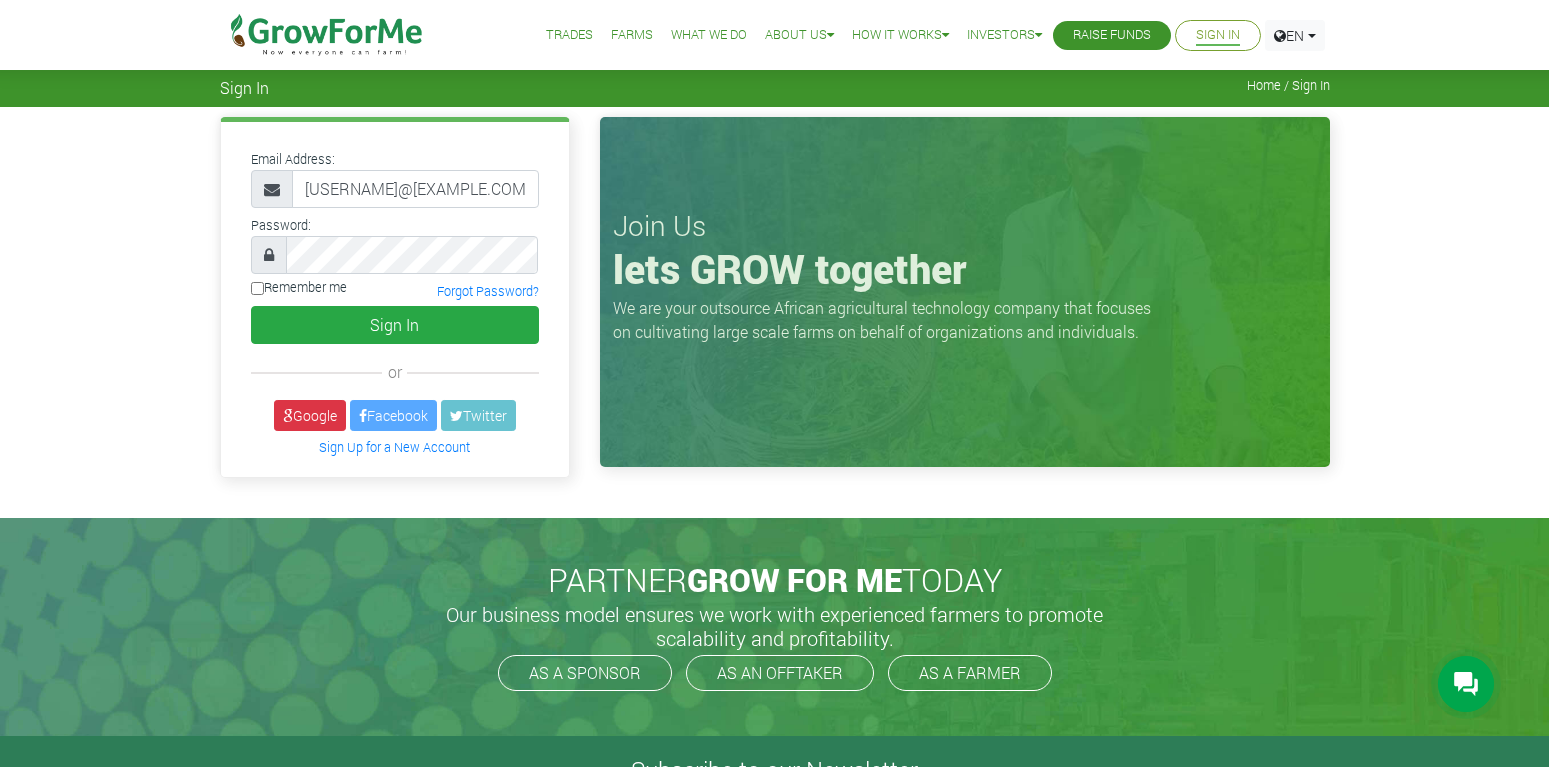scroll, scrollTop: 0, scrollLeft: 0, axis: both 